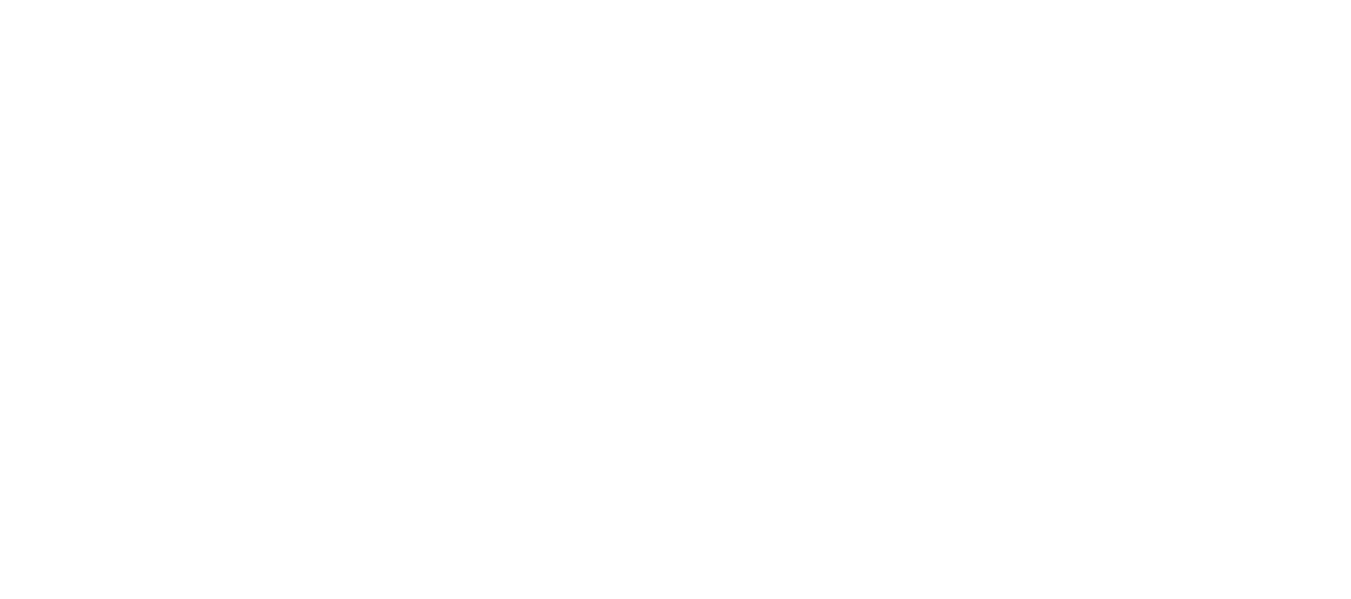 scroll, scrollTop: 0, scrollLeft: 0, axis: both 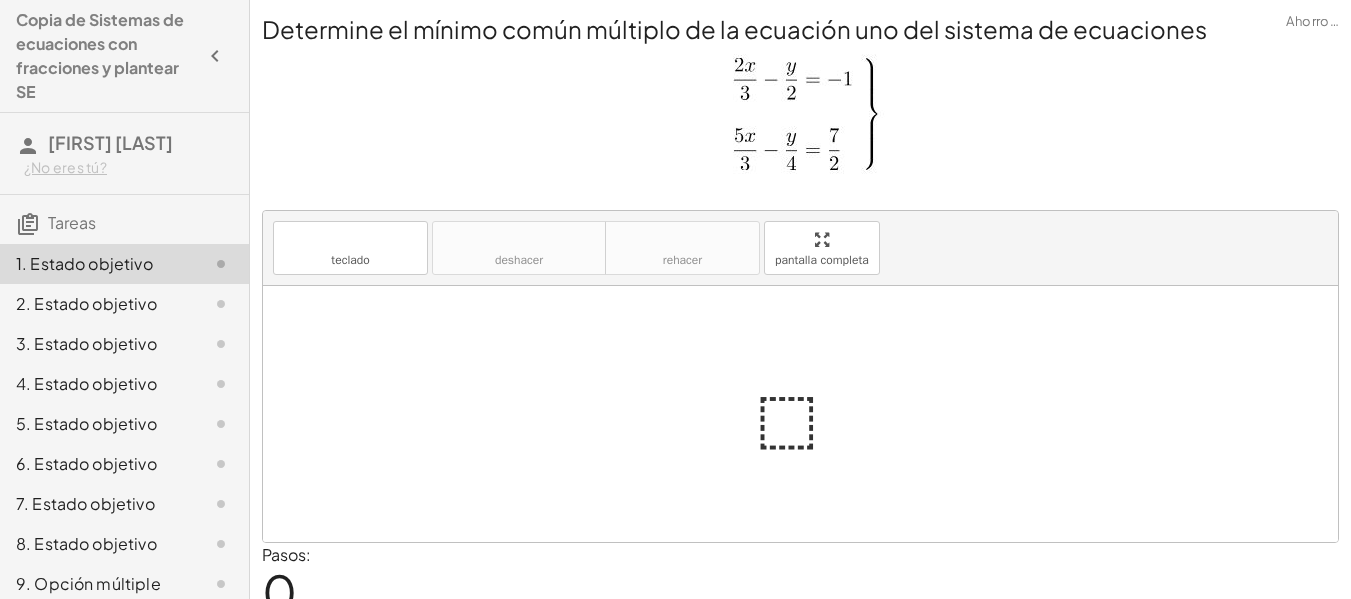 drag, startPoint x: 0, startPoint y: 0, endPoint x: 519, endPoint y: 109, distance: 530.3226 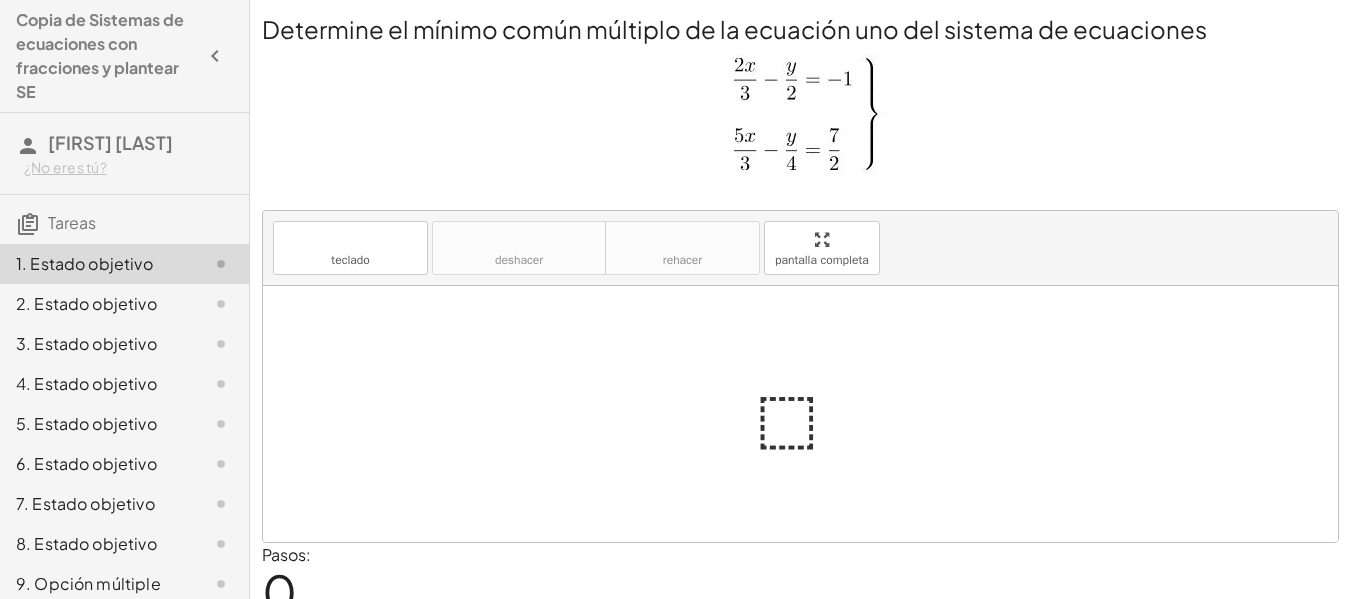 click at bounding box center (800, 120) 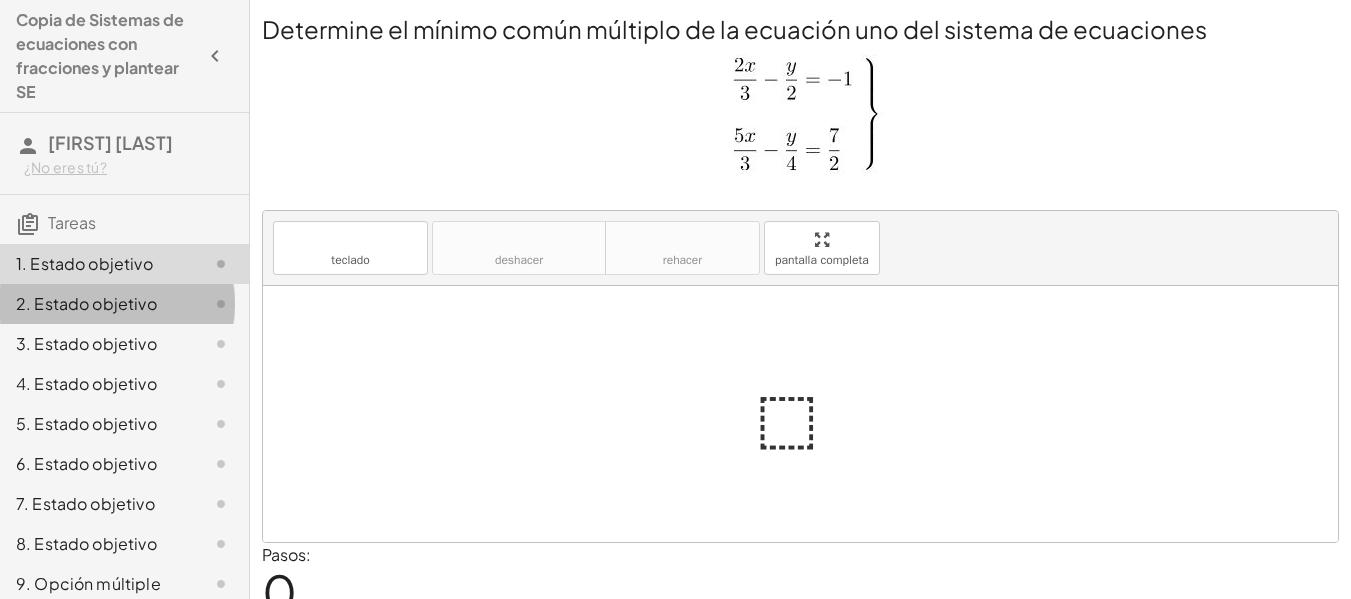 click on "2. Estado objetivo" 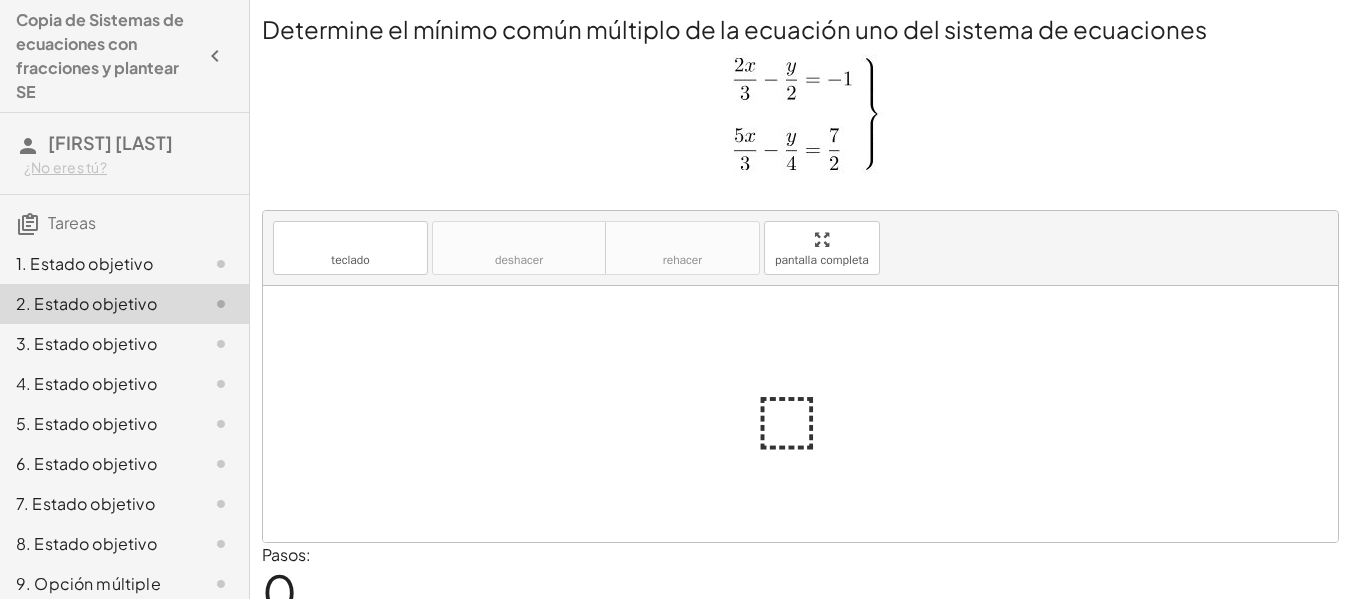 click on "1. Estado objetivo" at bounding box center (84, 263) 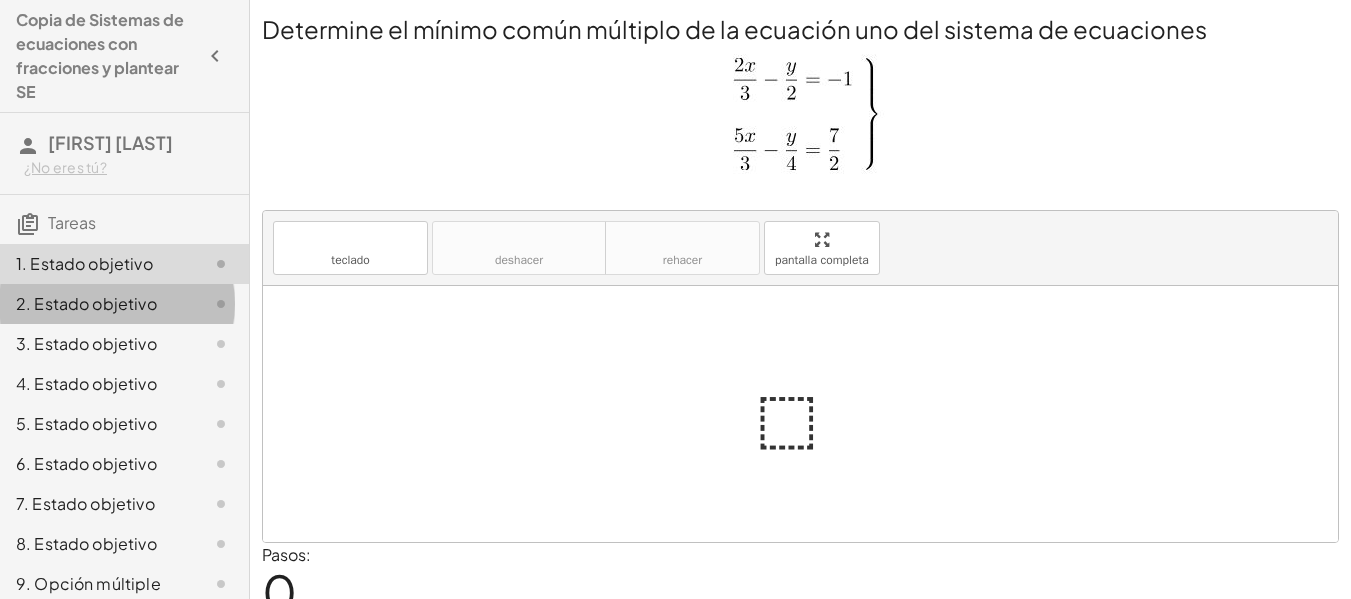 click on "2. Estado objetivo" at bounding box center (86, 303) 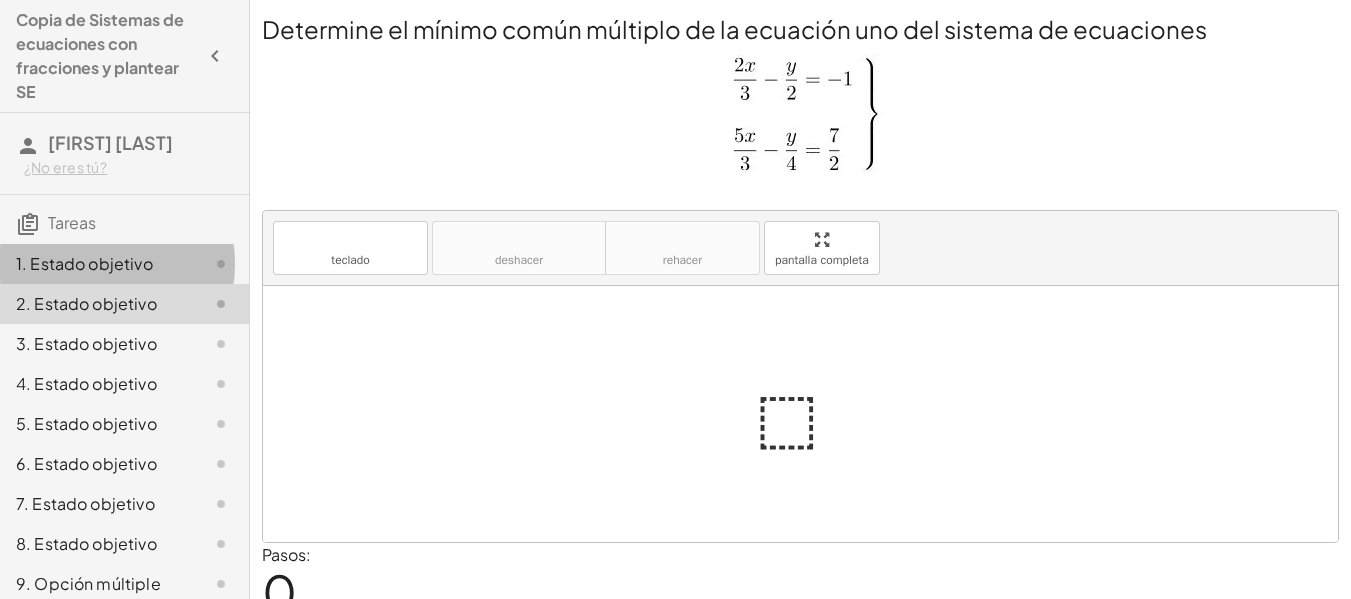 click on "1. Estado objetivo" 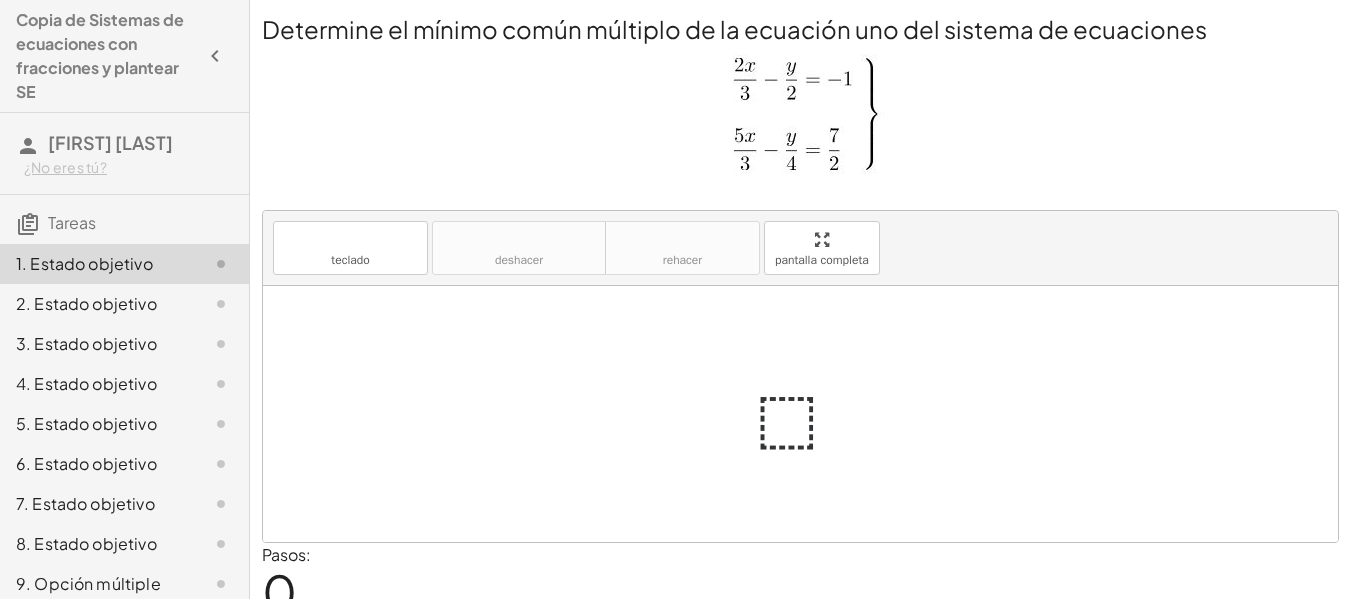 click at bounding box center (808, 414) 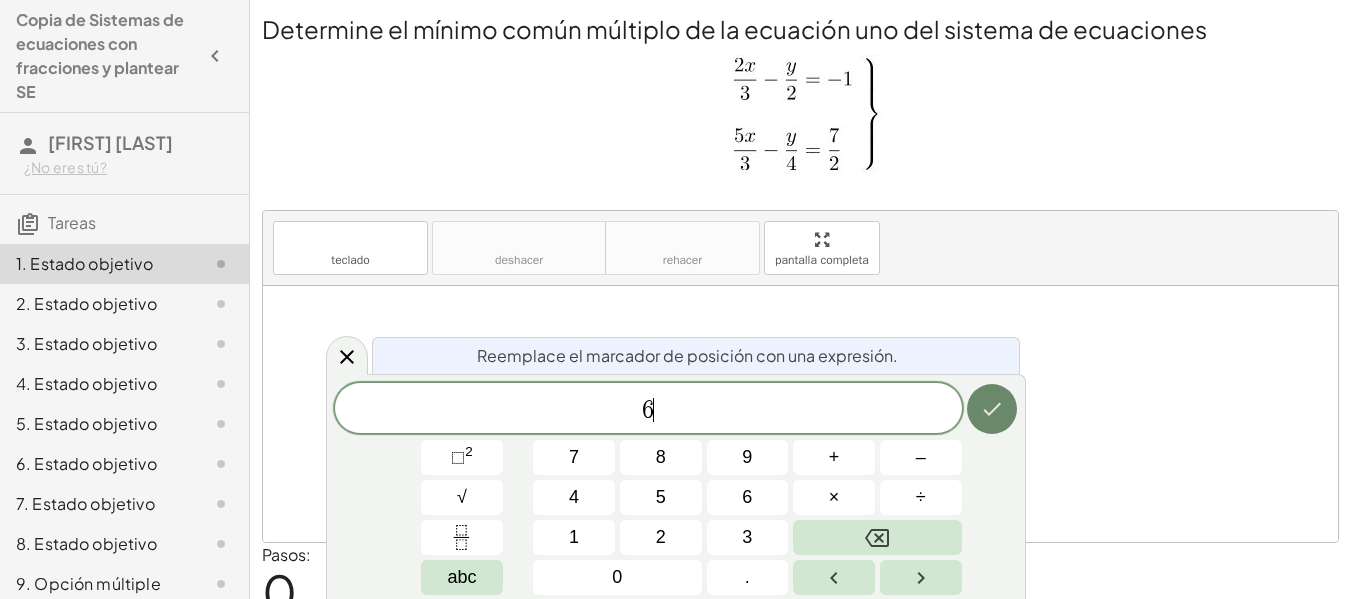 click 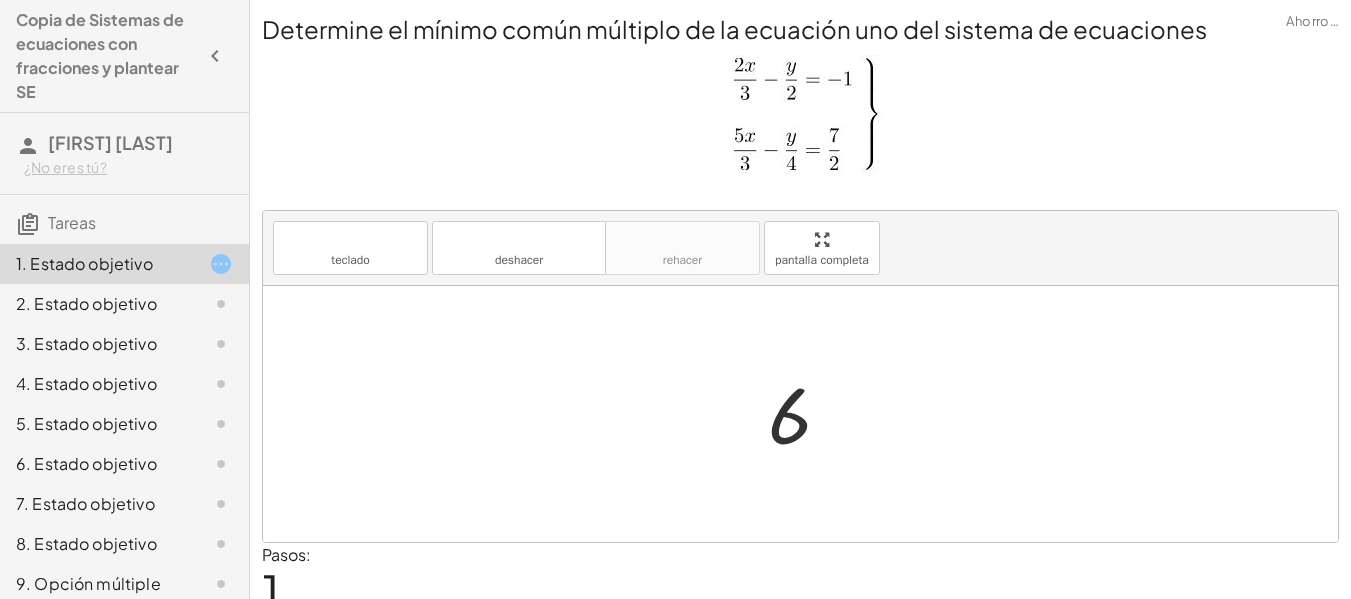 scroll, scrollTop: 83, scrollLeft: 0, axis: vertical 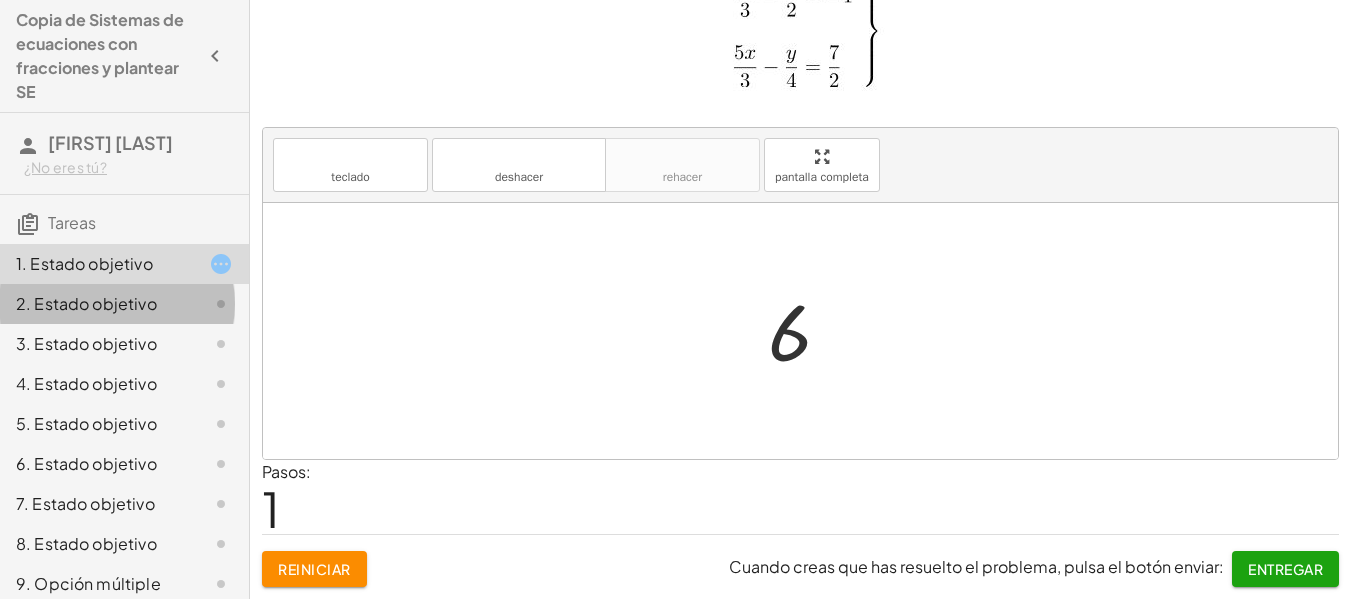 click on "2. Estado objetivo" at bounding box center (86, 303) 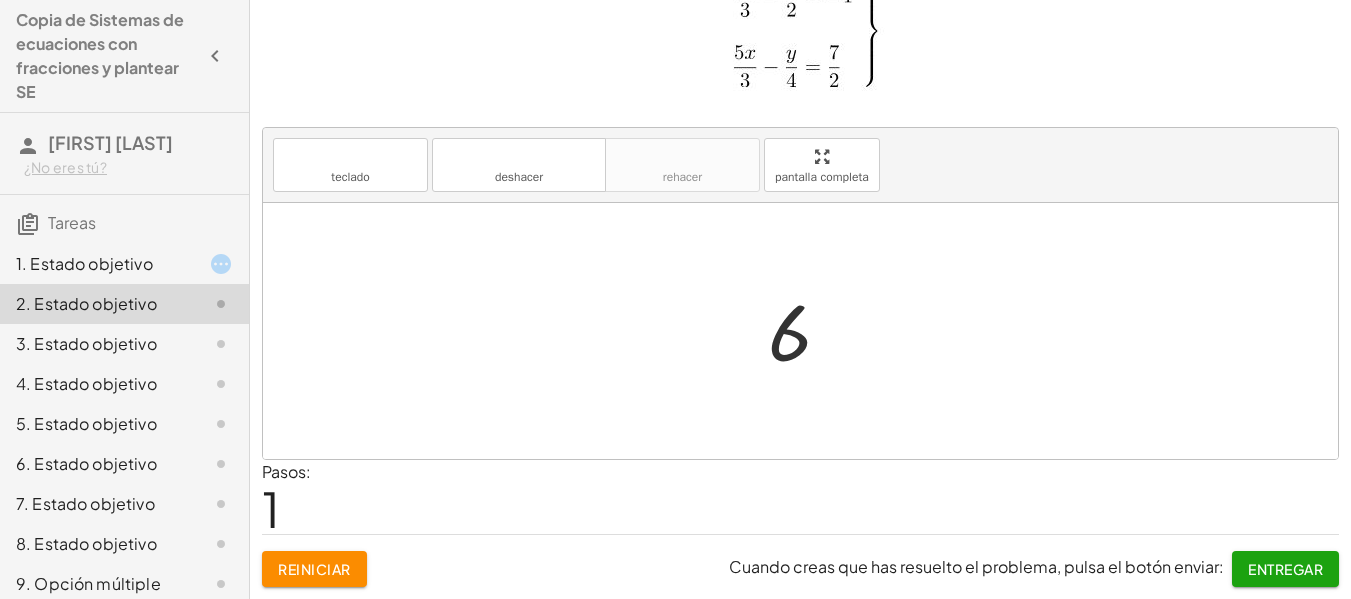 click on "1. Estado objetivo" at bounding box center [84, 263] 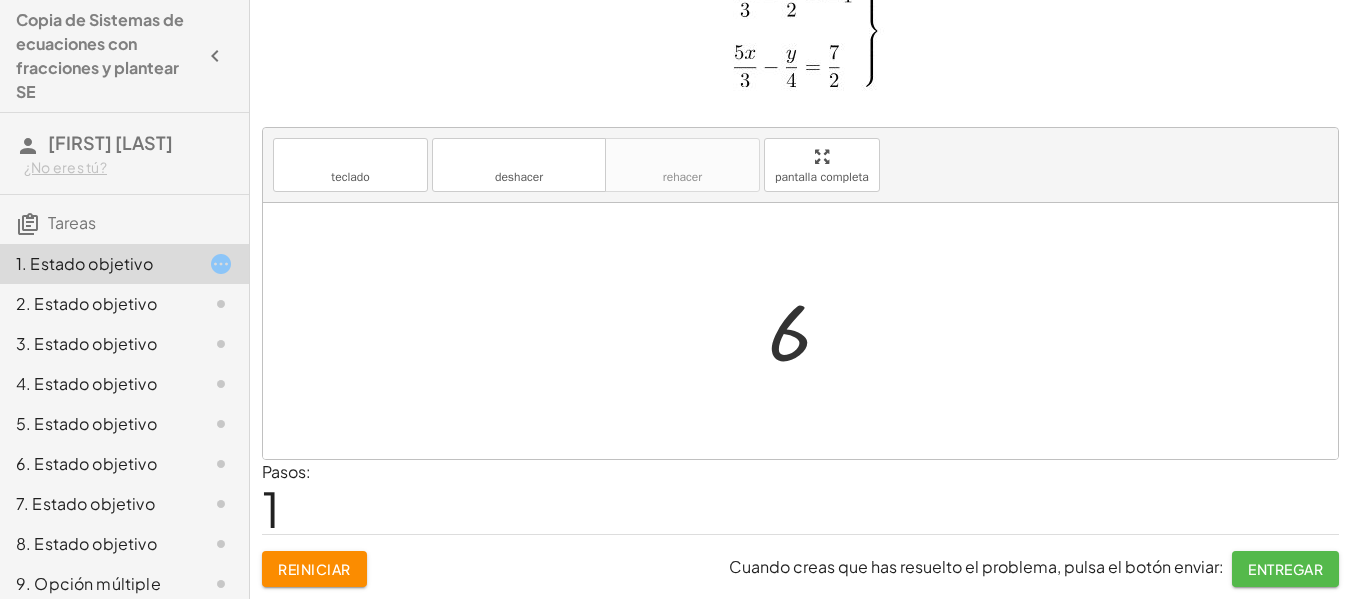 click on "Entregar" at bounding box center (1285, 569) 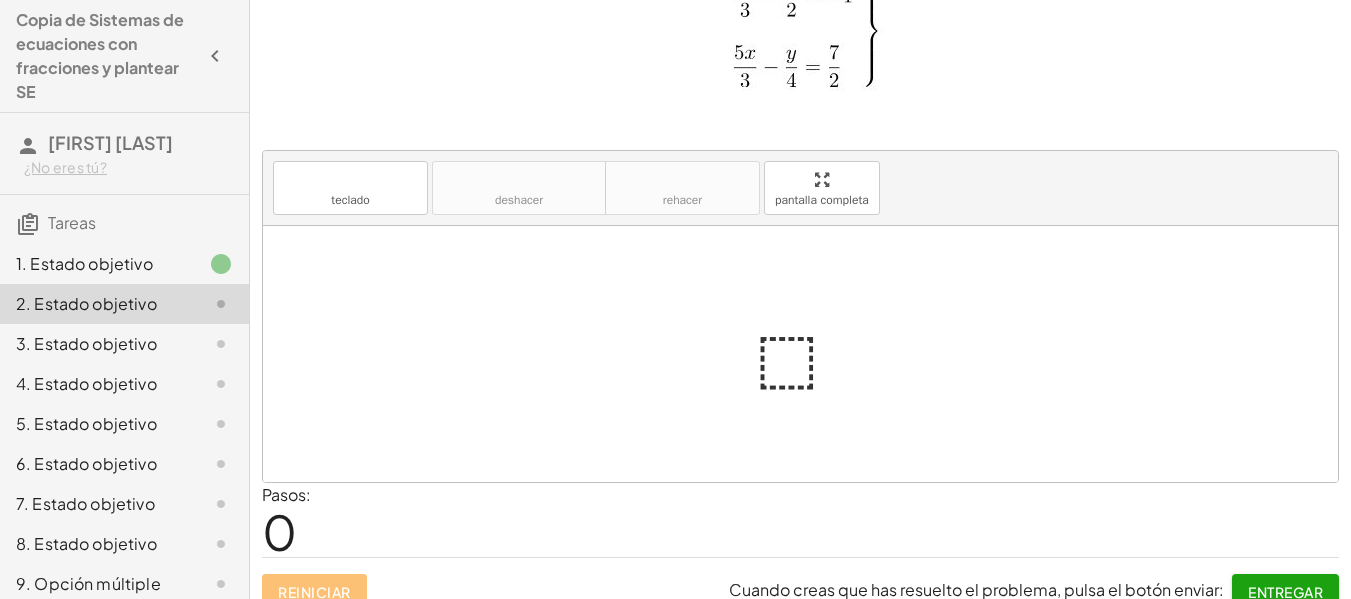 scroll, scrollTop: 0, scrollLeft: 0, axis: both 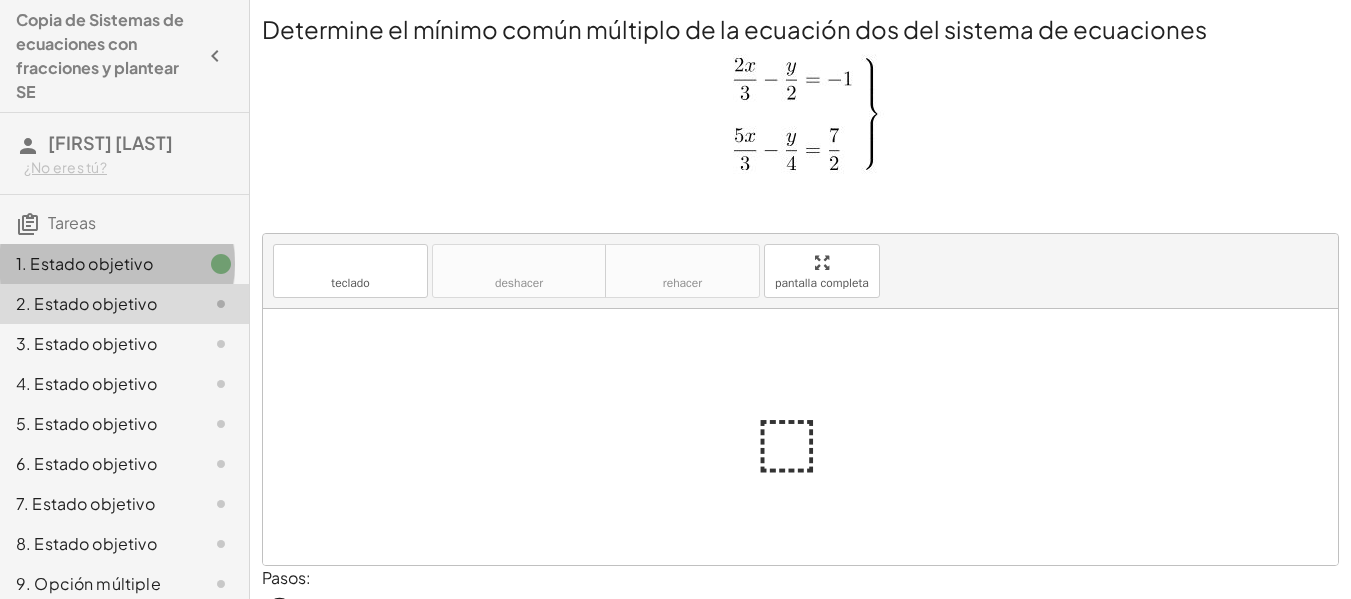 click on "1. Estado objetivo" at bounding box center (84, 263) 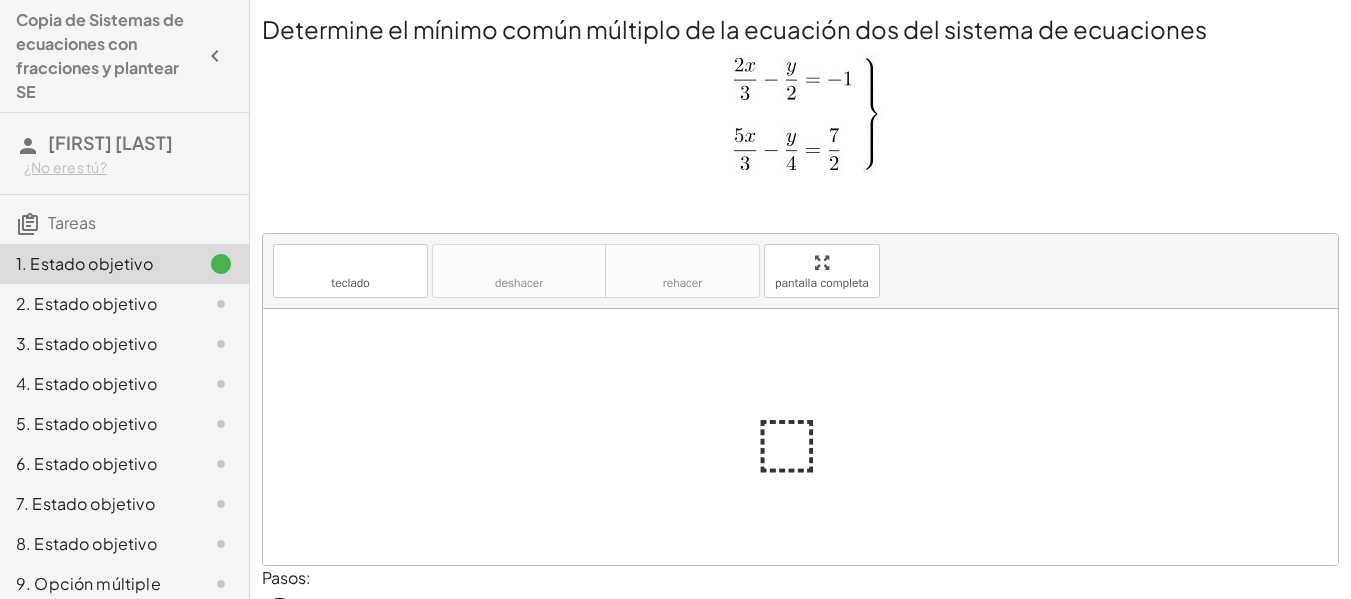 click on "2. Estado objetivo" at bounding box center (86, 303) 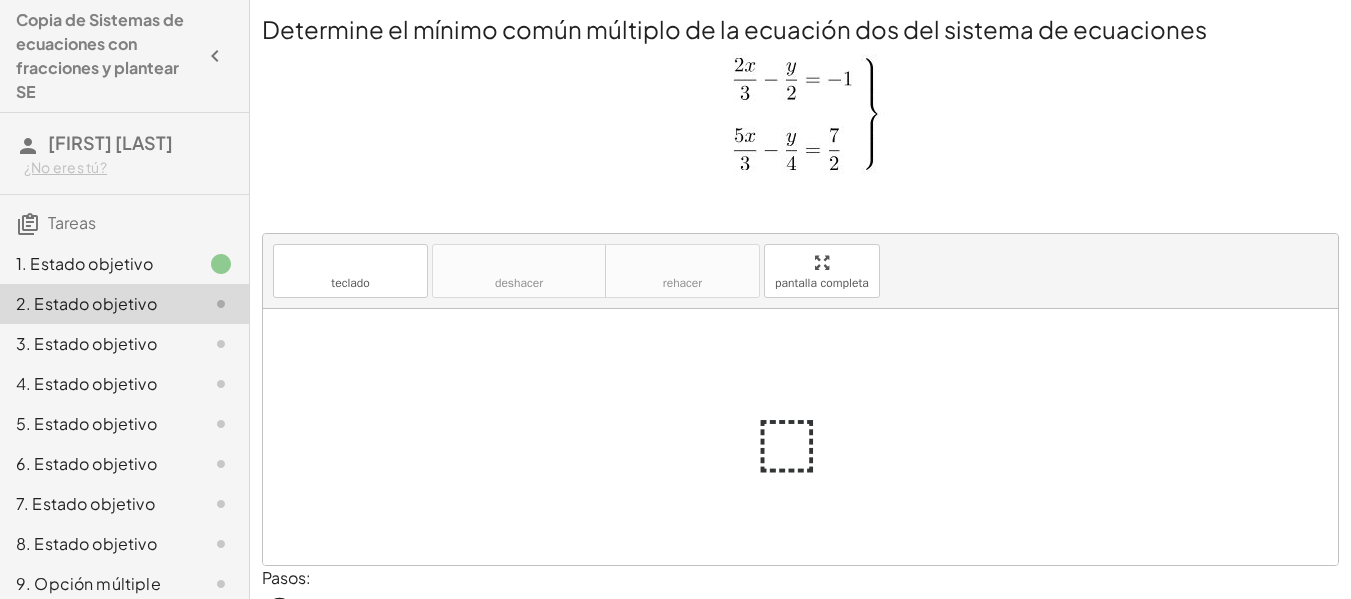 click at bounding box center [808, 437] 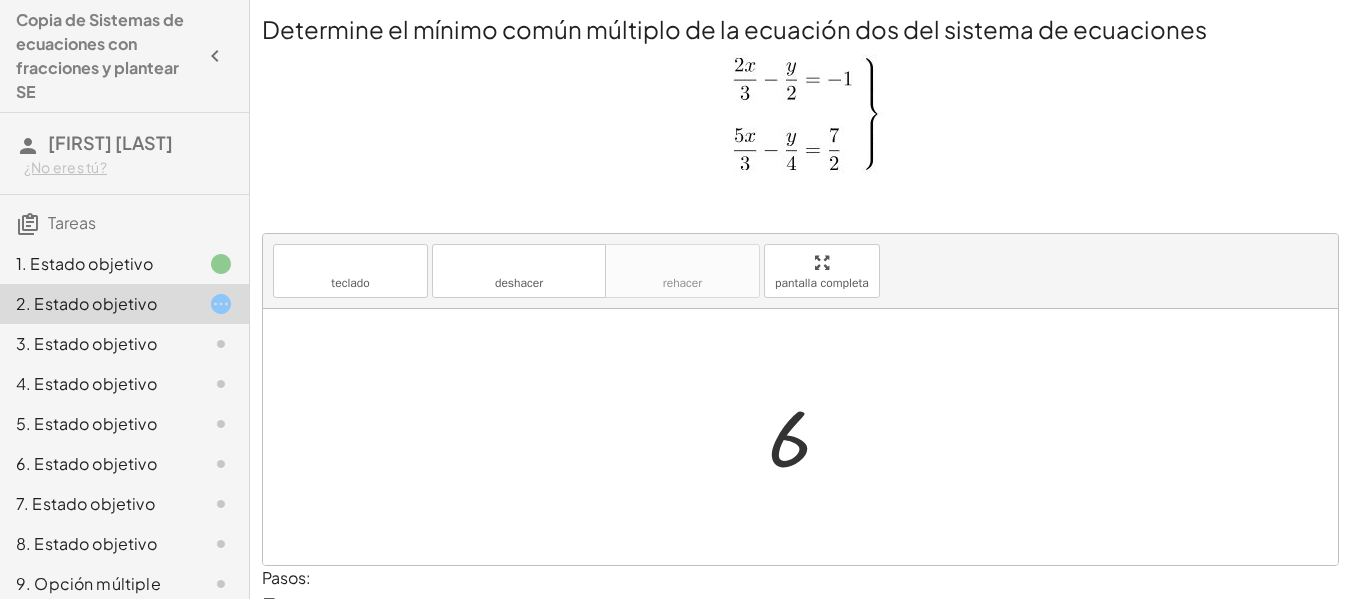 scroll, scrollTop: 106, scrollLeft: 0, axis: vertical 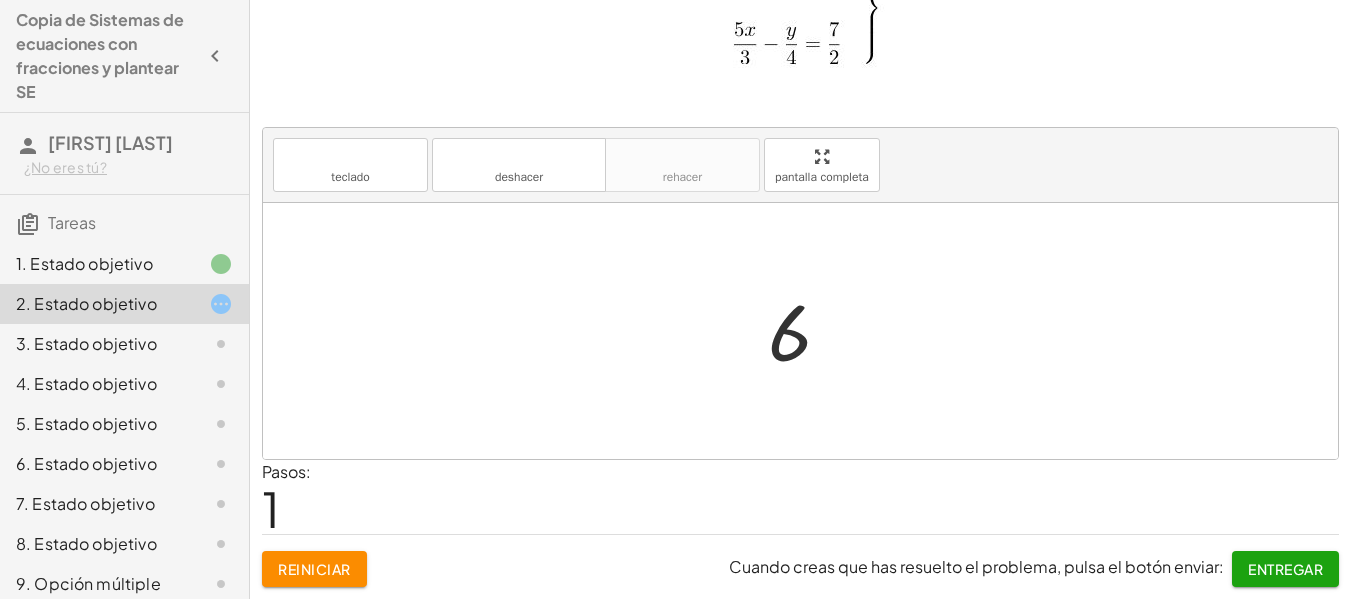 click on "Entregar" at bounding box center (1285, 569) 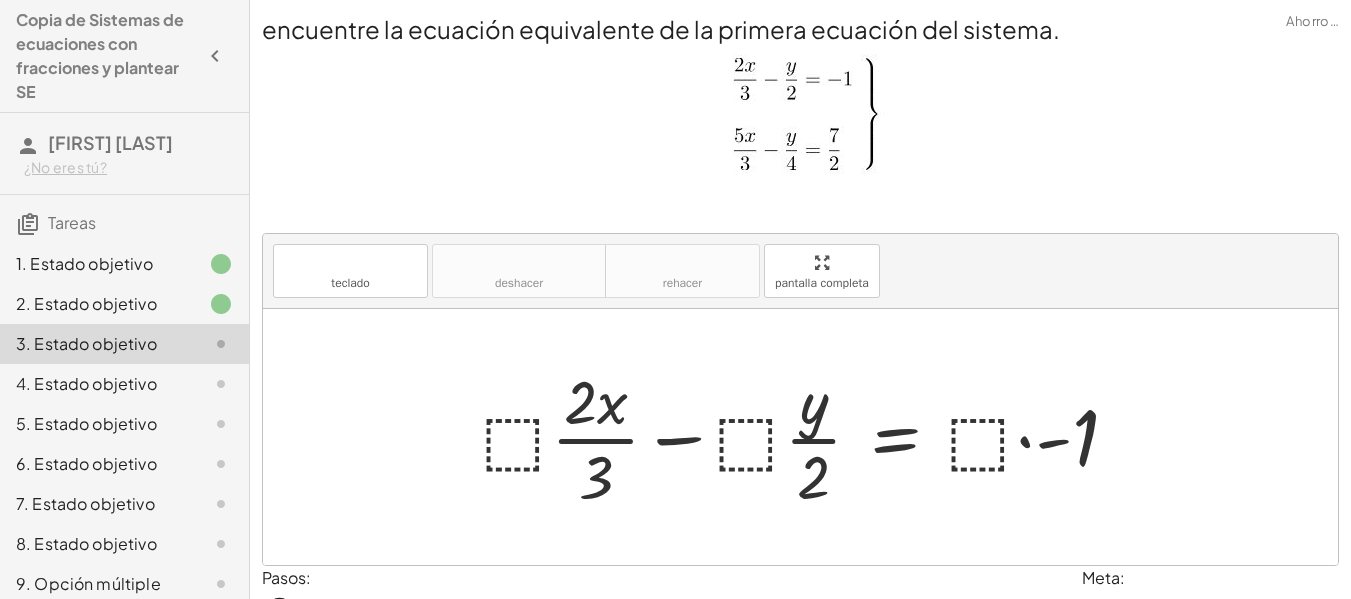 scroll, scrollTop: 117, scrollLeft: 0, axis: vertical 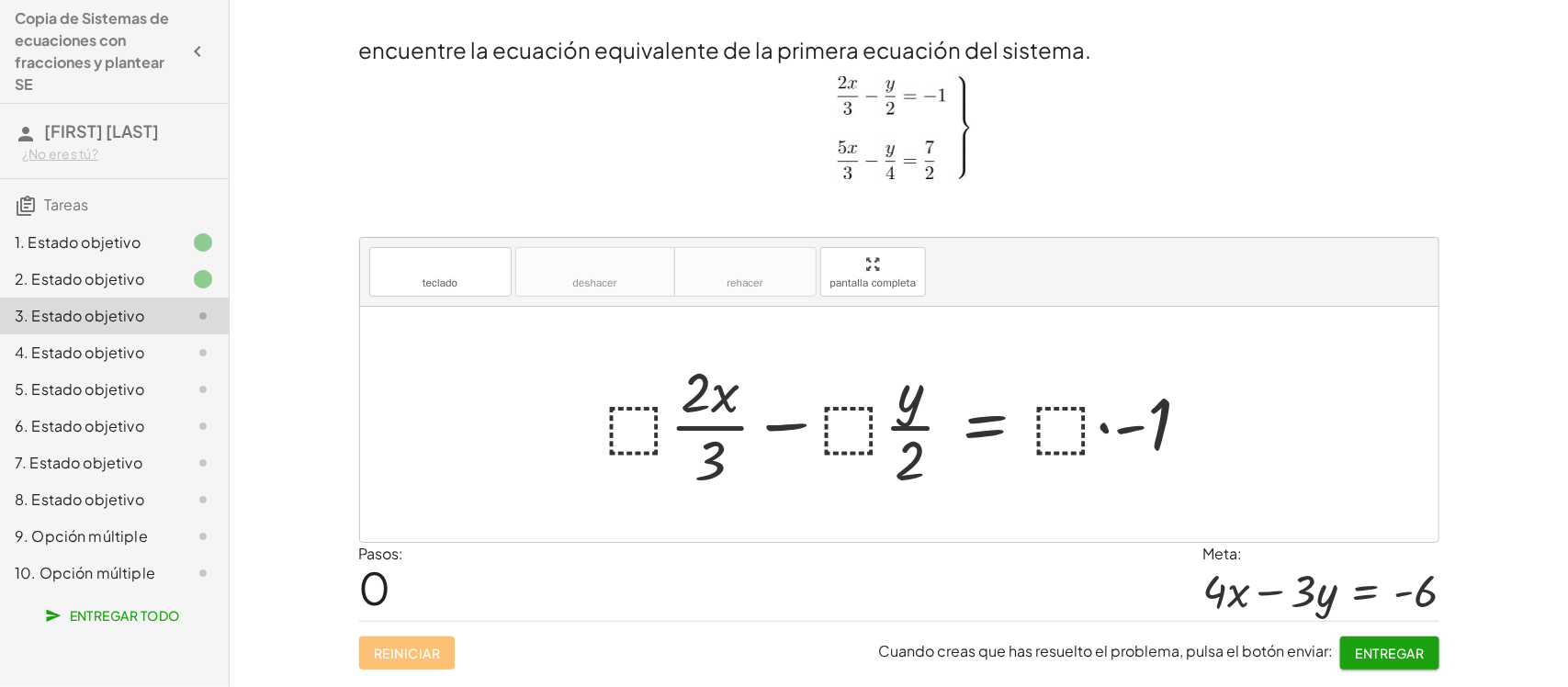 click on "Determine el mínimo común múltiplo de la ecuación uno del sistema de ecuaciones teclado teclado deshacer deshacer rehacer rehacer pantalla completa ⬚ 6 × Pasos:   1 Reiniciar Cuando creas que has resuelto el problema, pulsa el botón enviar: Continuar Determine el mínimo común múltiplo de la ecuación dos del sistema de ecuaciones teclado teclado deshacer deshacer rehacer rehacer pantalla completa ⬚ 6 × Pasos:   1 Reiniciar Cuando creas que has resuelto el problema, pulsa el botón enviar: Continuar encuentre la ecuación equivalente de la primera ecuación del sistema. teclado teclado deshacer deshacer rehacer rehacer pantalla completa + · ⬚ · · 2 · x · 3 − · ⬚ · · y · 2 = · ⬚ · - 1 × Pasos:   0 Meta: + · 4 · x − · 3 · y = - 6 Reiniciar Cuando creas que has resuelto el problema, pulsa el botón enviar: Entregar encuentre la ecuación equivalente de la primera ecuación del sistema. teclado teclado deshacer deshacer rehacer rehacer pantalla completa × Pasos:   0 + x" 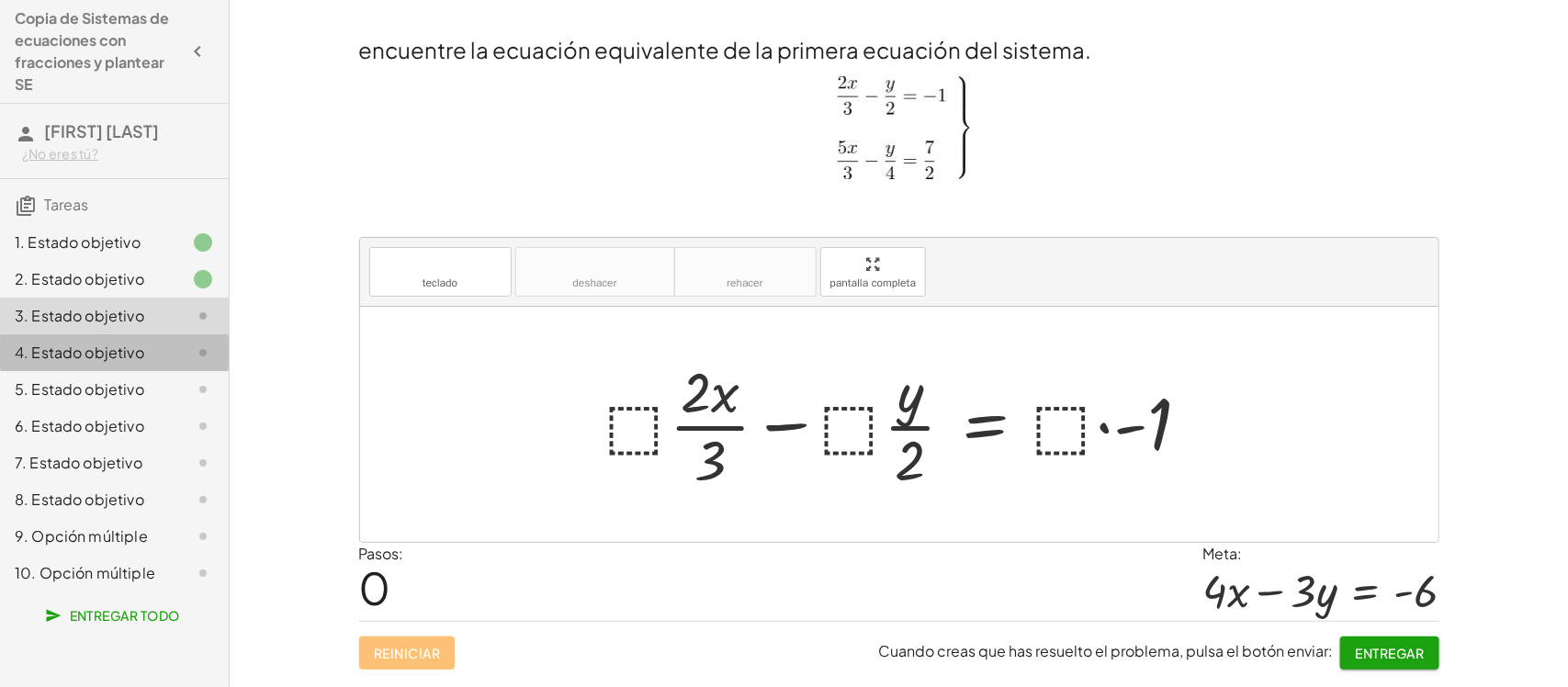 click on "4. Estado objetivo" at bounding box center [79, 352] 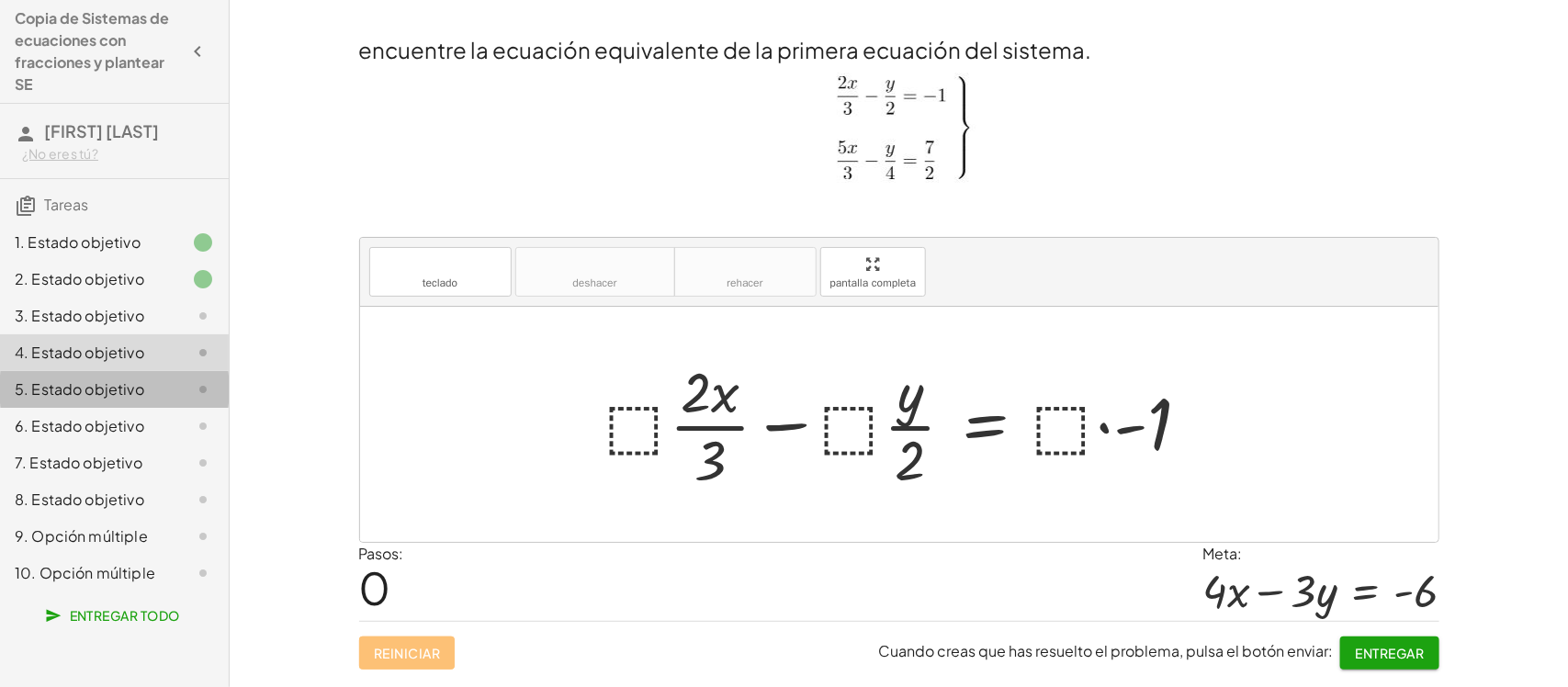 click on "5. Estado objetivo" at bounding box center [79, 389] 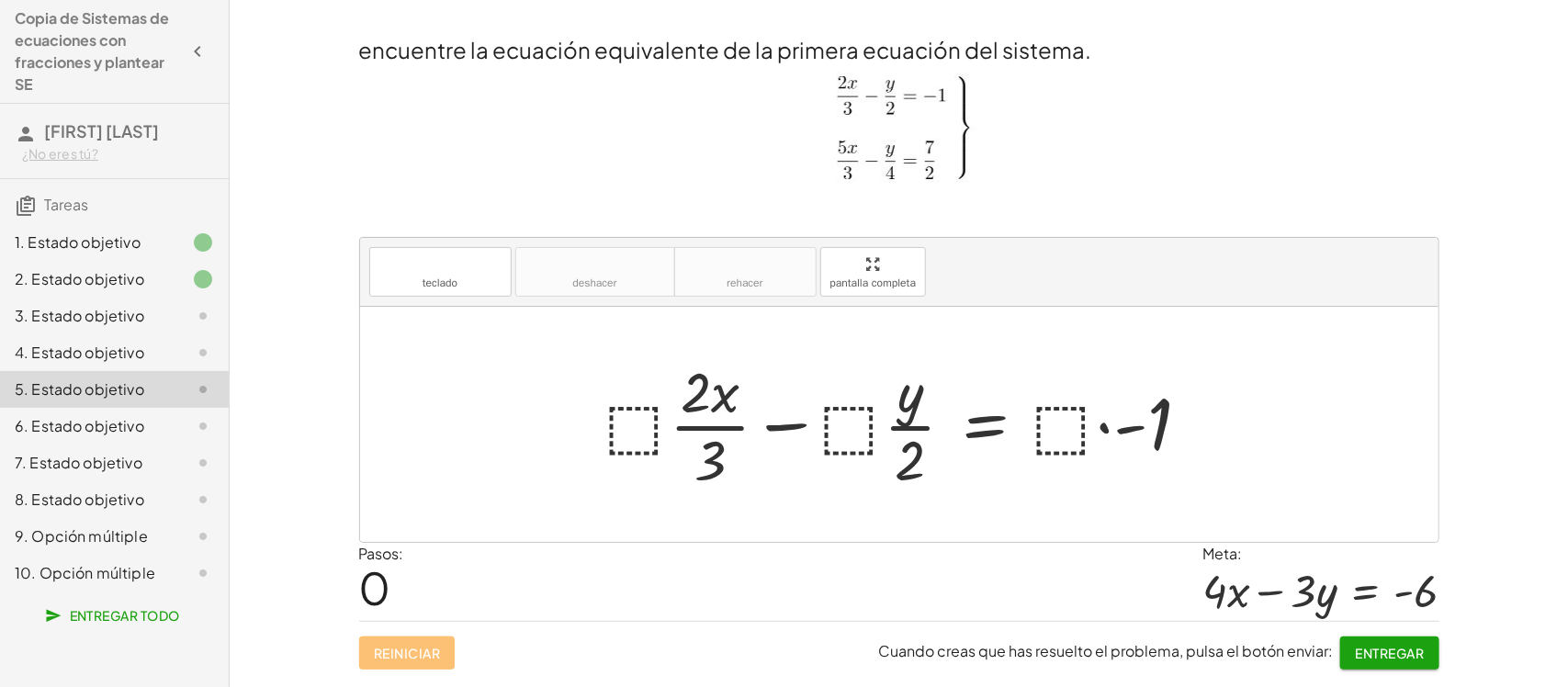 click on "3. Estado objetivo" at bounding box center [79, 315] 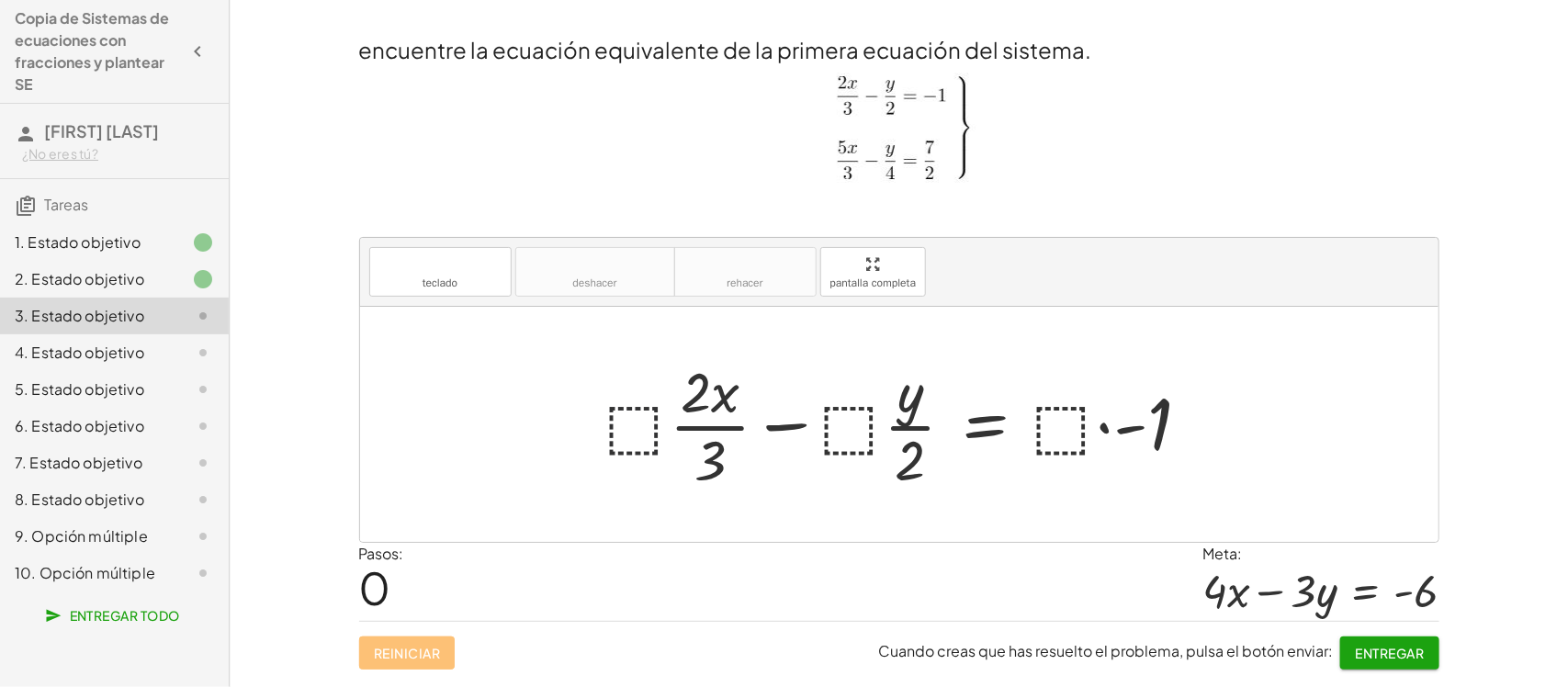 click at bounding box center [906, 424] 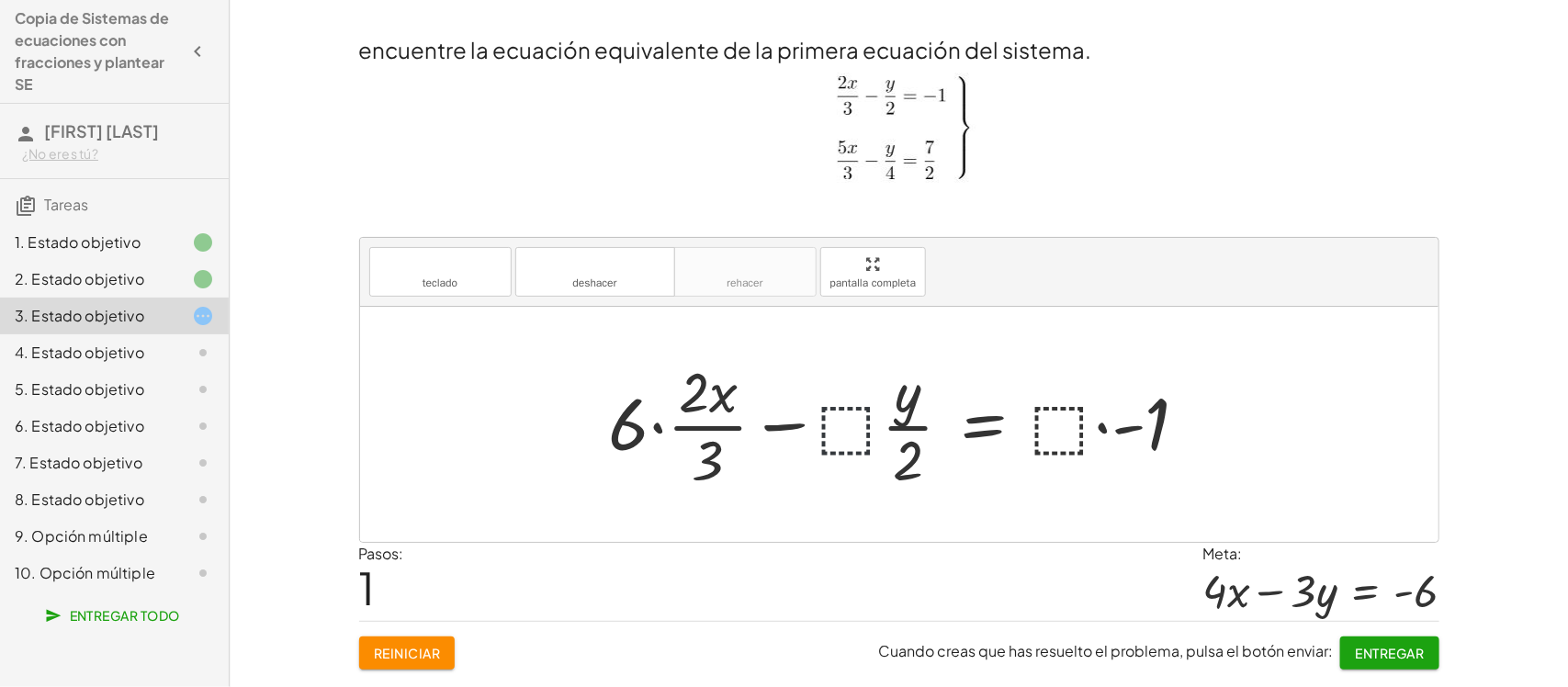 click at bounding box center [906, 424] 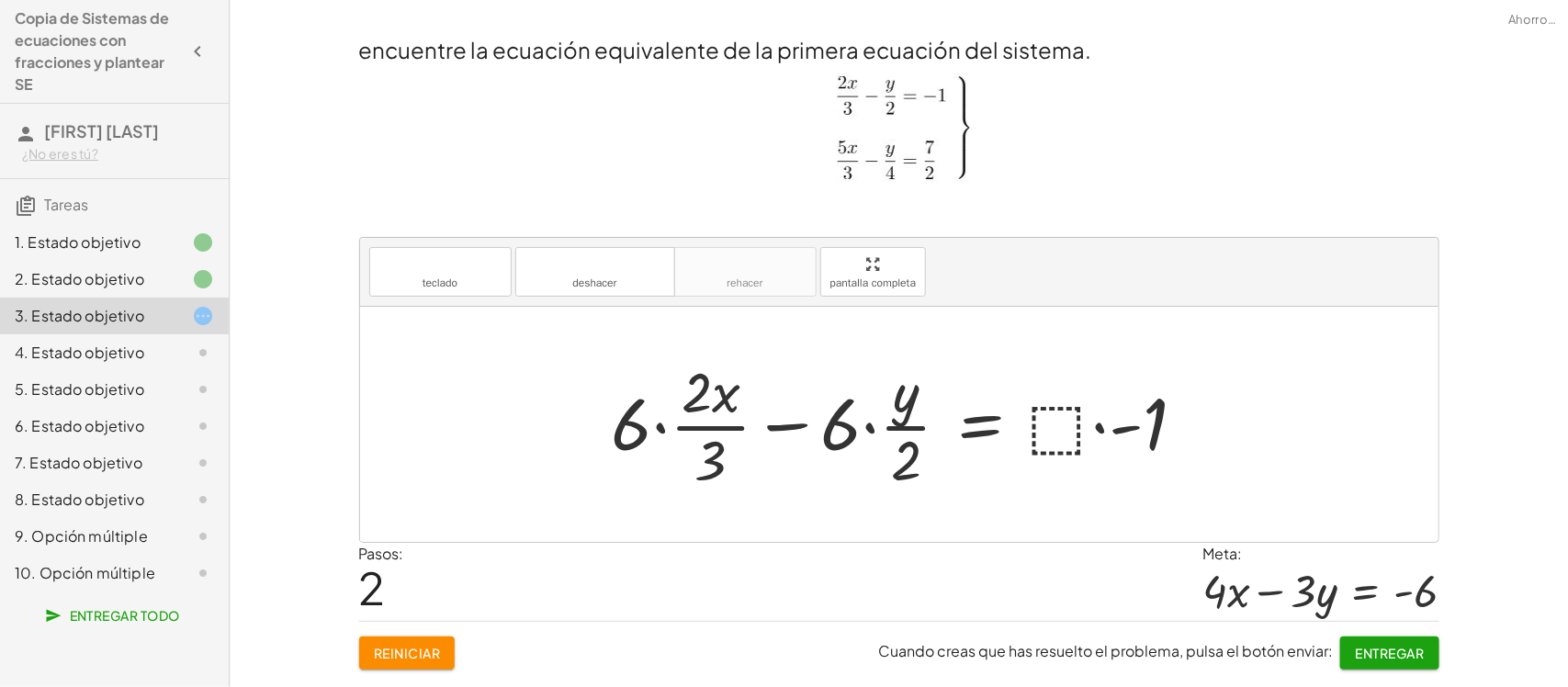 click at bounding box center [906, 424] 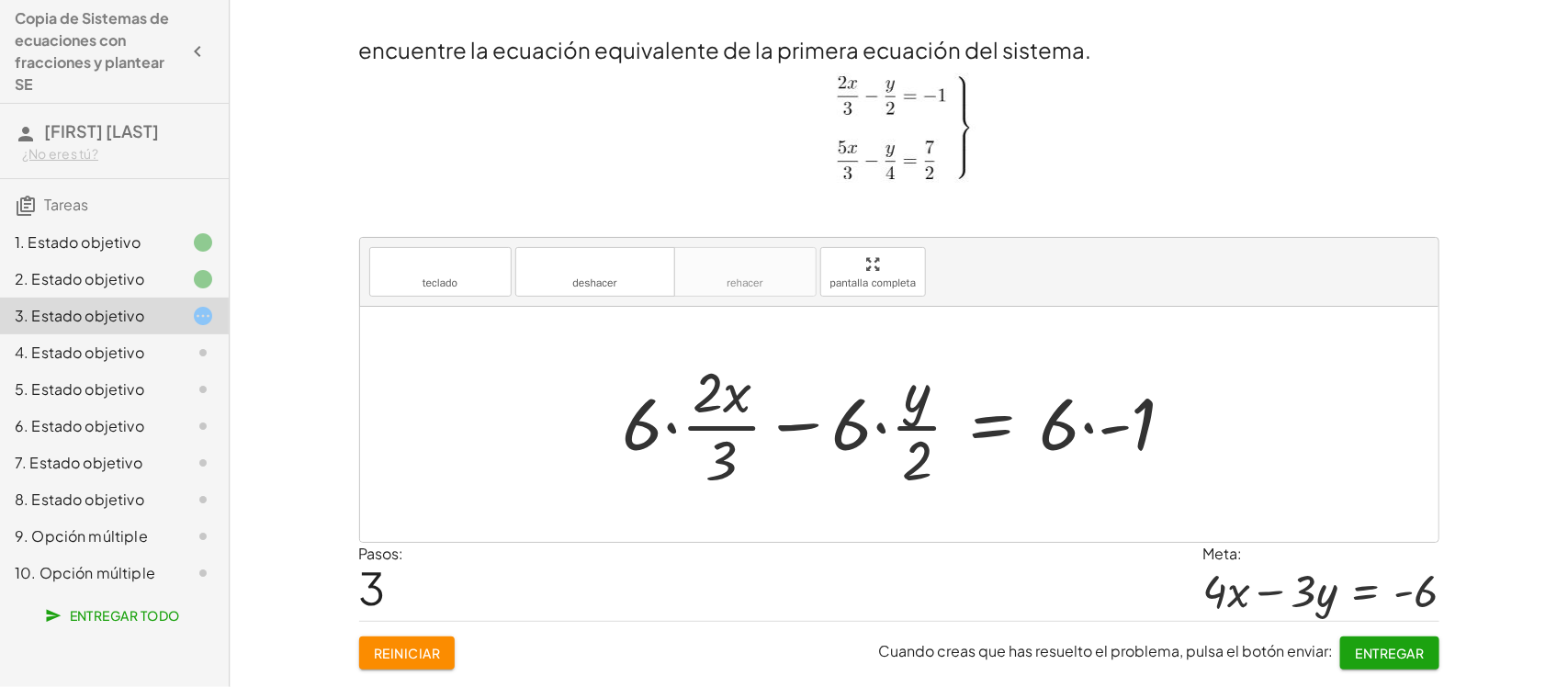 click at bounding box center (906, 424) 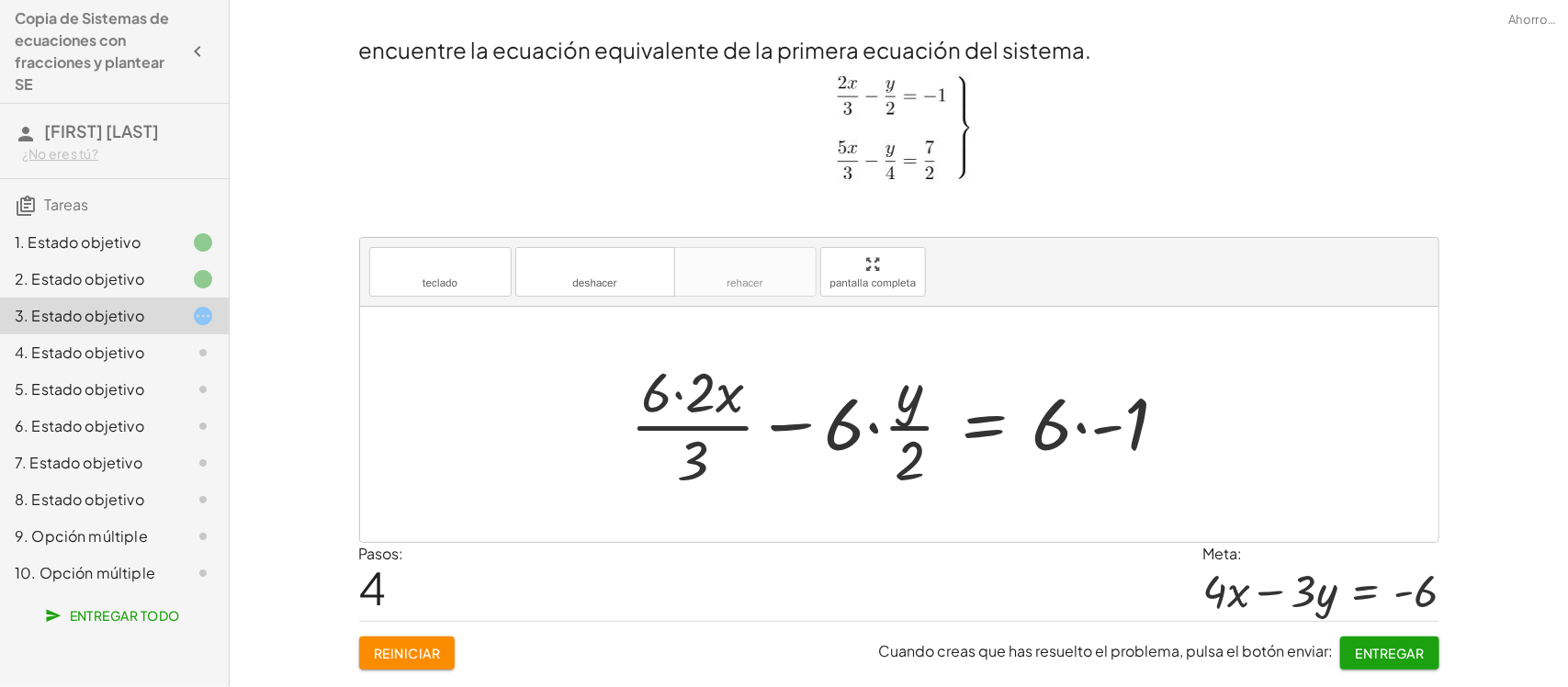 click at bounding box center (906, 424) 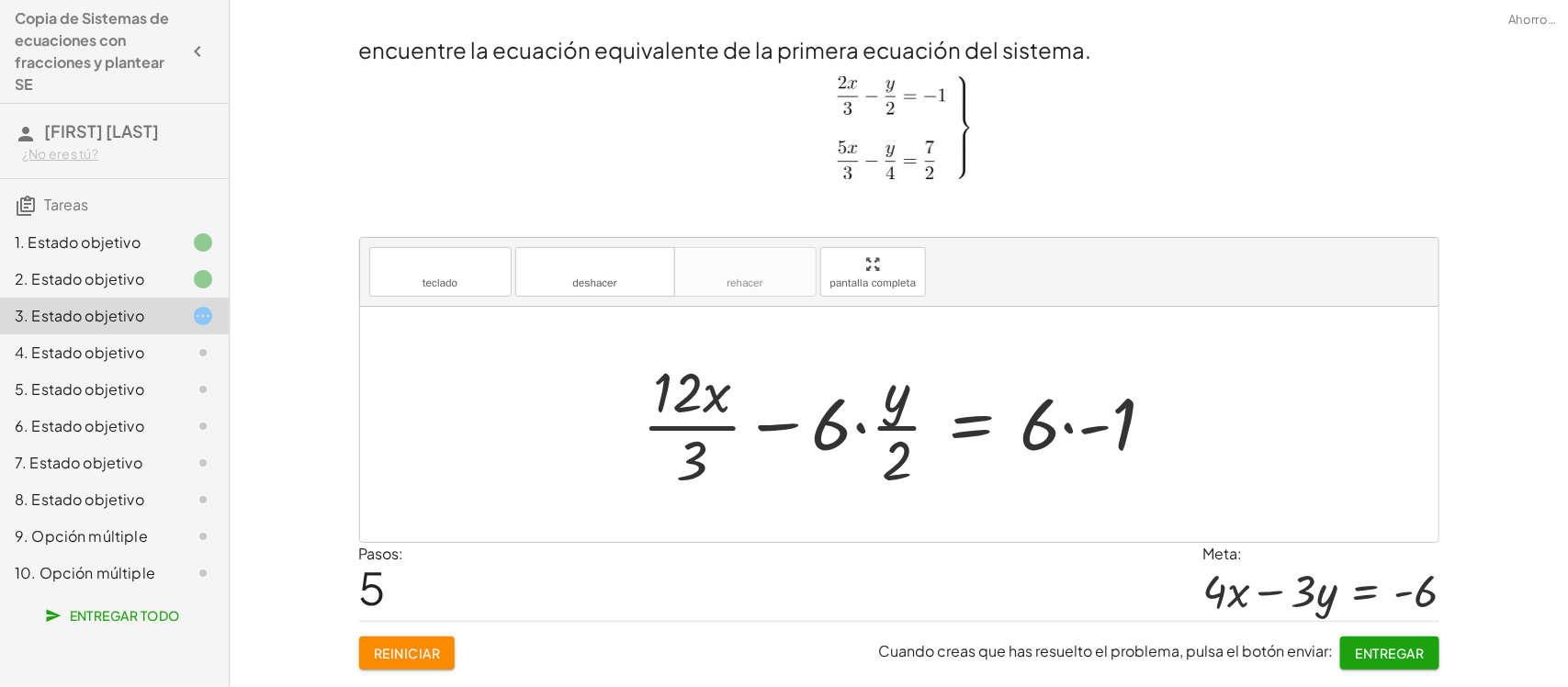 click at bounding box center [906, 424] 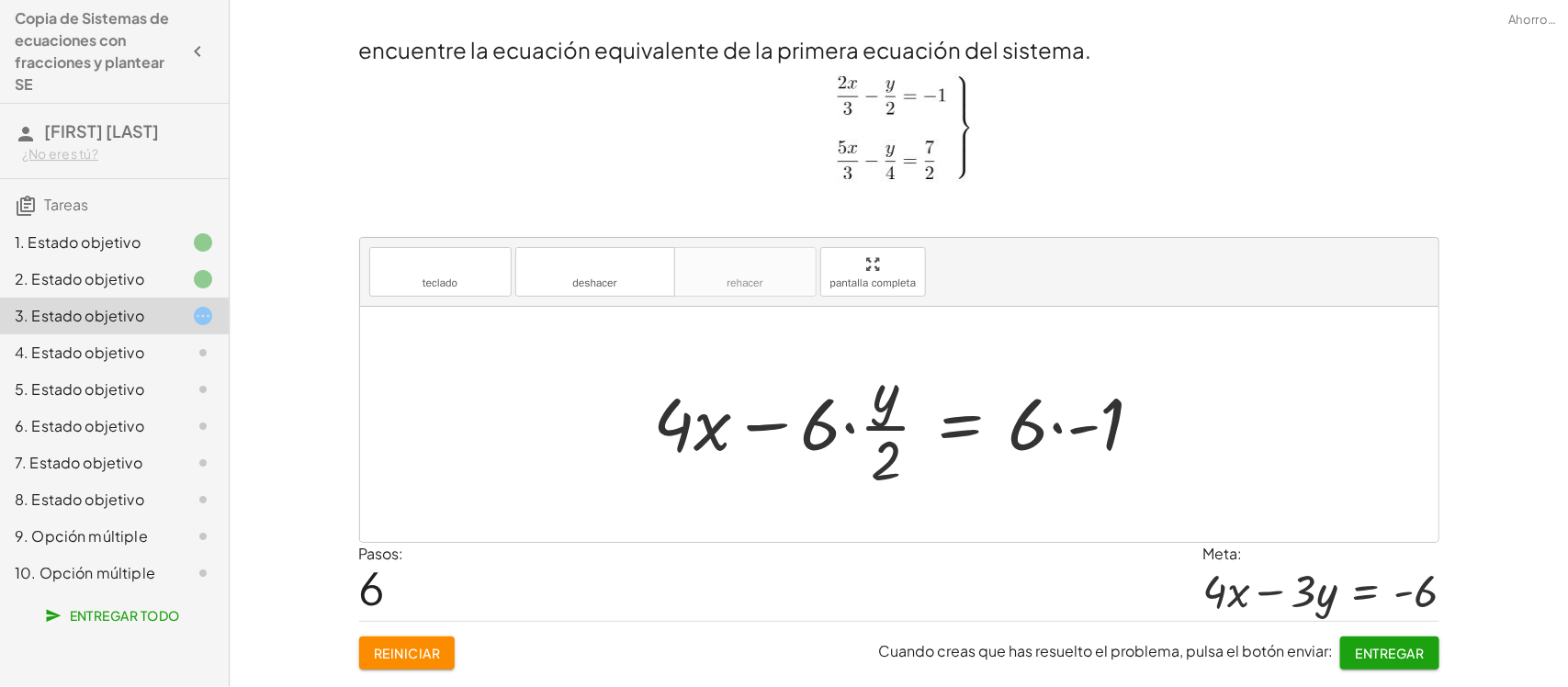 click at bounding box center [906, 424] 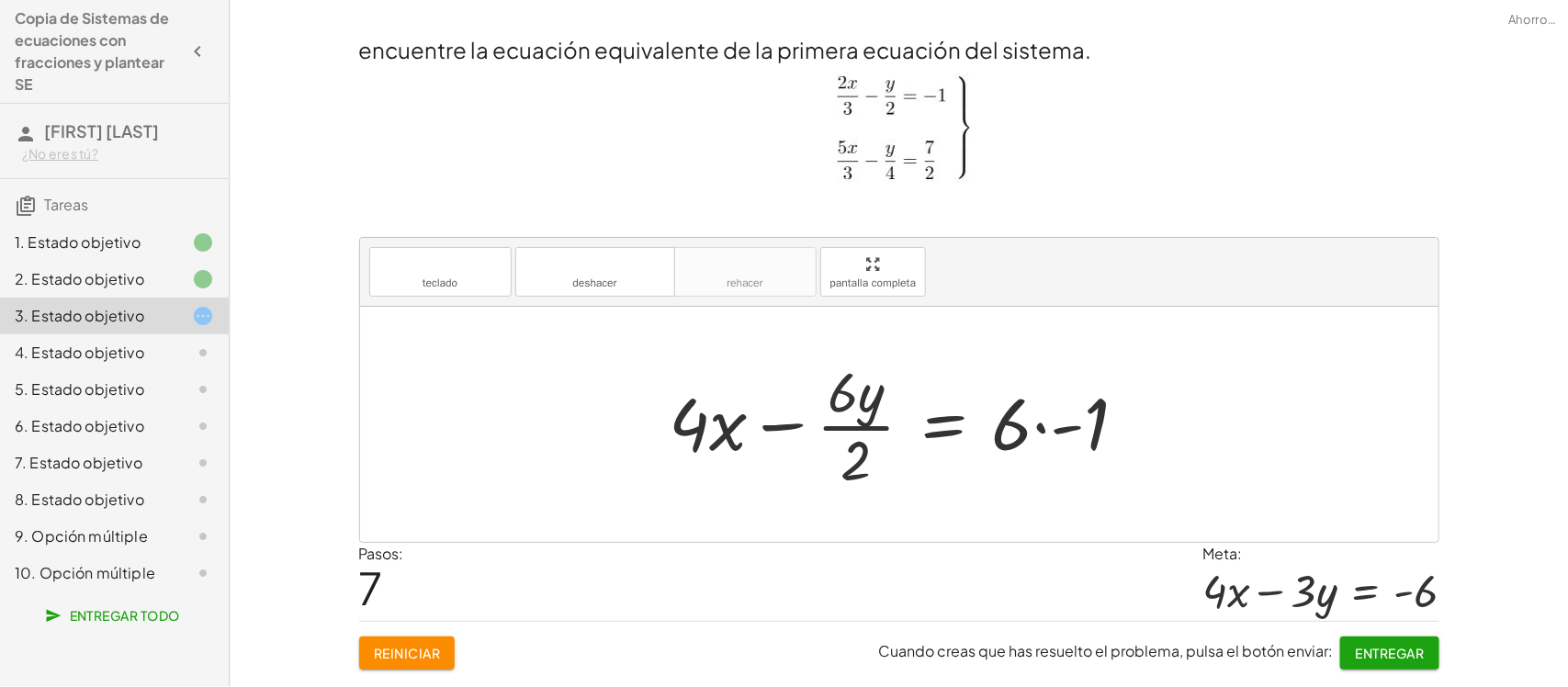 click at bounding box center [906, 424] 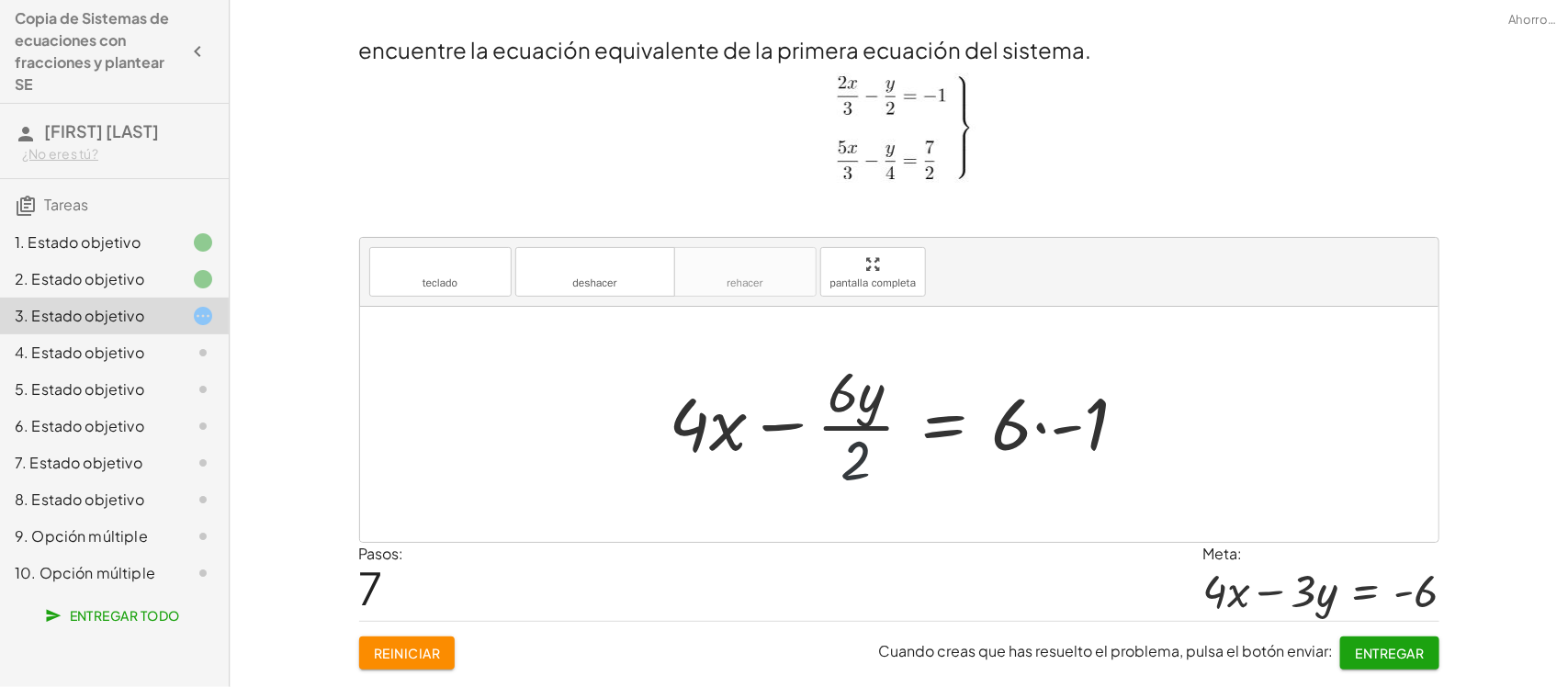 click at bounding box center (906, 424) 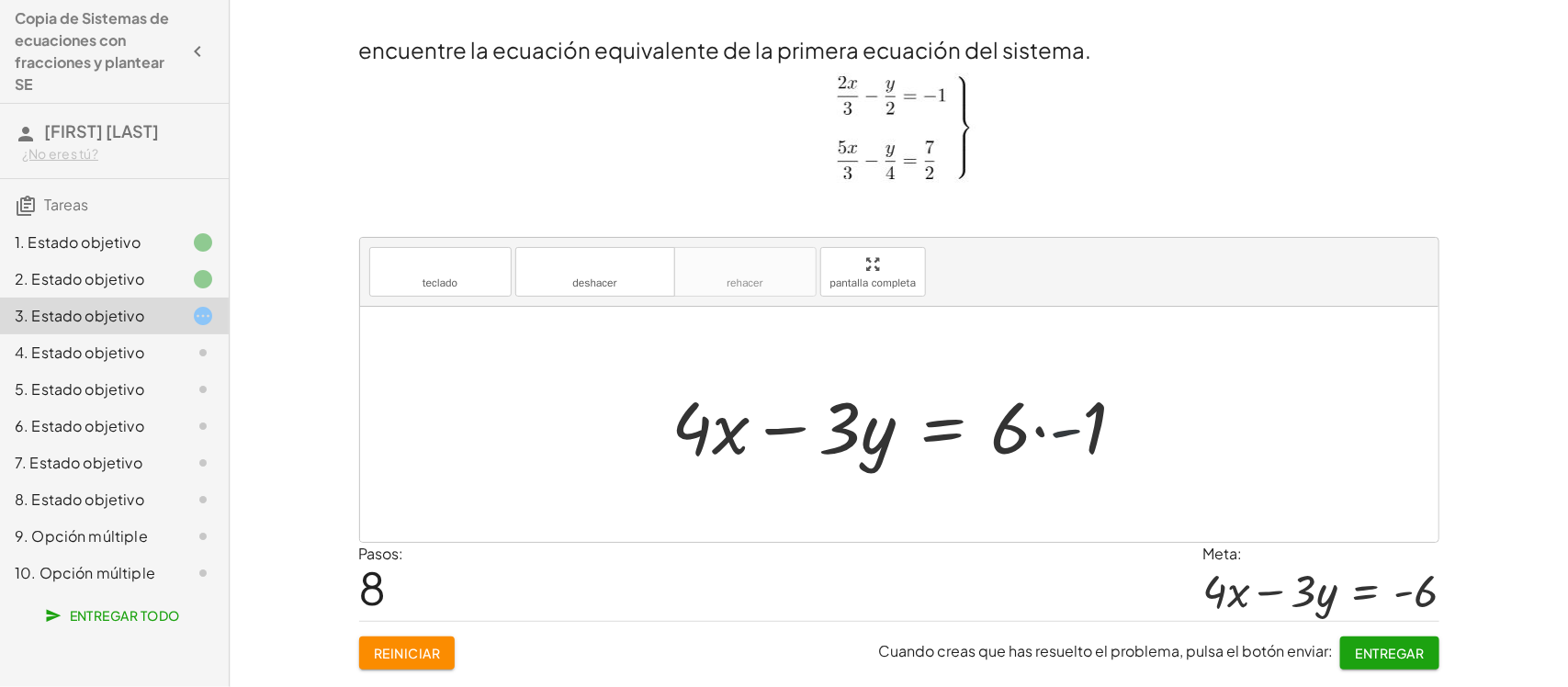 click at bounding box center (907, 424) 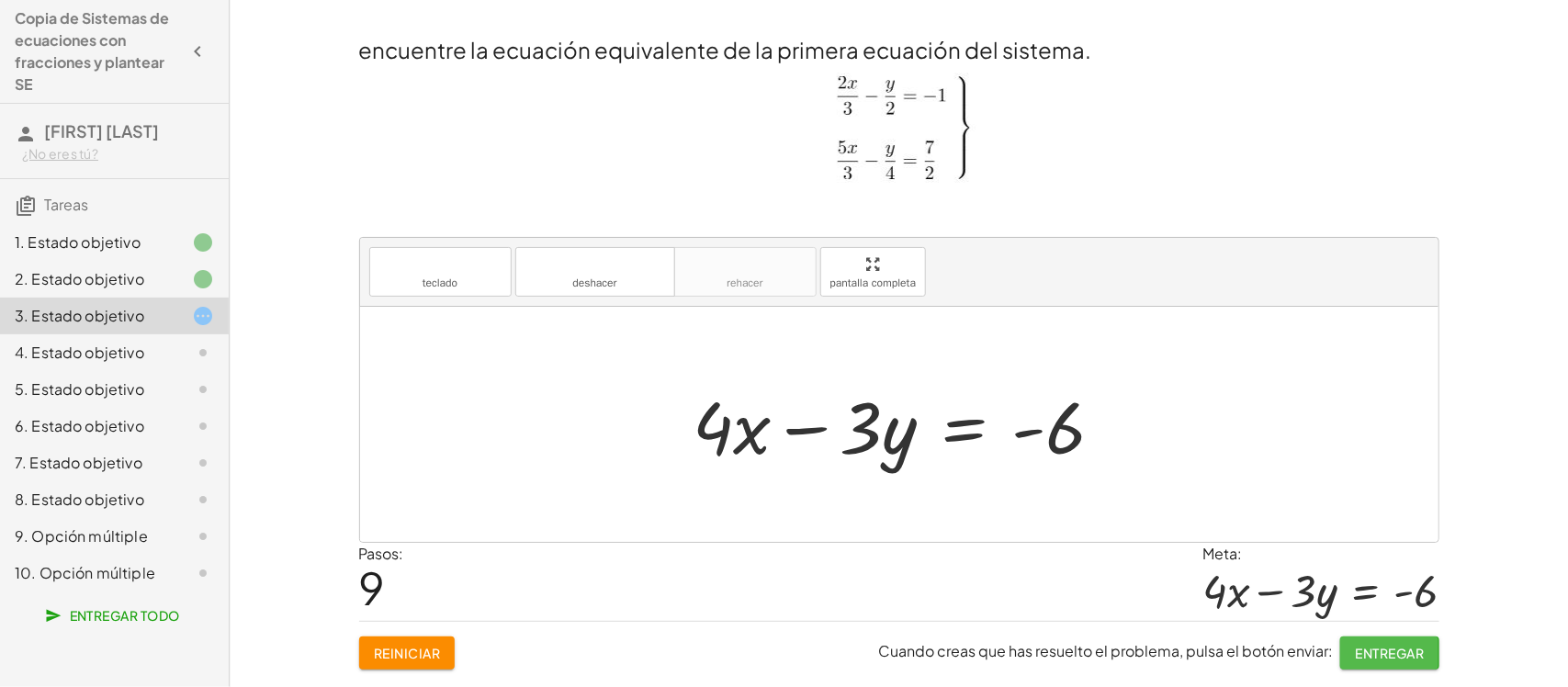 click on "Entregar" at bounding box center [1390, 653] 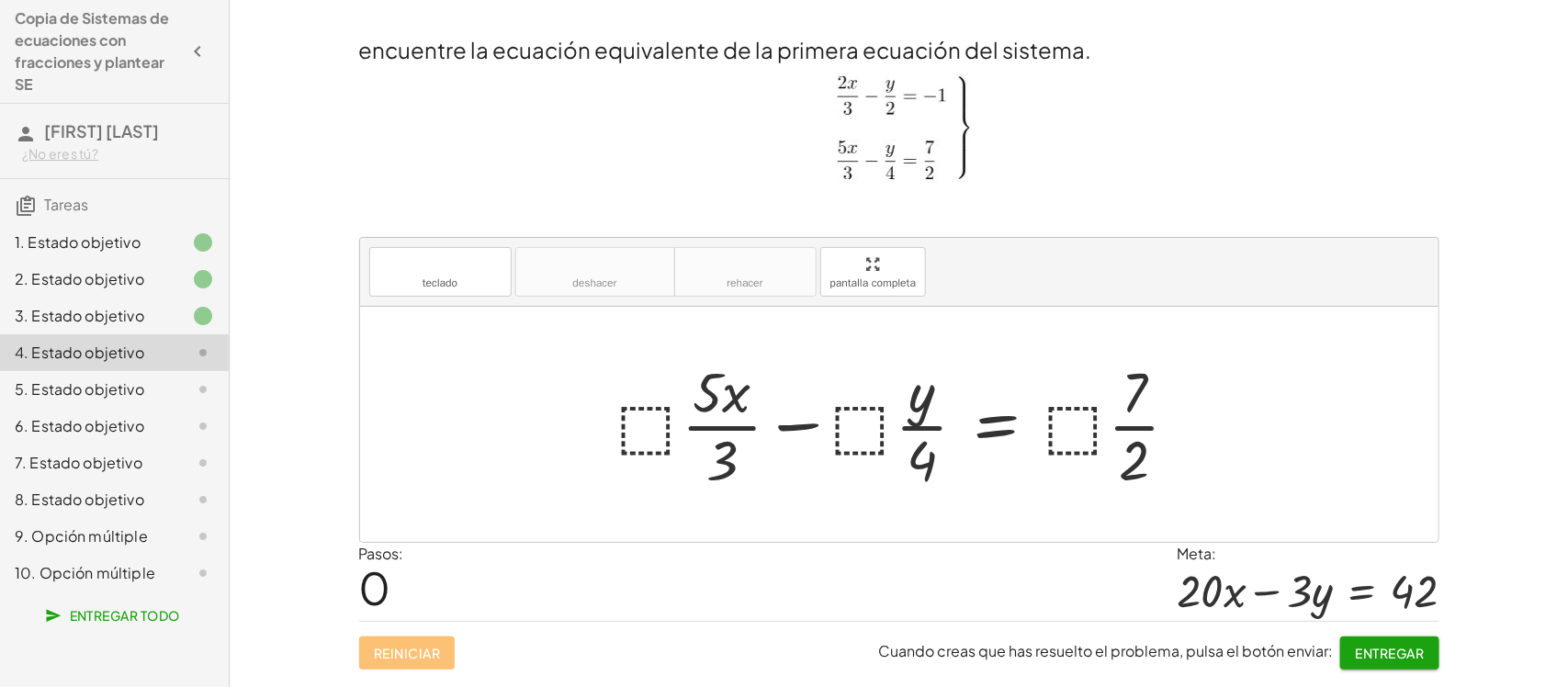 click on "Determine el mínimo común múltiplo de la ecuación uno del sistema de ecuaciones teclado teclado deshacer deshacer rehacer rehacer pantalla completa ⬚ 6 × Pasos:   1 Reiniciar Cuando creas que has resuelto el problema, pulsa el botón enviar: Continuar Determine el mínimo común múltiplo de la ecuación dos del sistema de ecuaciones teclado teclado deshacer deshacer rehacer rehacer pantalla completa ⬚ 6 × Pasos:   1 Reiniciar Cuando creas que has resuelto el problema, pulsa el botón enviar: Continuar encuentre la ecuación equivalente de la primera ecuación del sistema. teclado teclado deshacer deshacer rehacer rehacer pantalla completa + · ⬚ · · 2 · x · 3 − · ⬚ · · y · 2 = · ⬚ · - 1 + · 6 · · 2 · x · 3 − · ⬚ · · y · 2 = · ⬚ · - 1 + · 6 · · 2 · x · 3 − · 6 · · y · 2 = · ⬚ · - 1 + · 6 · · 2 · x · 3 − · 6 · · y · 2 = · 6 · - 1 + · 6 · 2 · x · 3 − · 6 · · y · 2 = · 6 · - 1 + · 12 · x · 3 − · 6 · · y · 2 = · 6 ·" 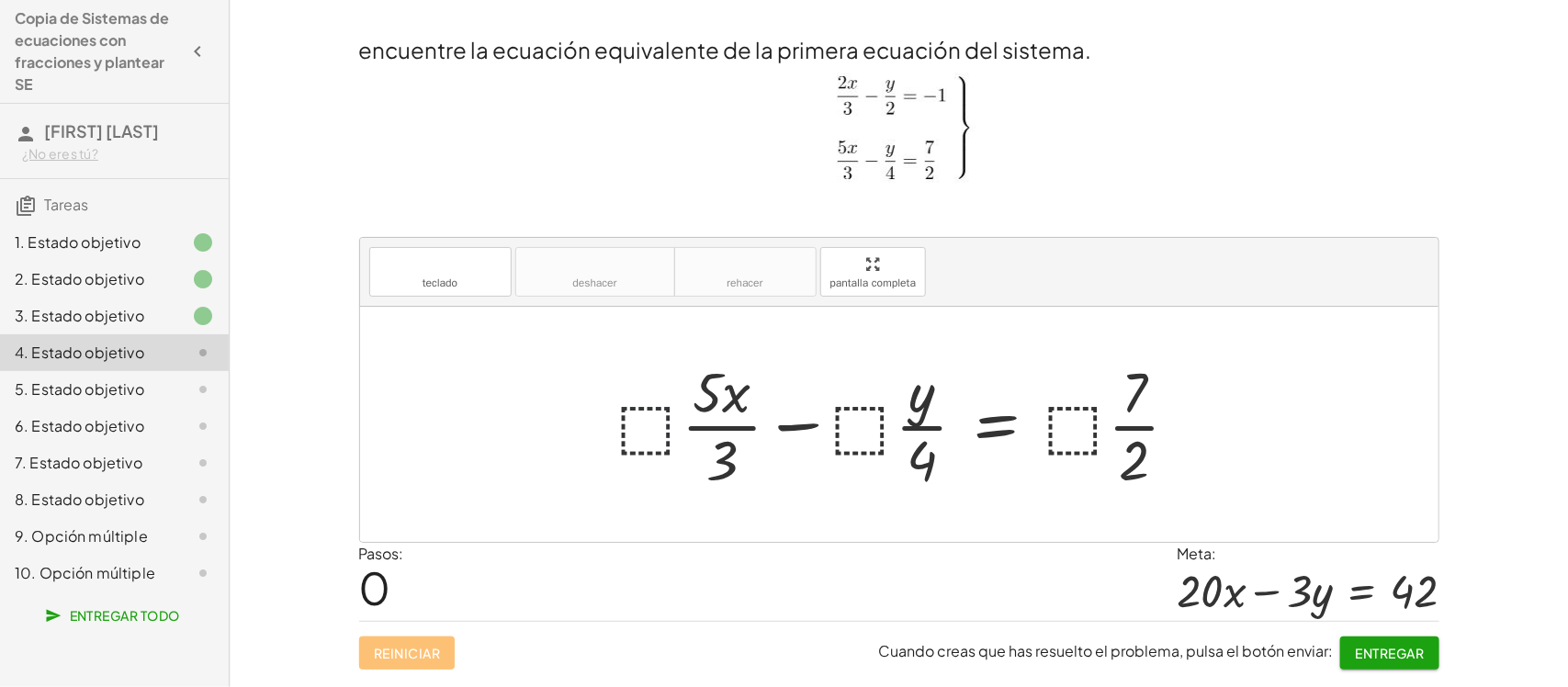 click at bounding box center (906, 424) 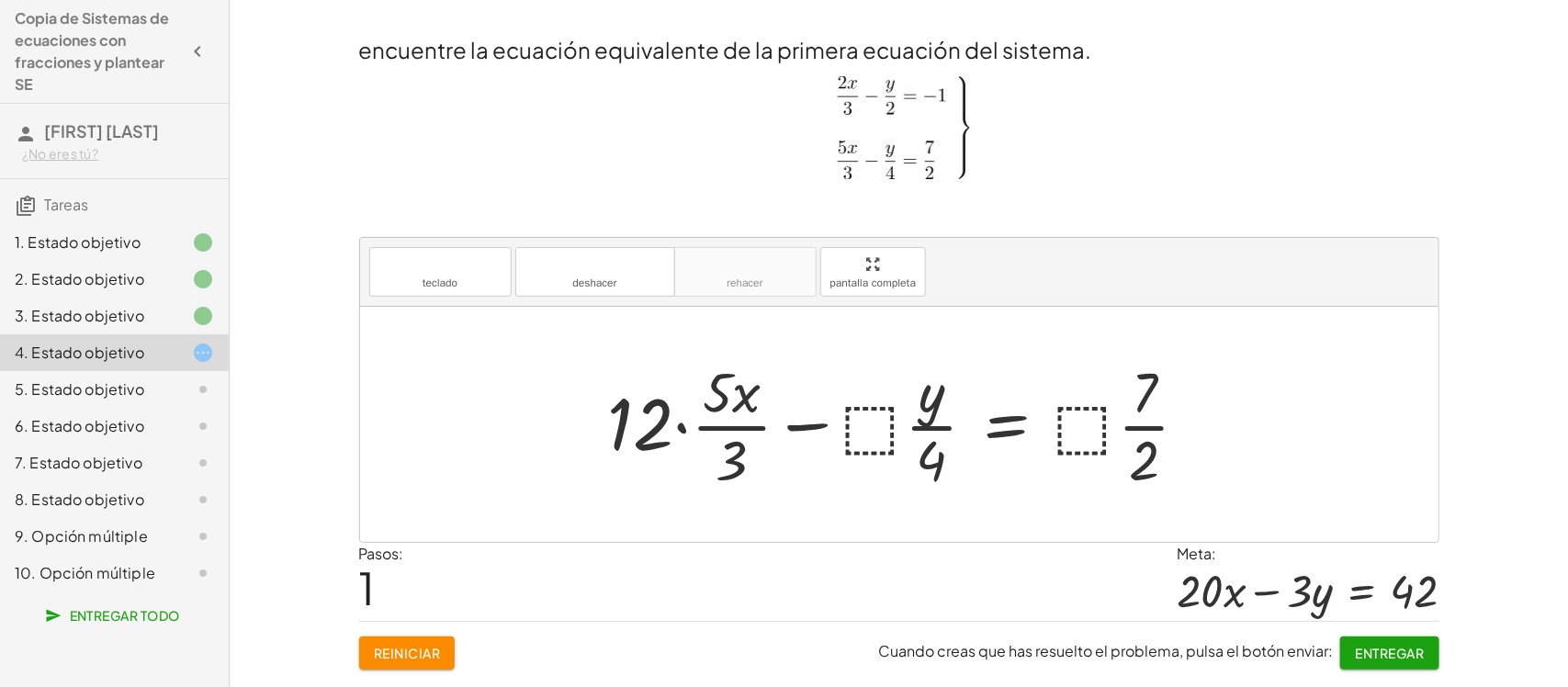 click at bounding box center [906, 424] 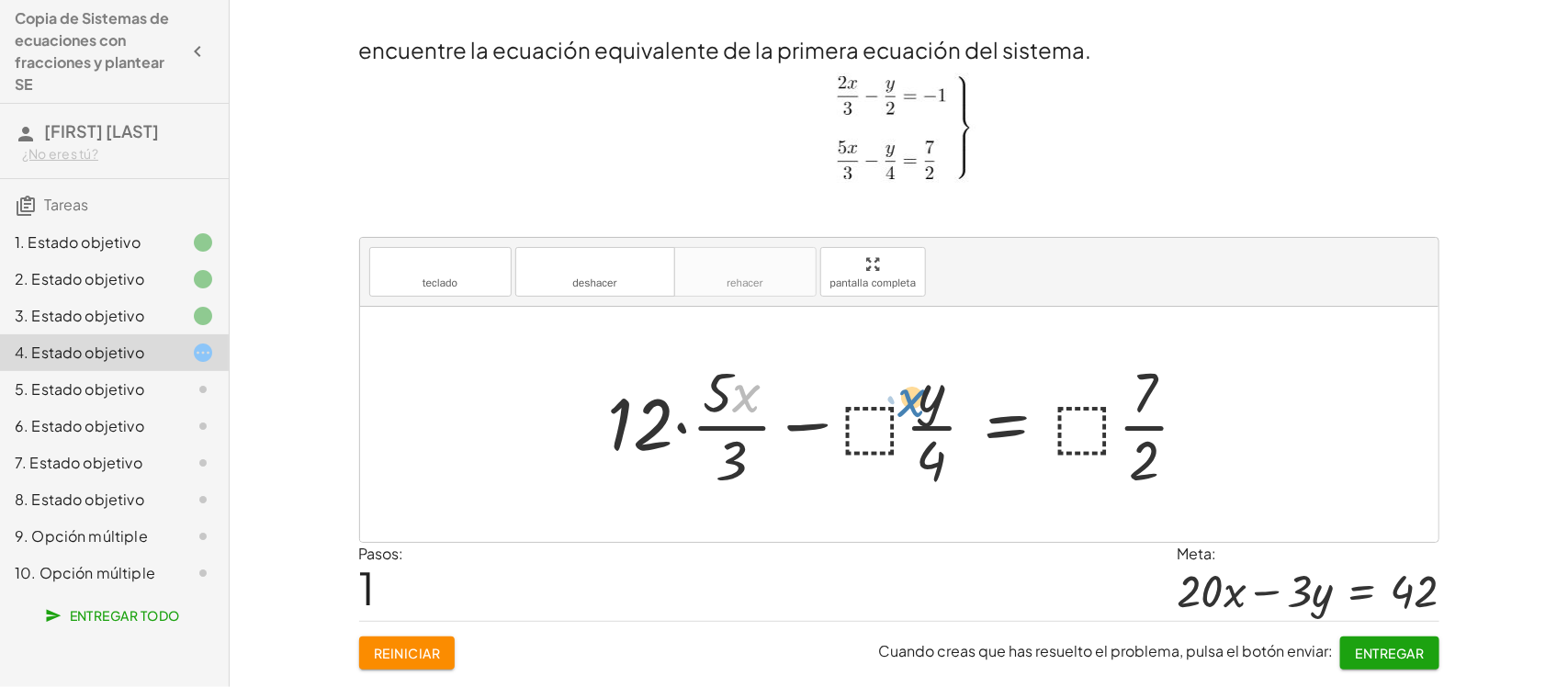 drag, startPoint x: 747, startPoint y: 395, endPoint x: 925, endPoint y: 401, distance: 178.10109 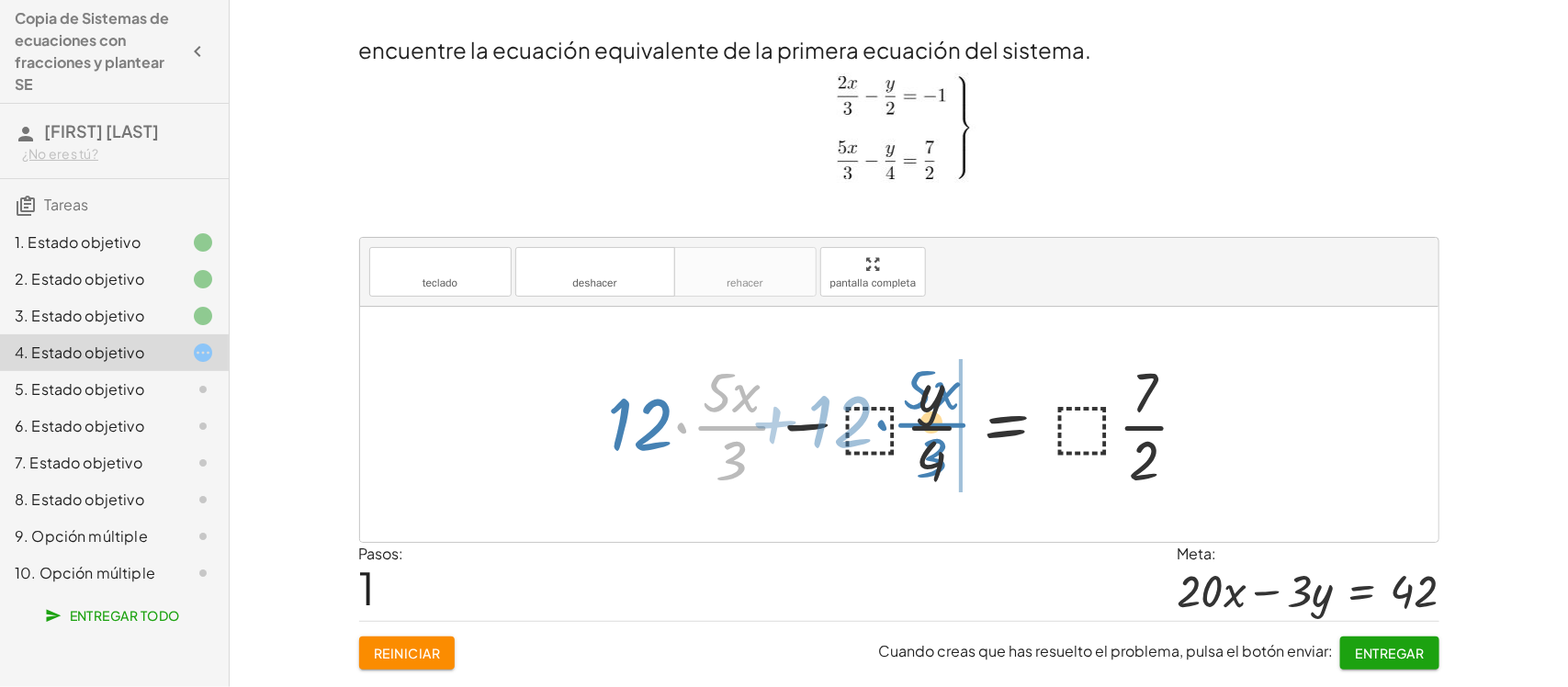 drag, startPoint x: 742, startPoint y: 428, endPoint x: 932, endPoint y: 425, distance: 190.02368 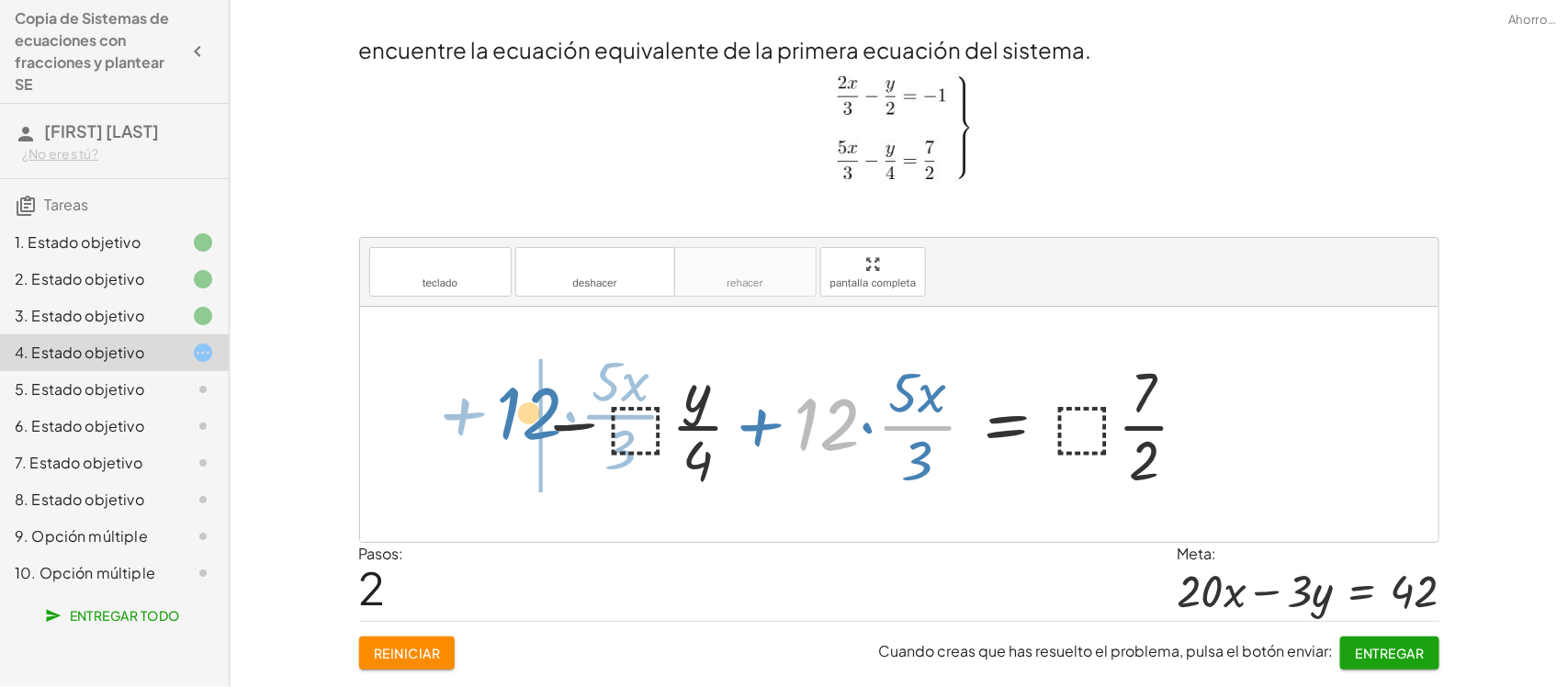 drag, startPoint x: 820, startPoint y: 430, endPoint x: 516, endPoint y: 420, distance: 304.16443 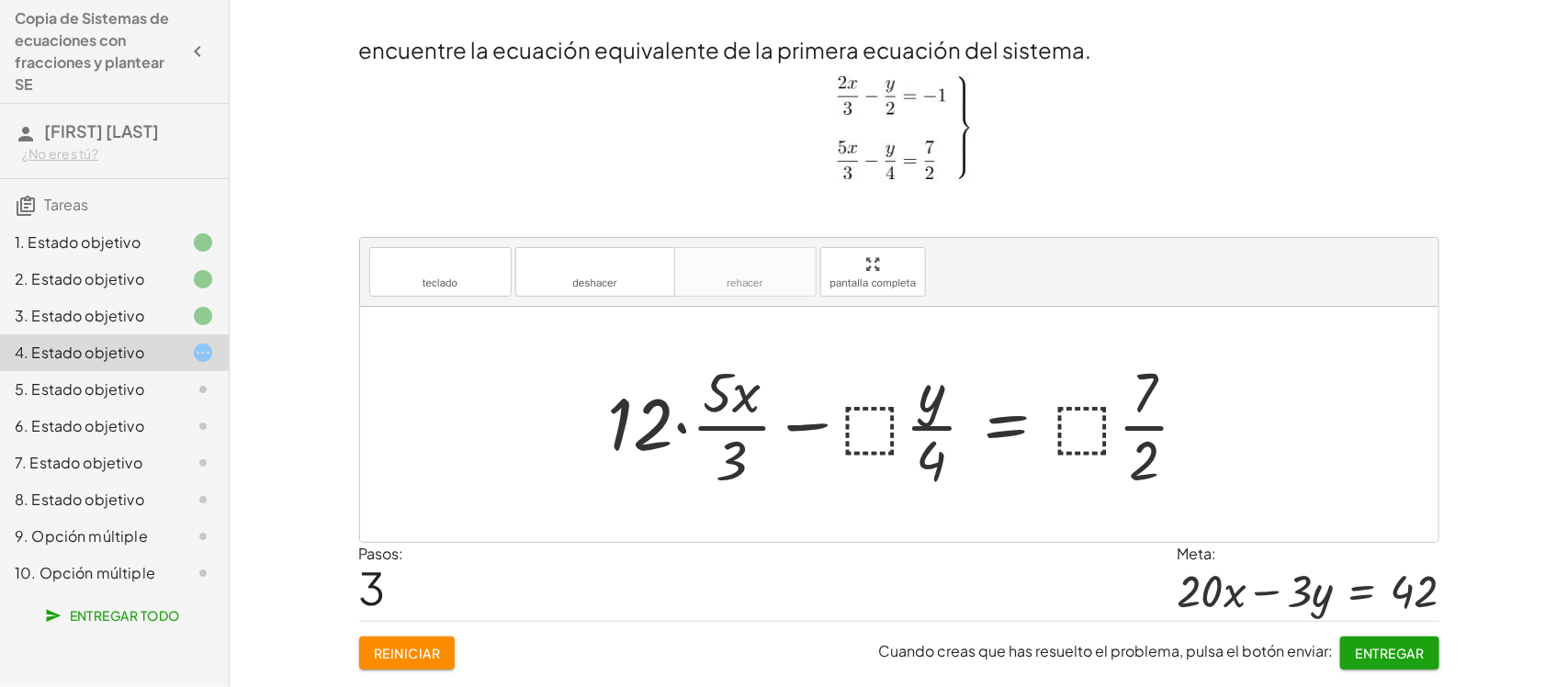 click at bounding box center [906, 424] 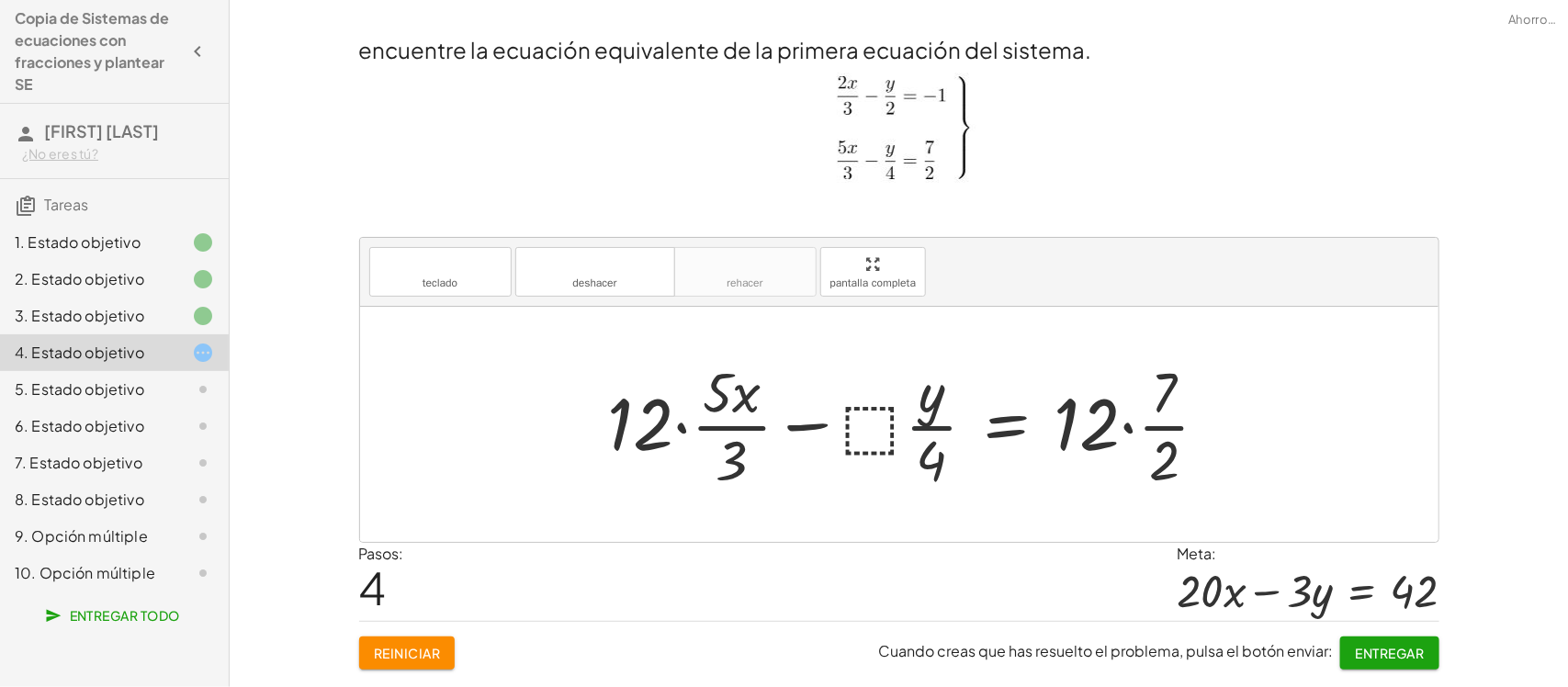 click at bounding box center [916, 424] 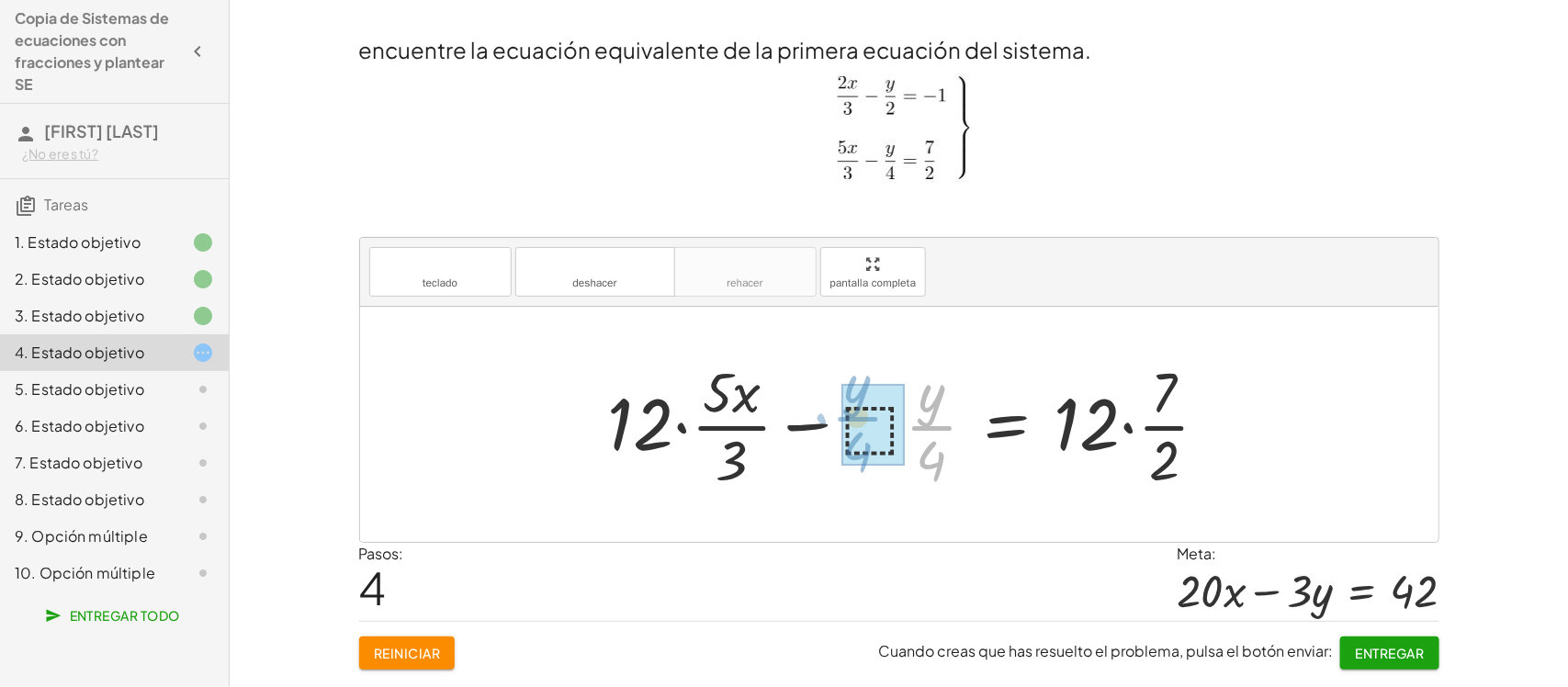 drag, startPoint x: 924, startPoint y: 420, endPoint x: 851, endPoint y: 411, distance: 73.552702 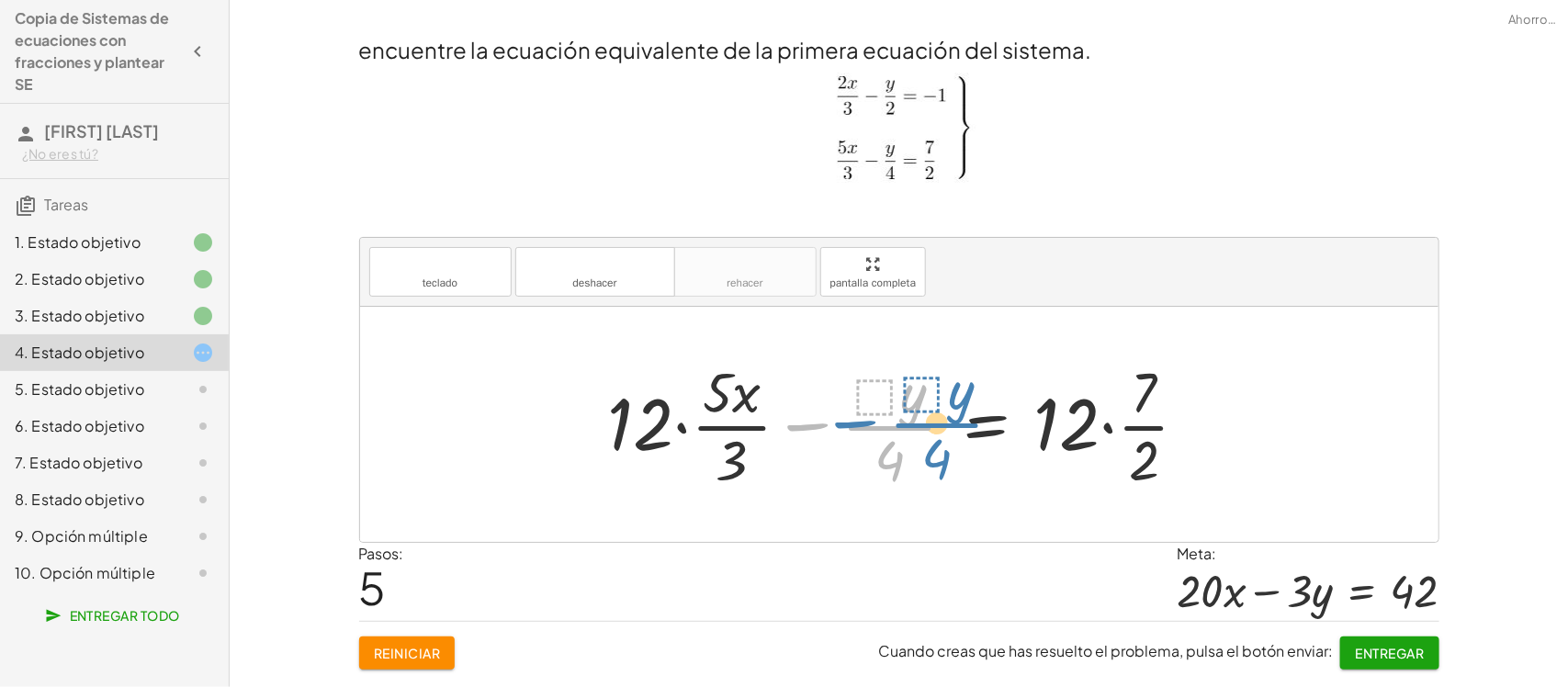 drag, startPoint x: 903, startPoint y: 421, endPoint x: 965, endPoint y: 416, distance: 62.20129 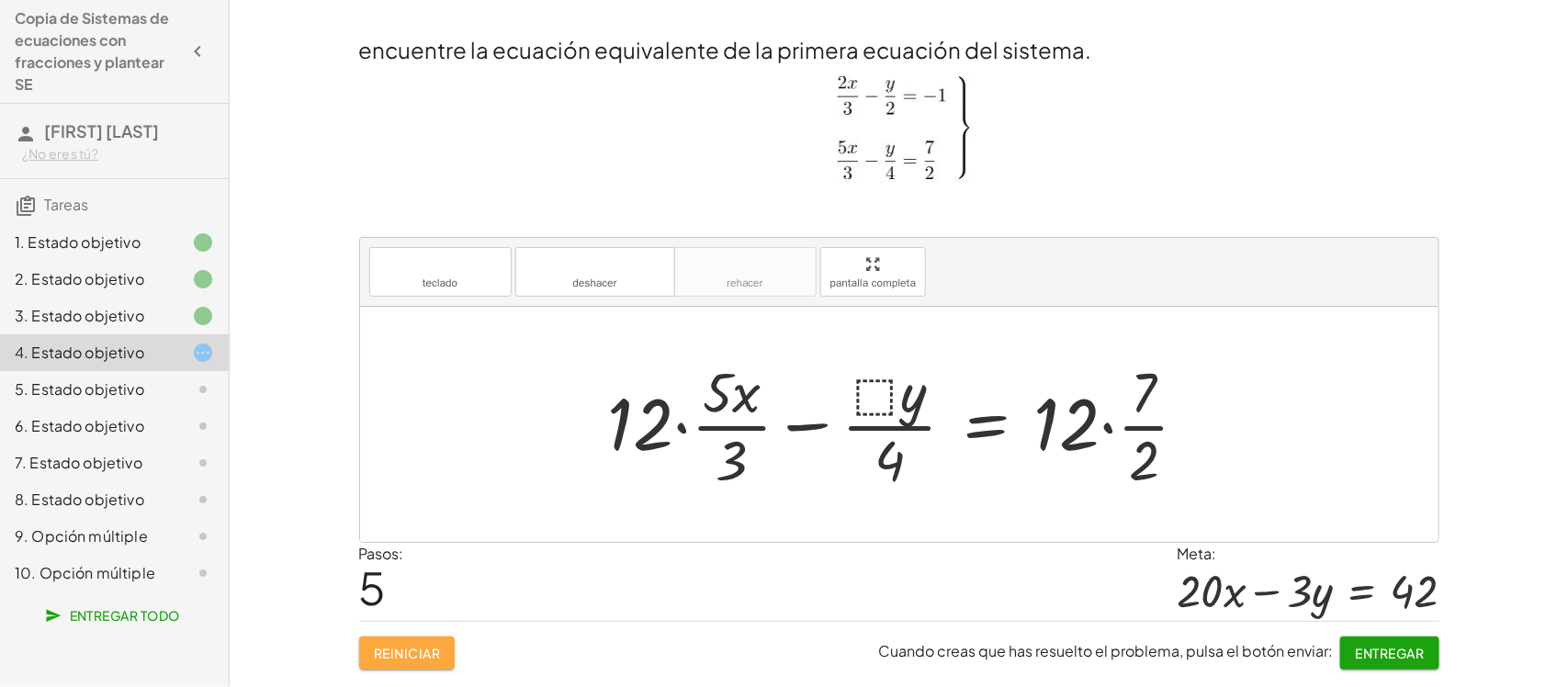 click on "Reiniciar" at bounding box center [407, 653] 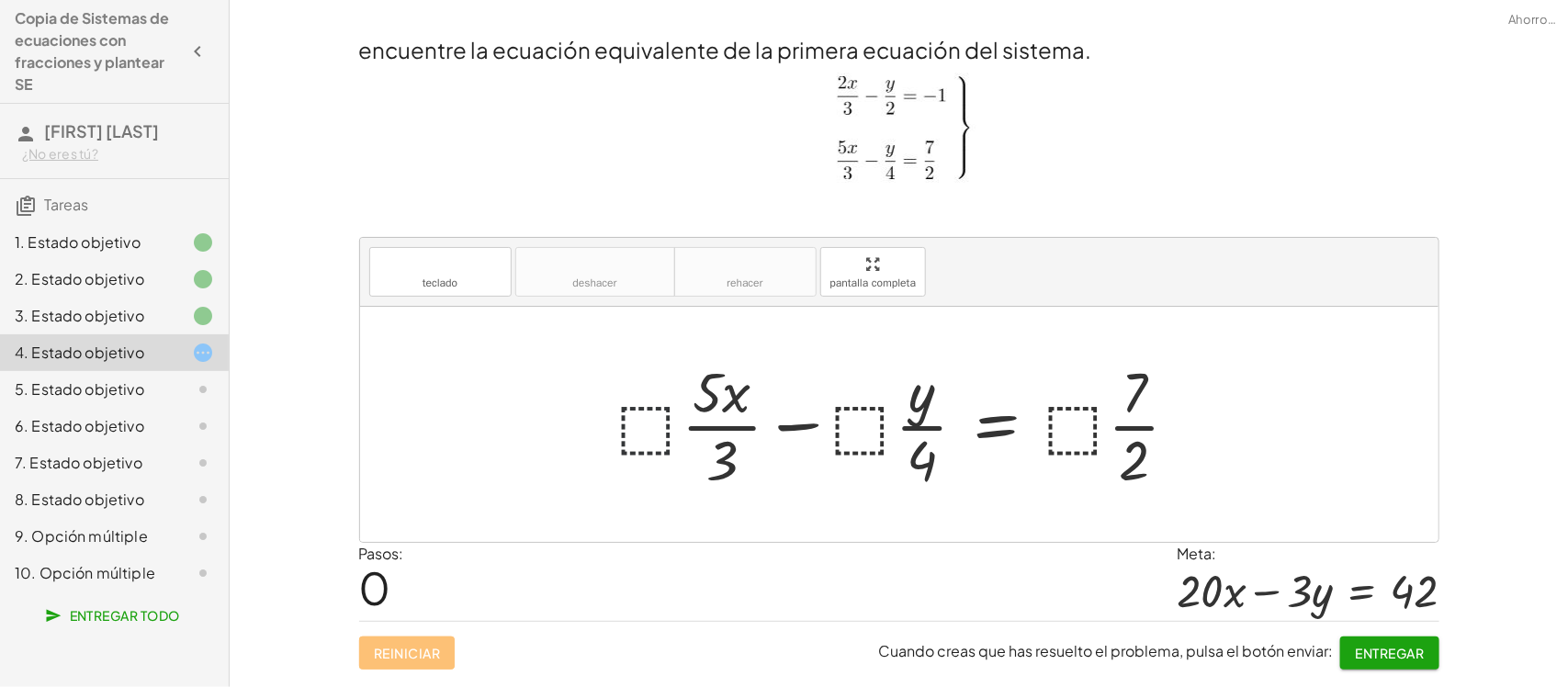 click at bounding box center (906, 424) 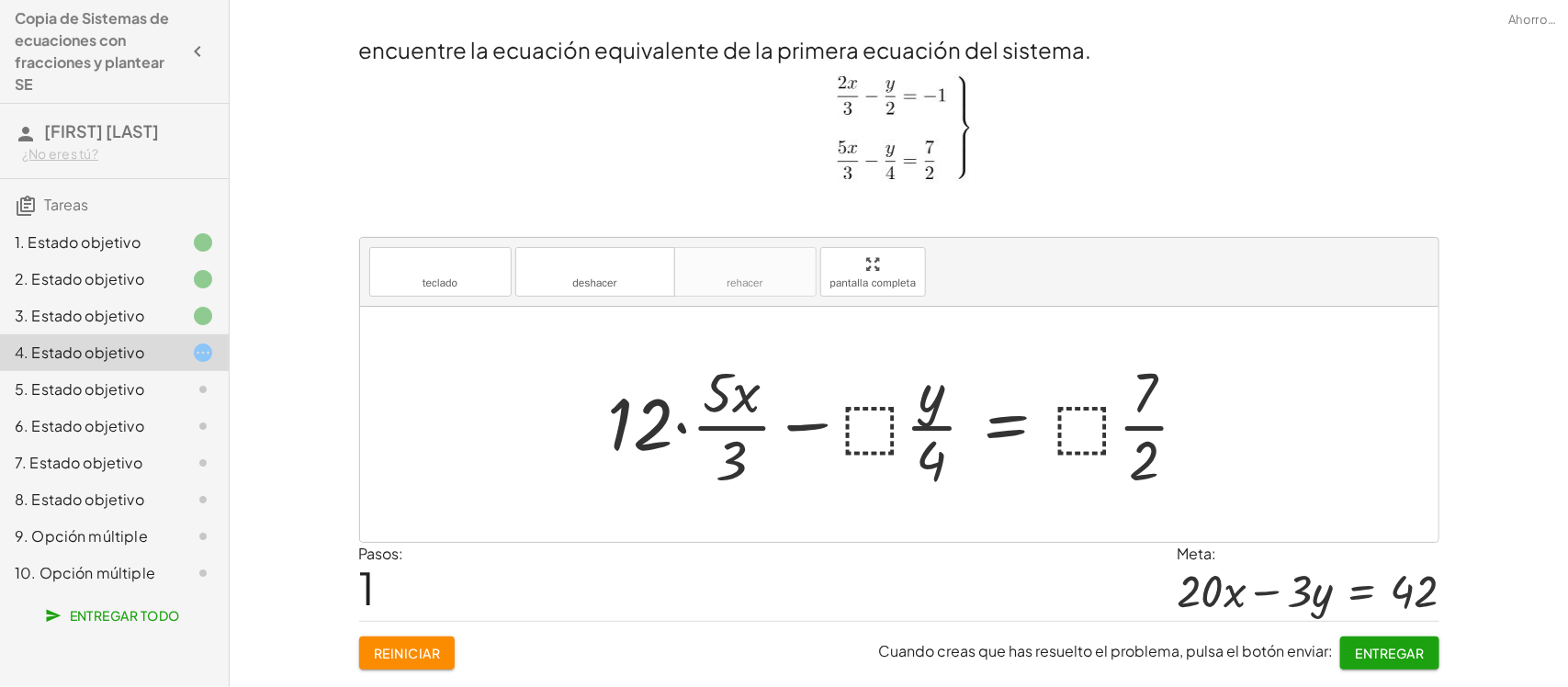 click at bounding box center [906, 424] 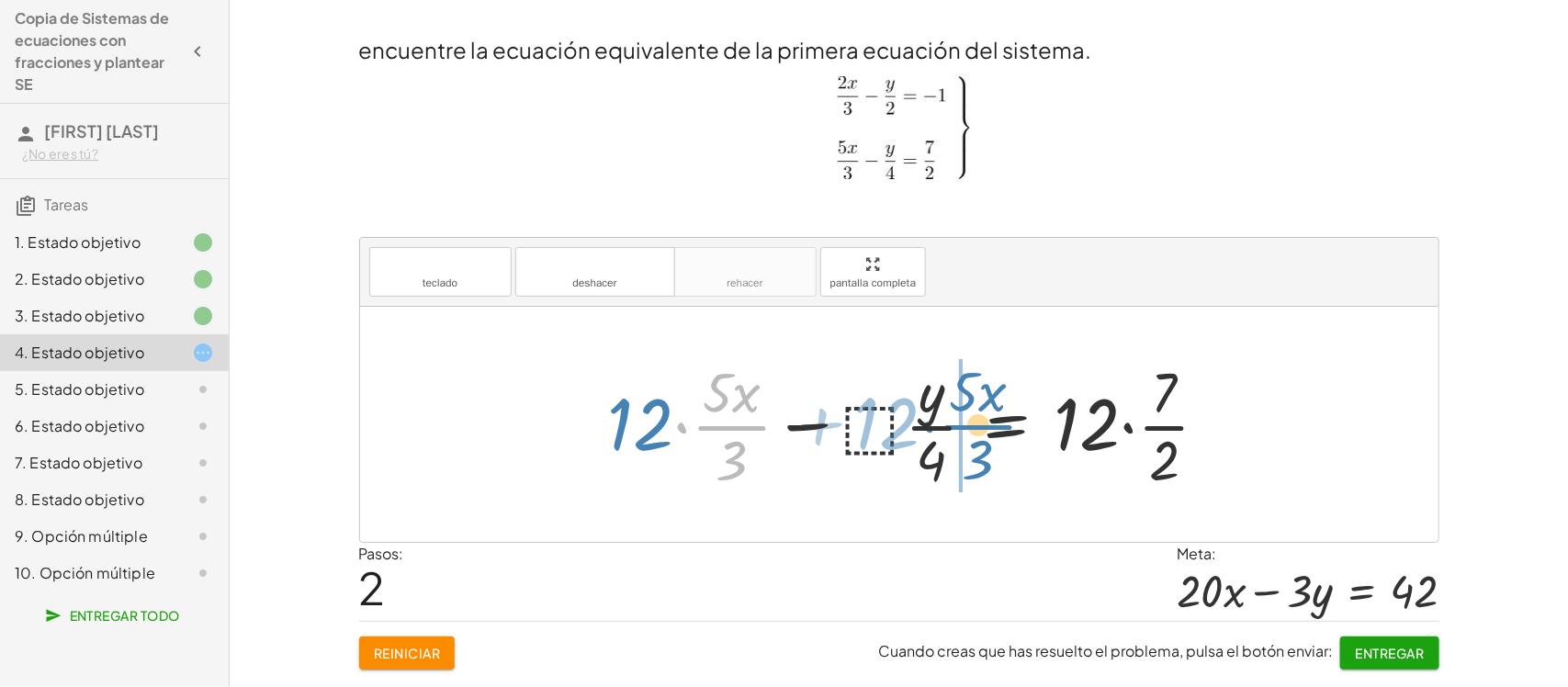 drag, startPoint x: 749, startPoint y: 423, endPoint x: 995, endPoint y: 422, distance: 246.00203 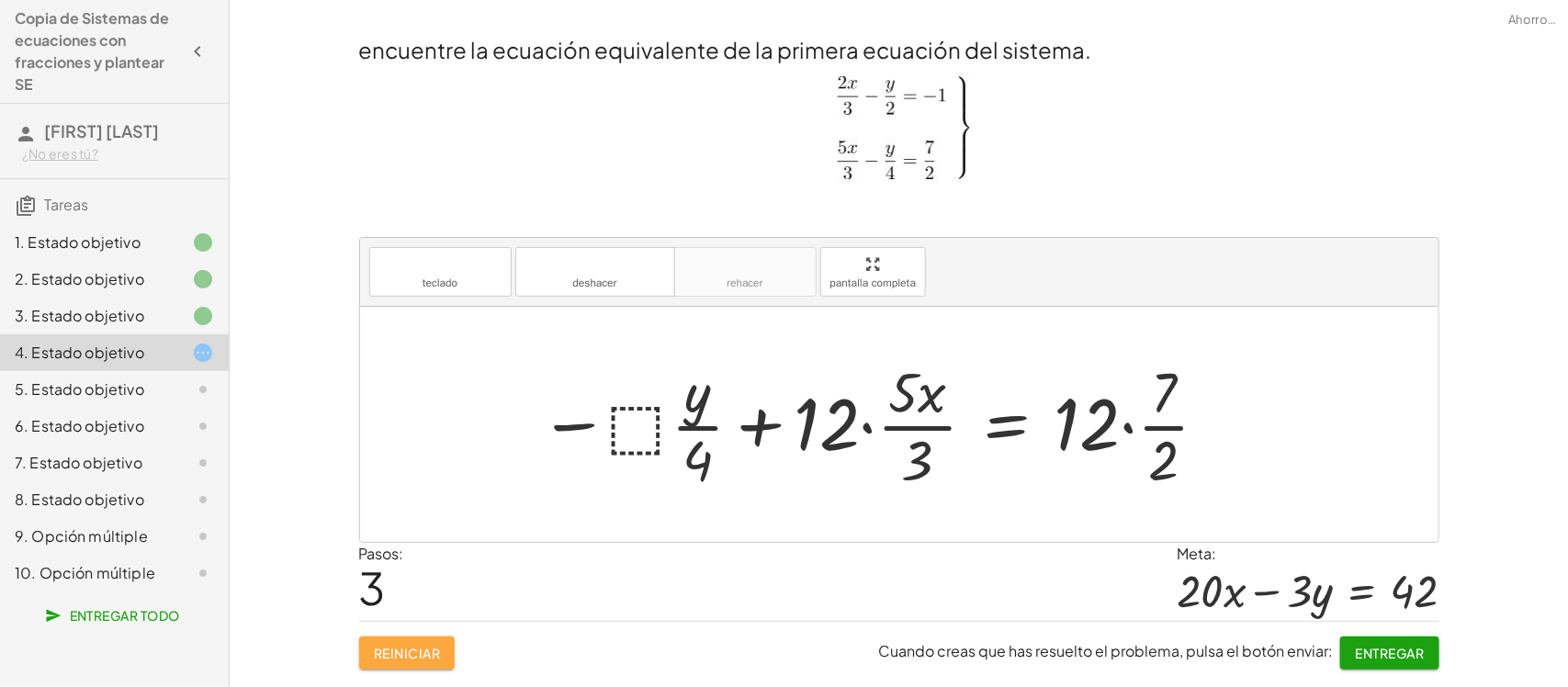 click on "Reiniciar" at bounding box center [407, 653] 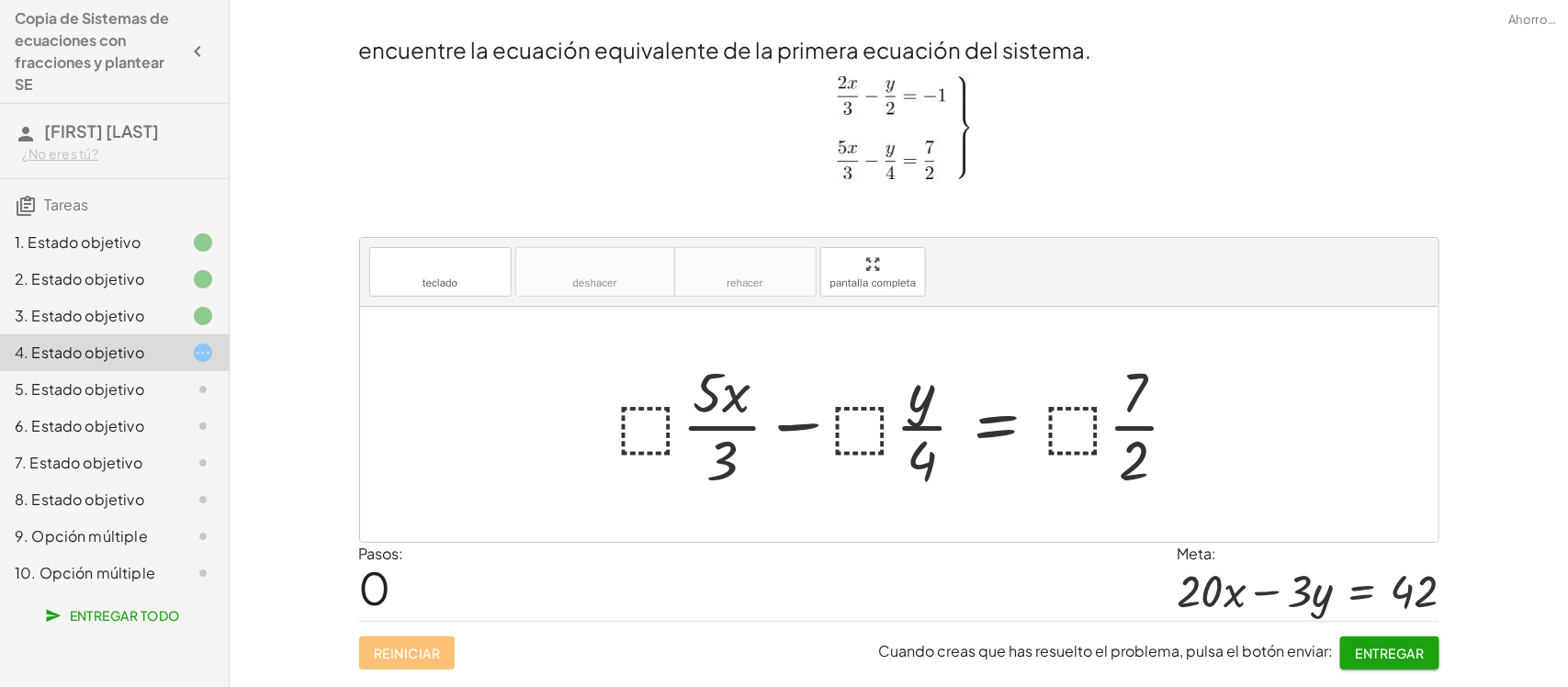 click at bounding box center (906, 424) 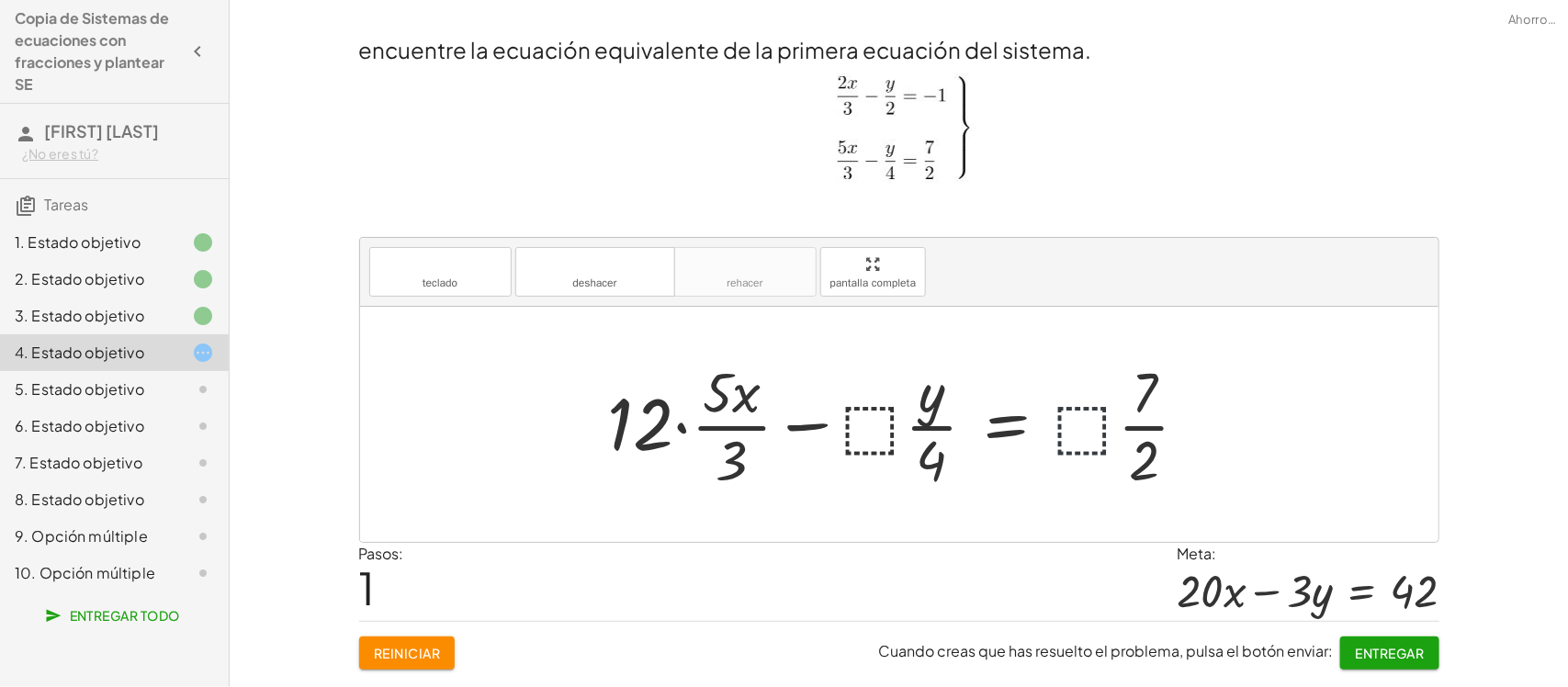 click at bounding box center [906, 424] 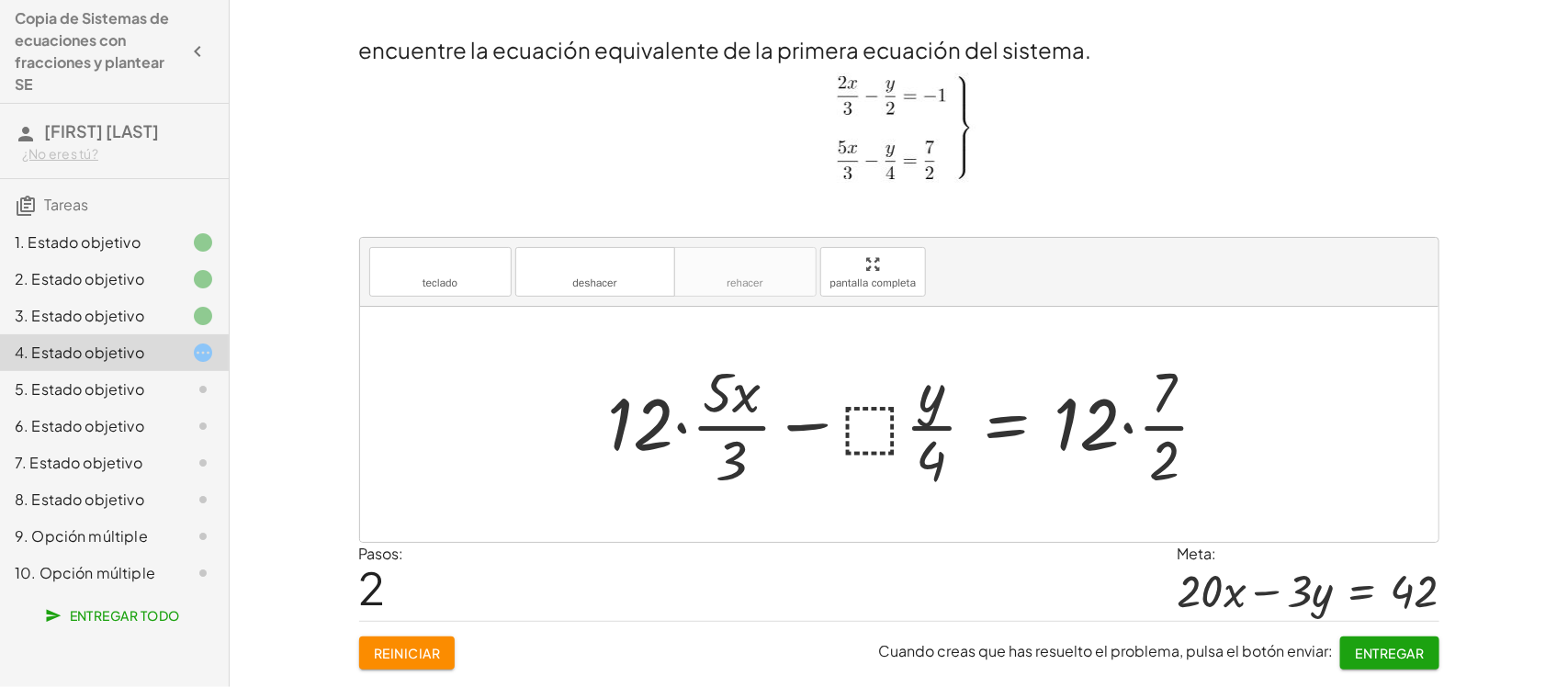 click at bounding box center [916, 424] 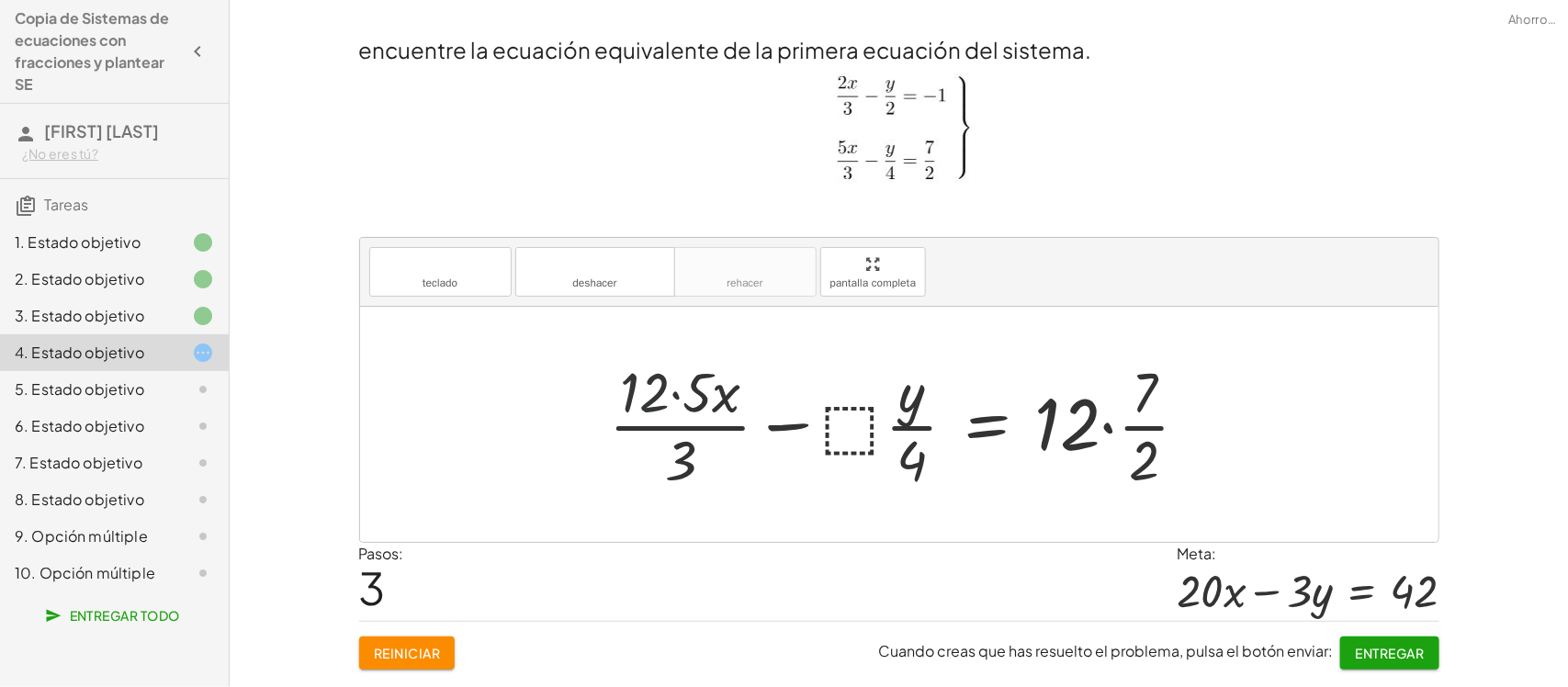 click at bounding box center [907, 424] 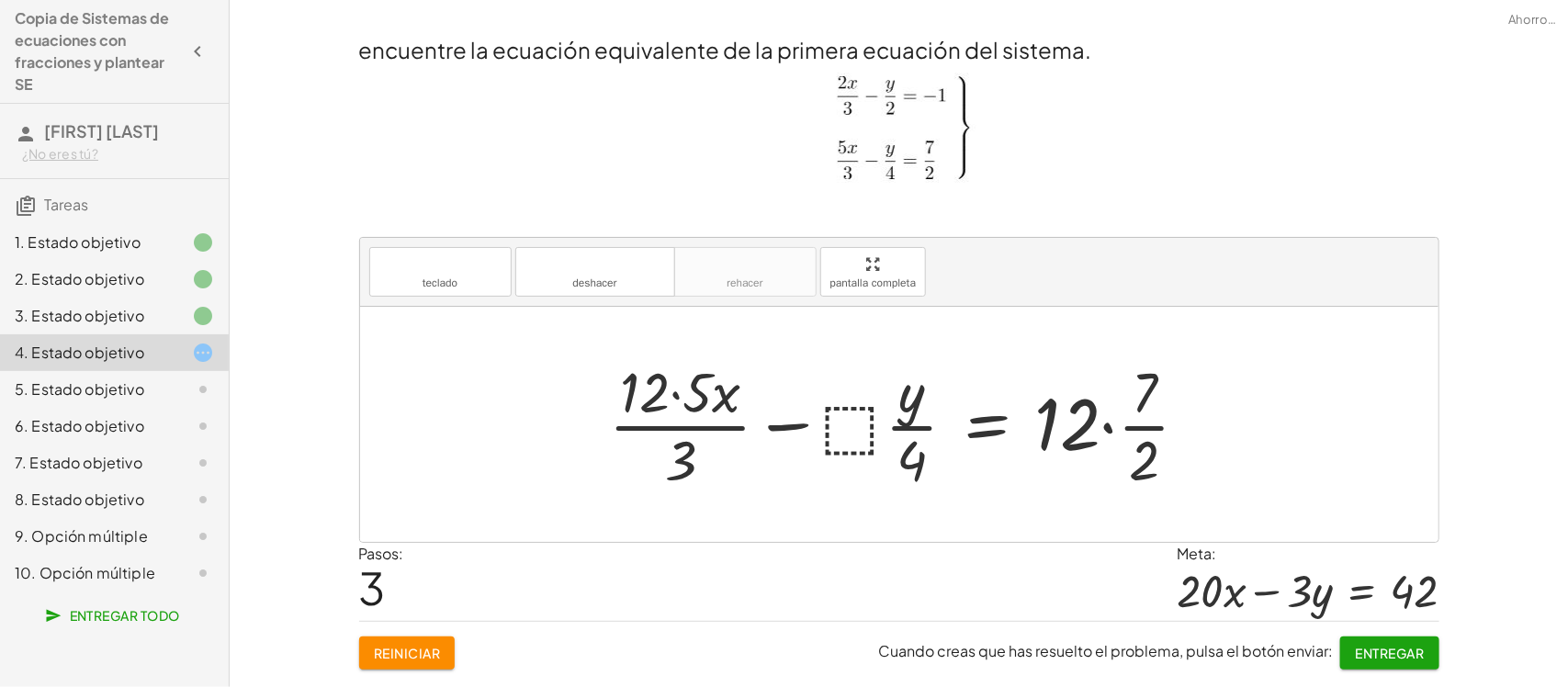 click at bounding box center (907, 424) 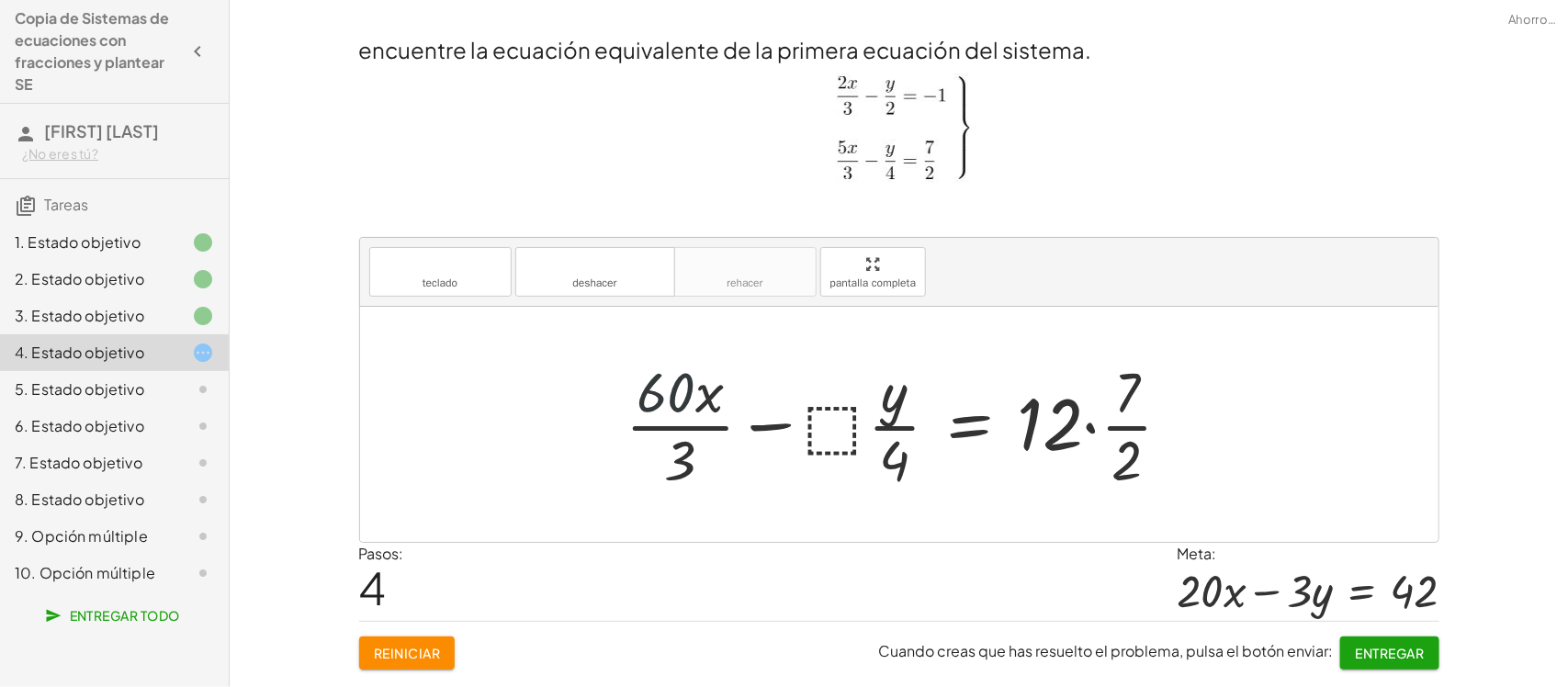 click at bounding box center (906, 424) 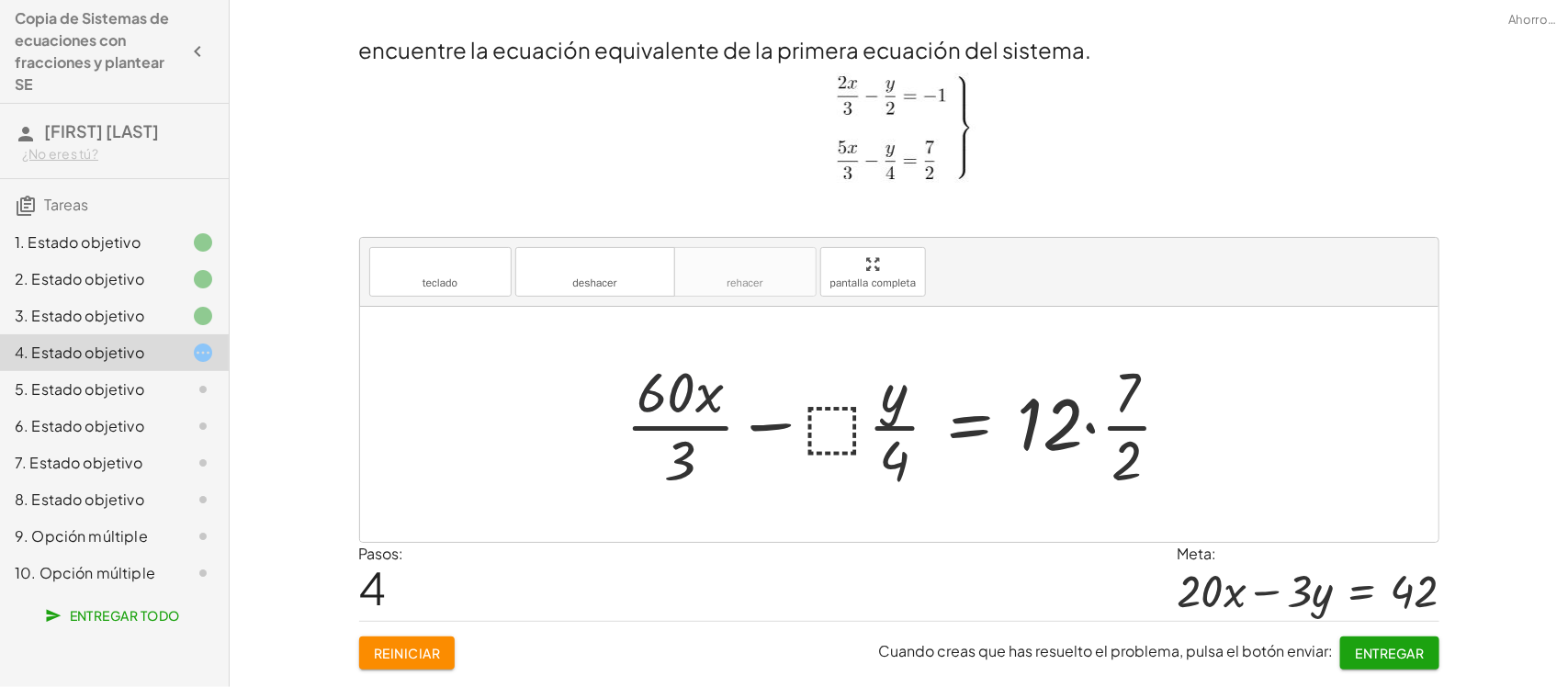 click at bounding box center (906, 424) 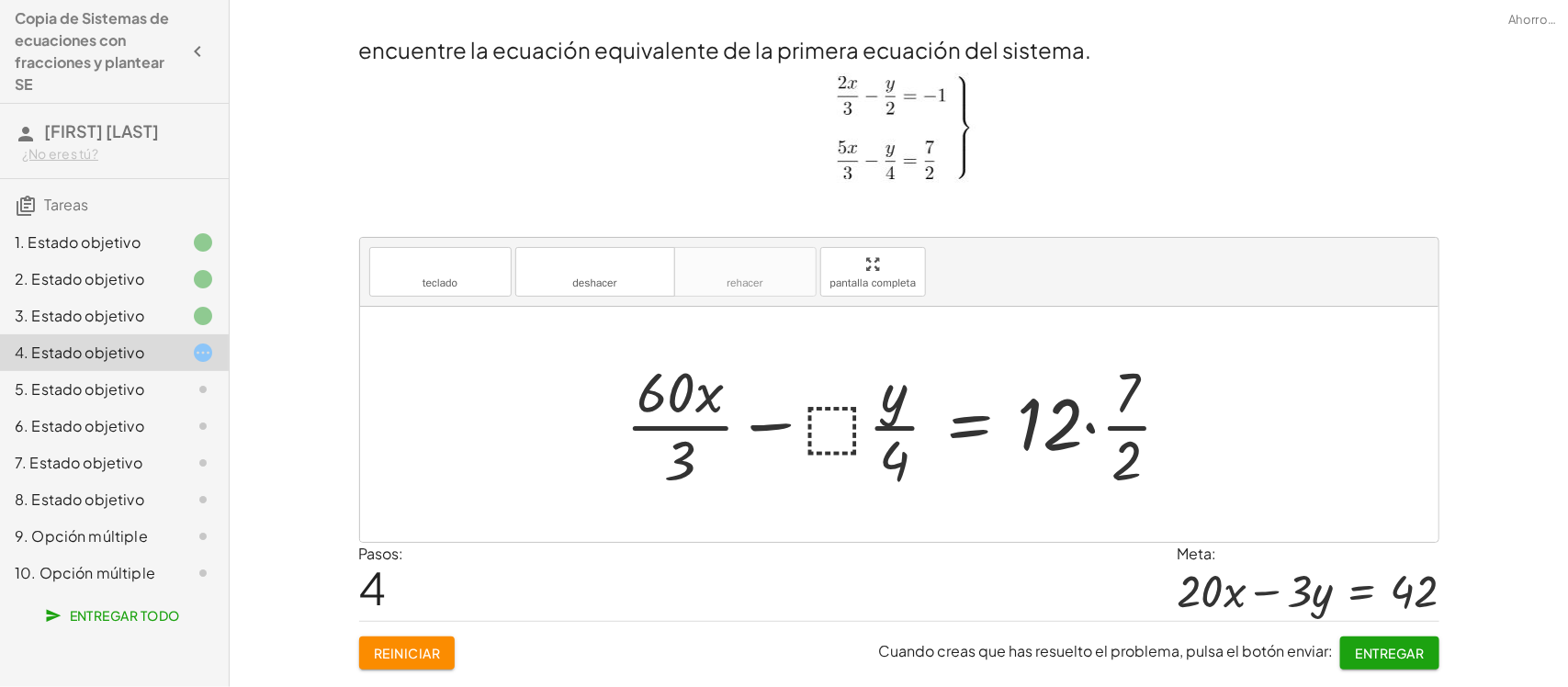 click at bounding box center [906, 424] 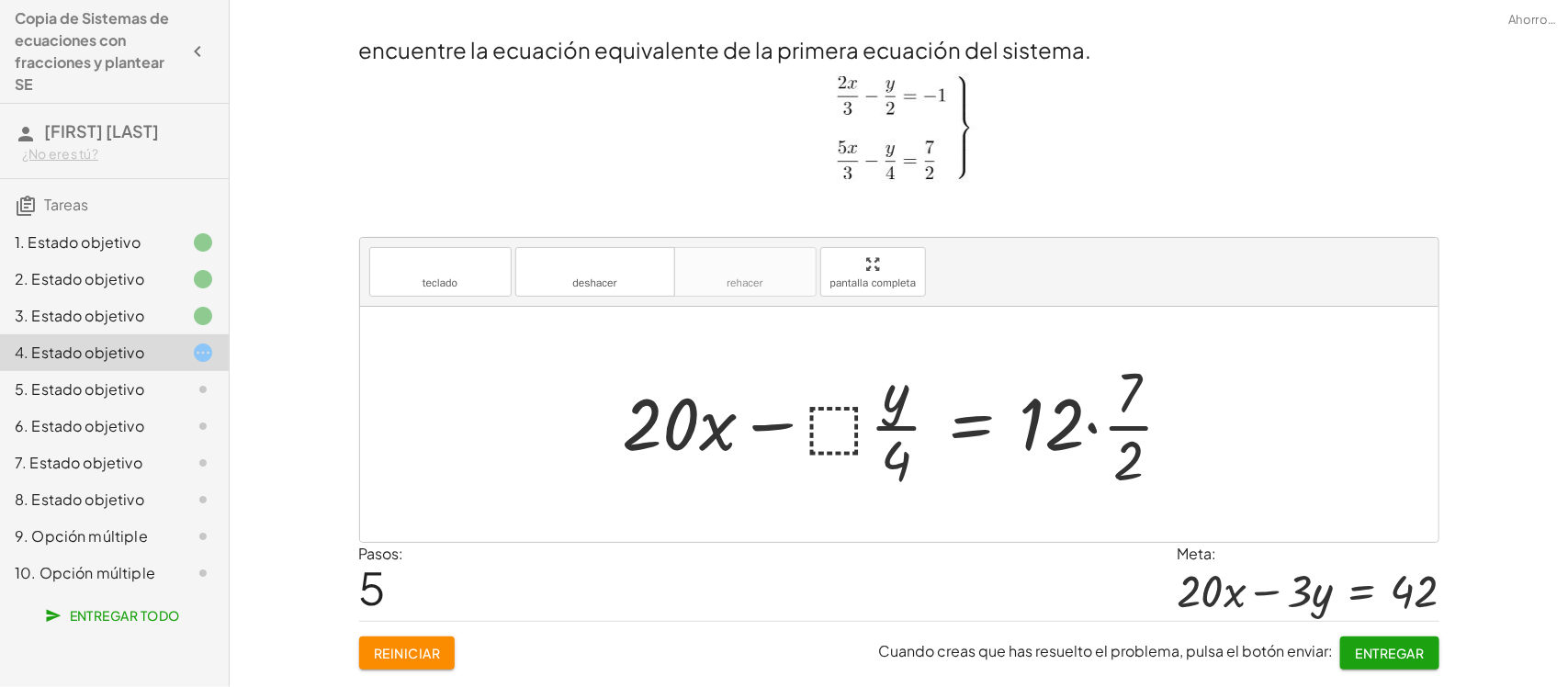 click at bounding box center (906, 424) 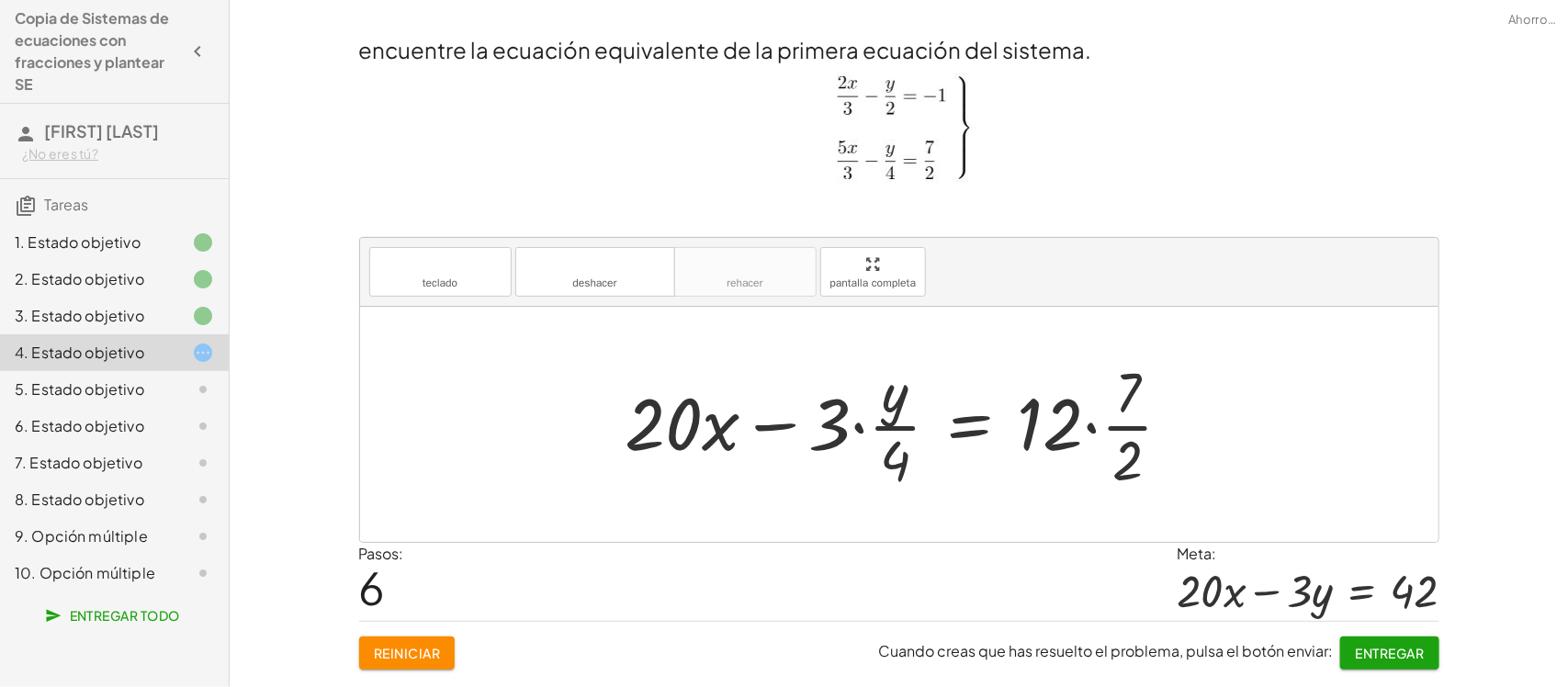 click at bounding box center (907, 424) 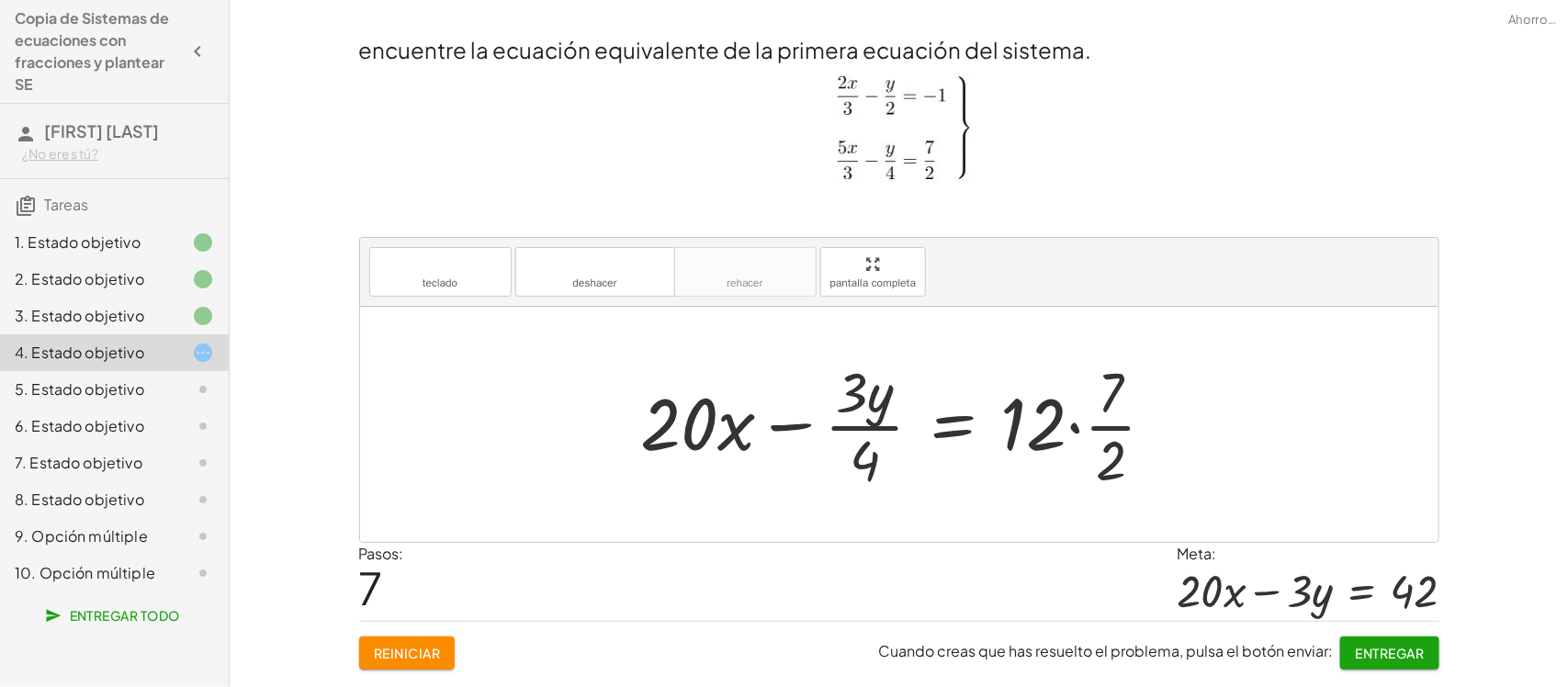 click at bounding box center (906, 424) 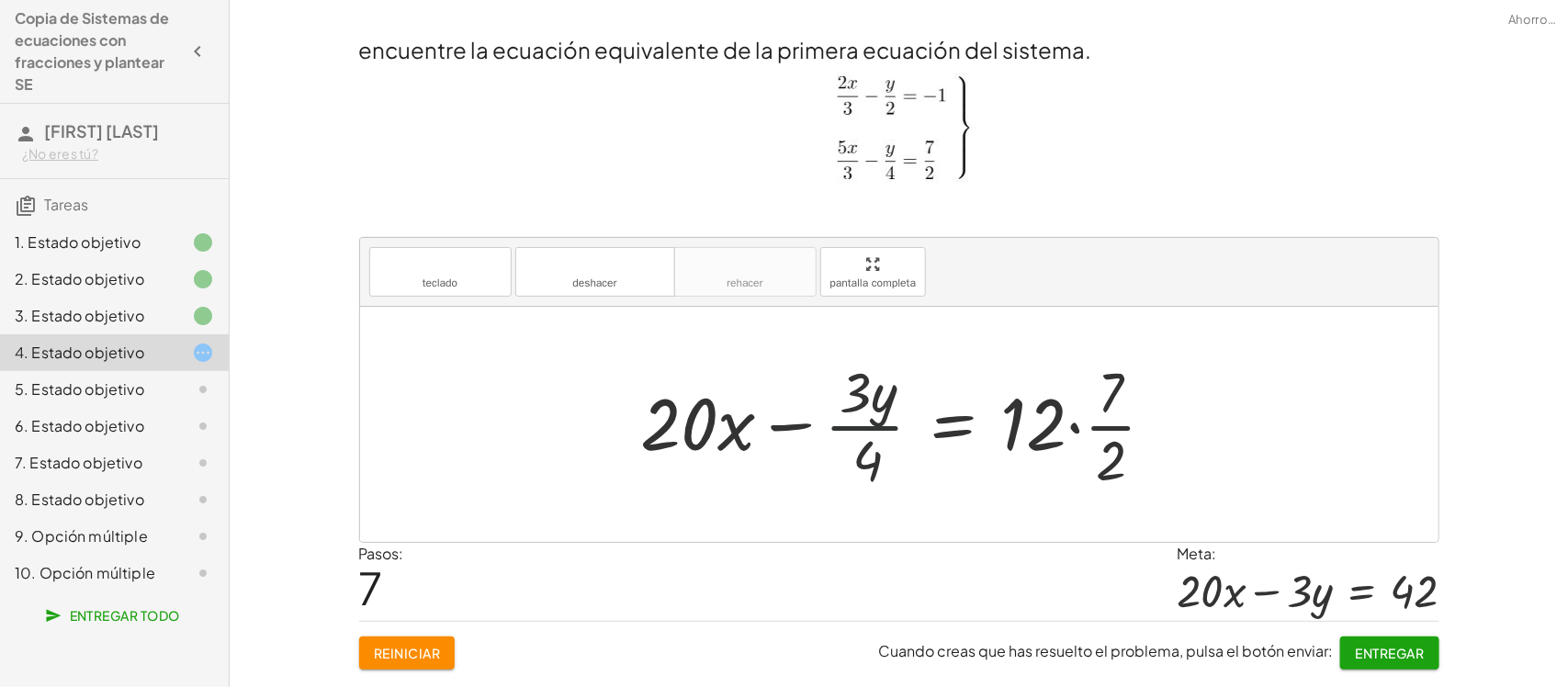 click at bounding box center [906, 424] 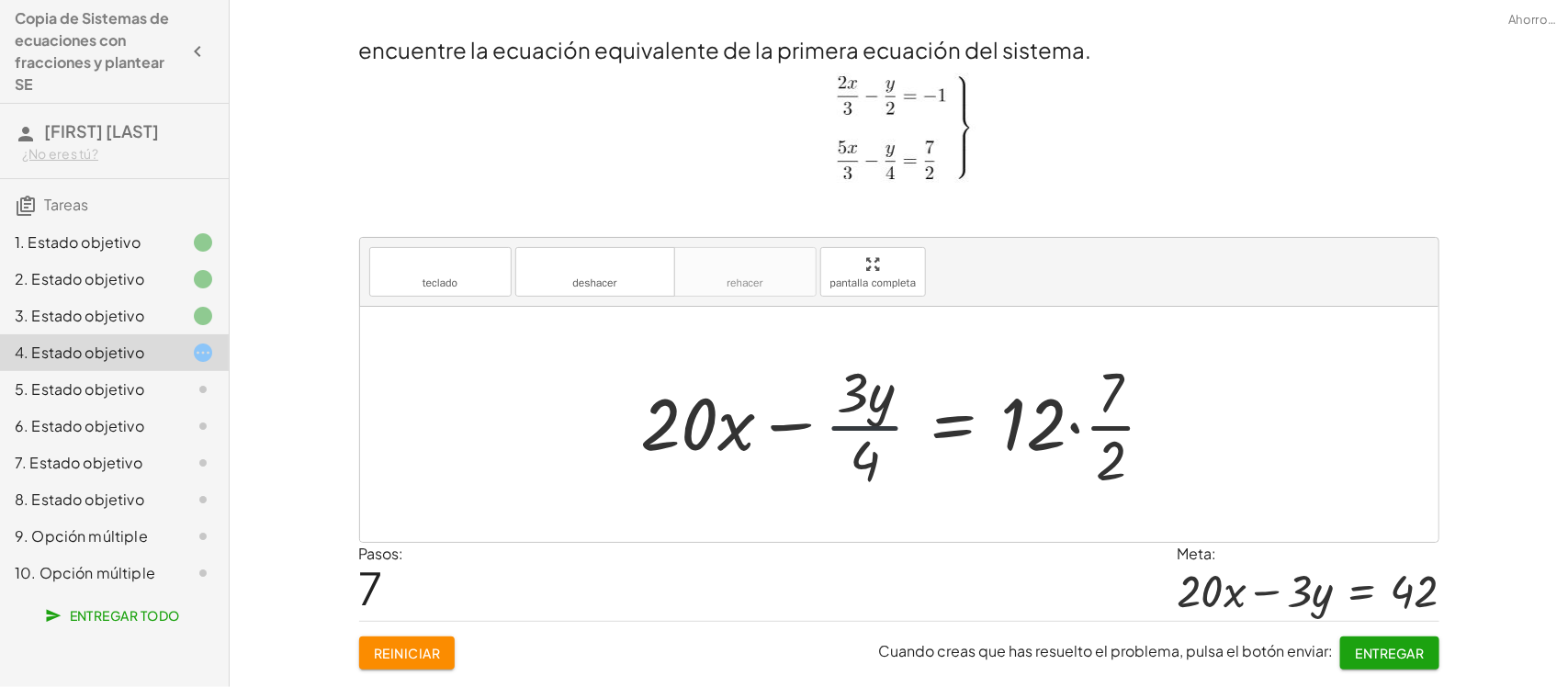 click at bounding box center [906, 424] 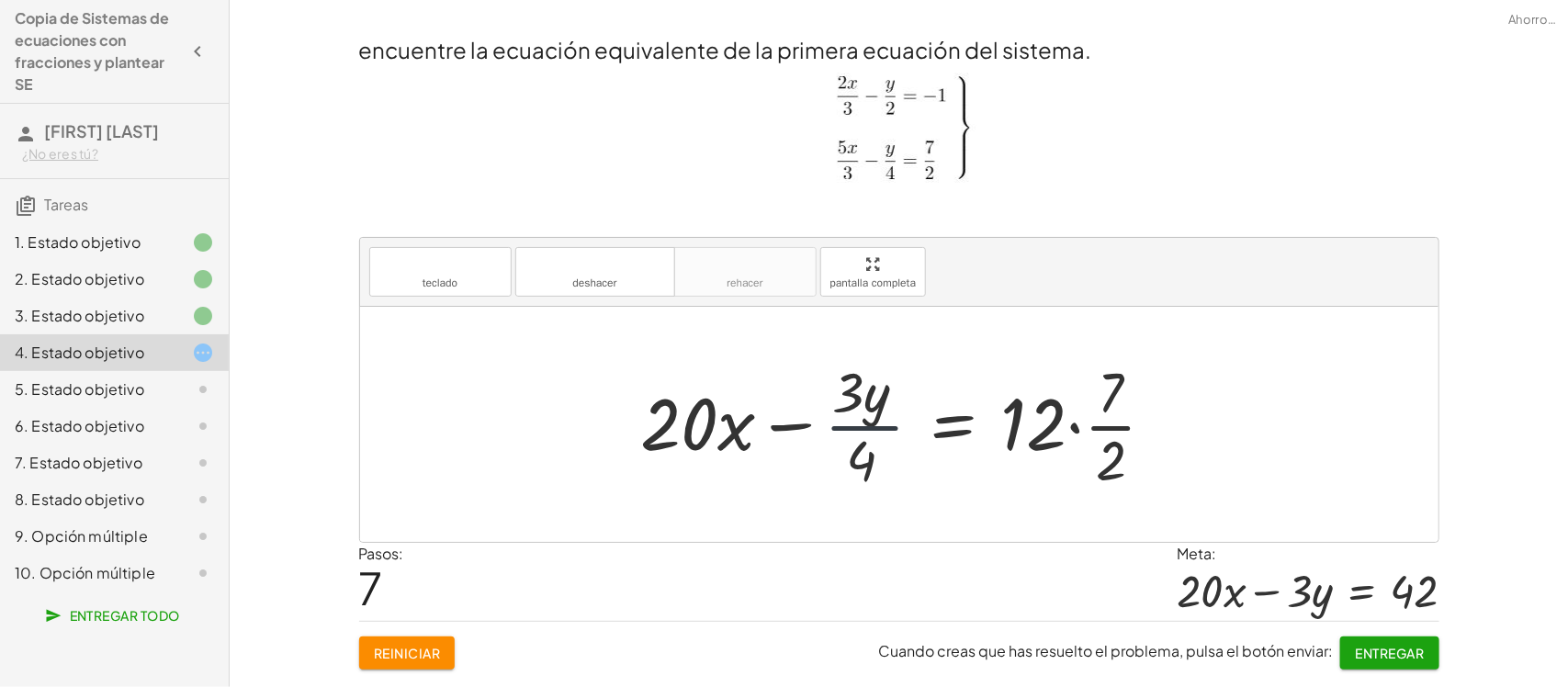 click at bounding box center [906, 424] 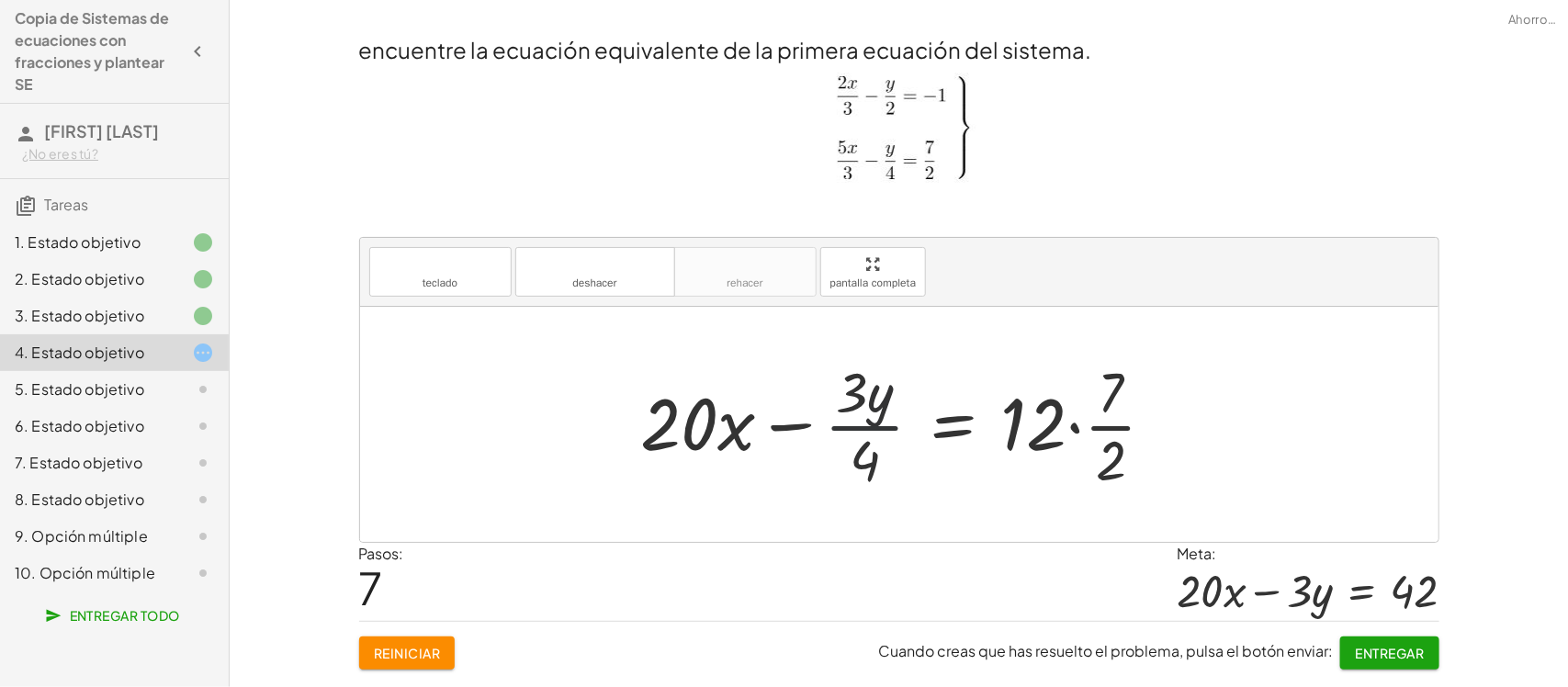click at bounding box center (906, 424) 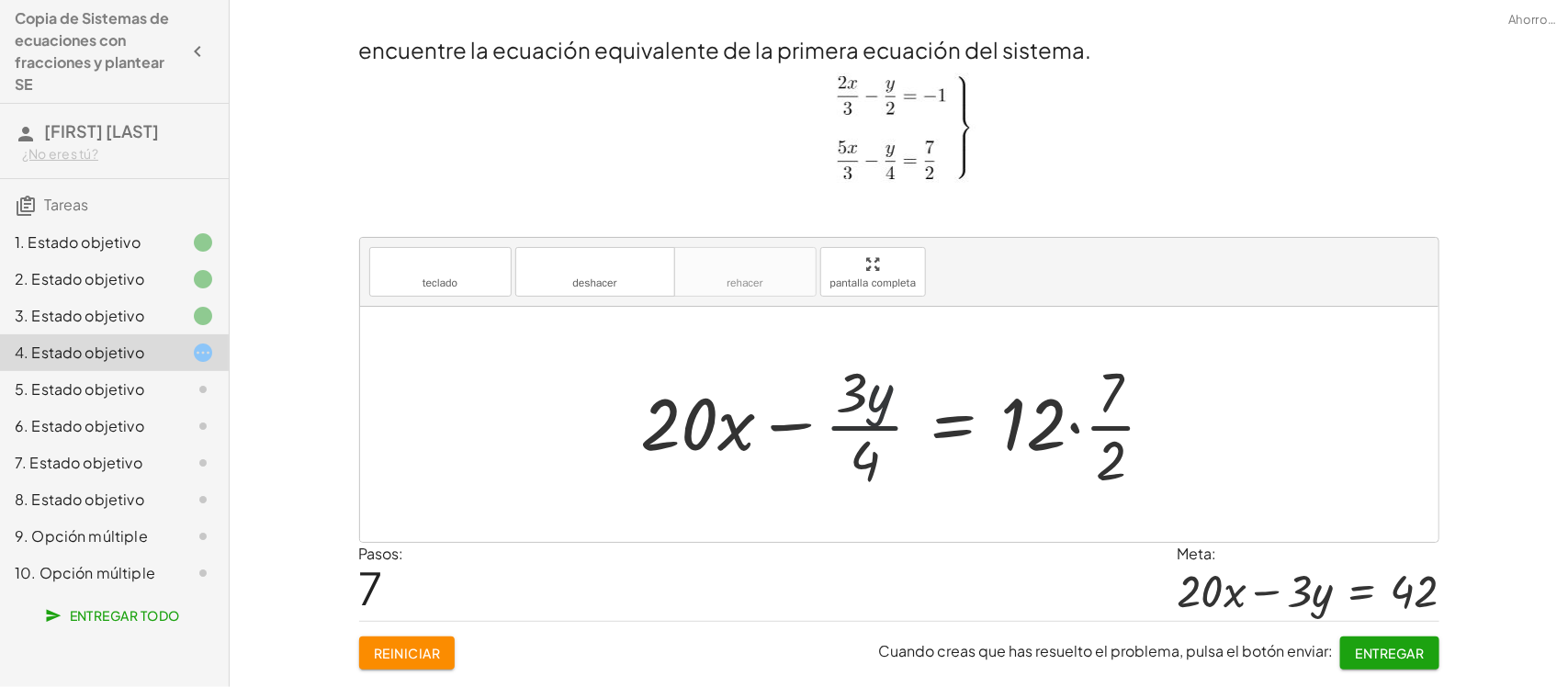 click at bounding box center (906, 424) 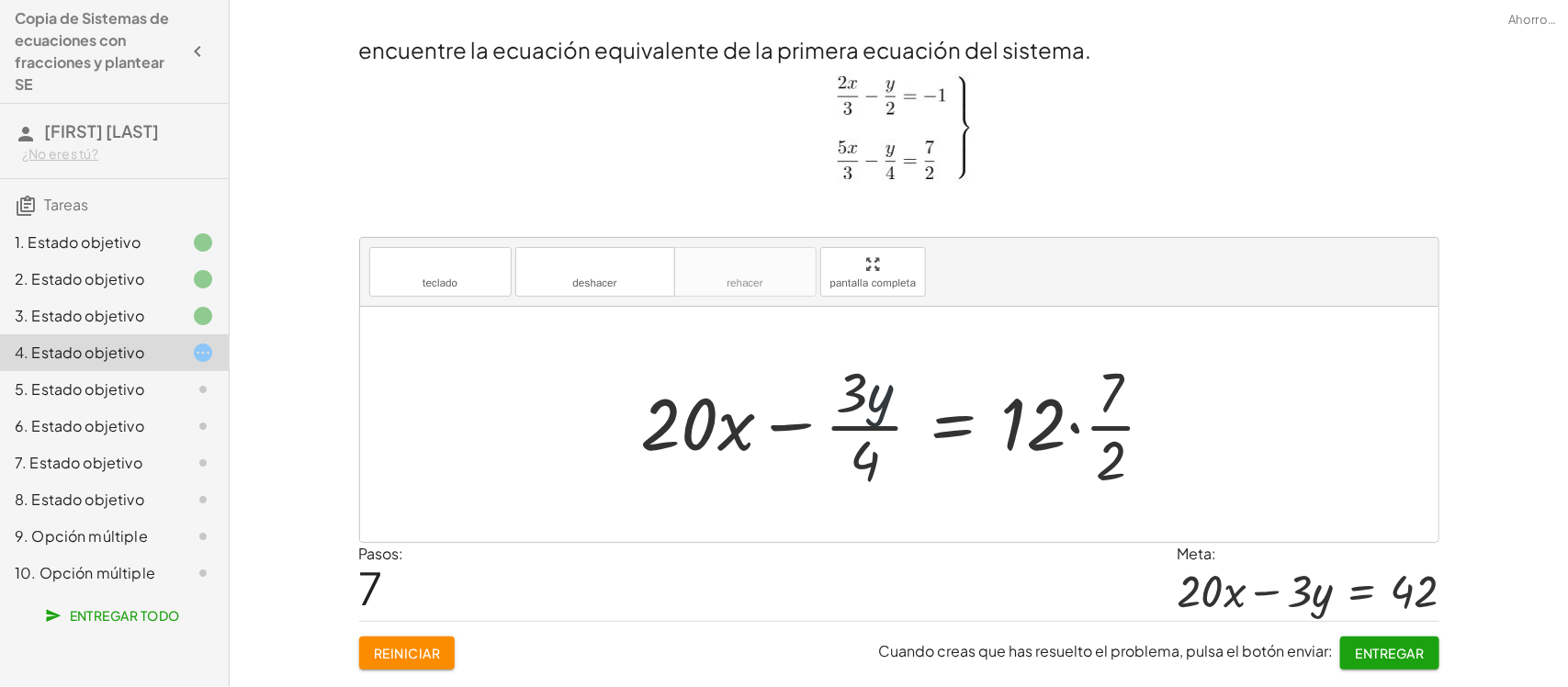 click at bounding box center [906, 424] 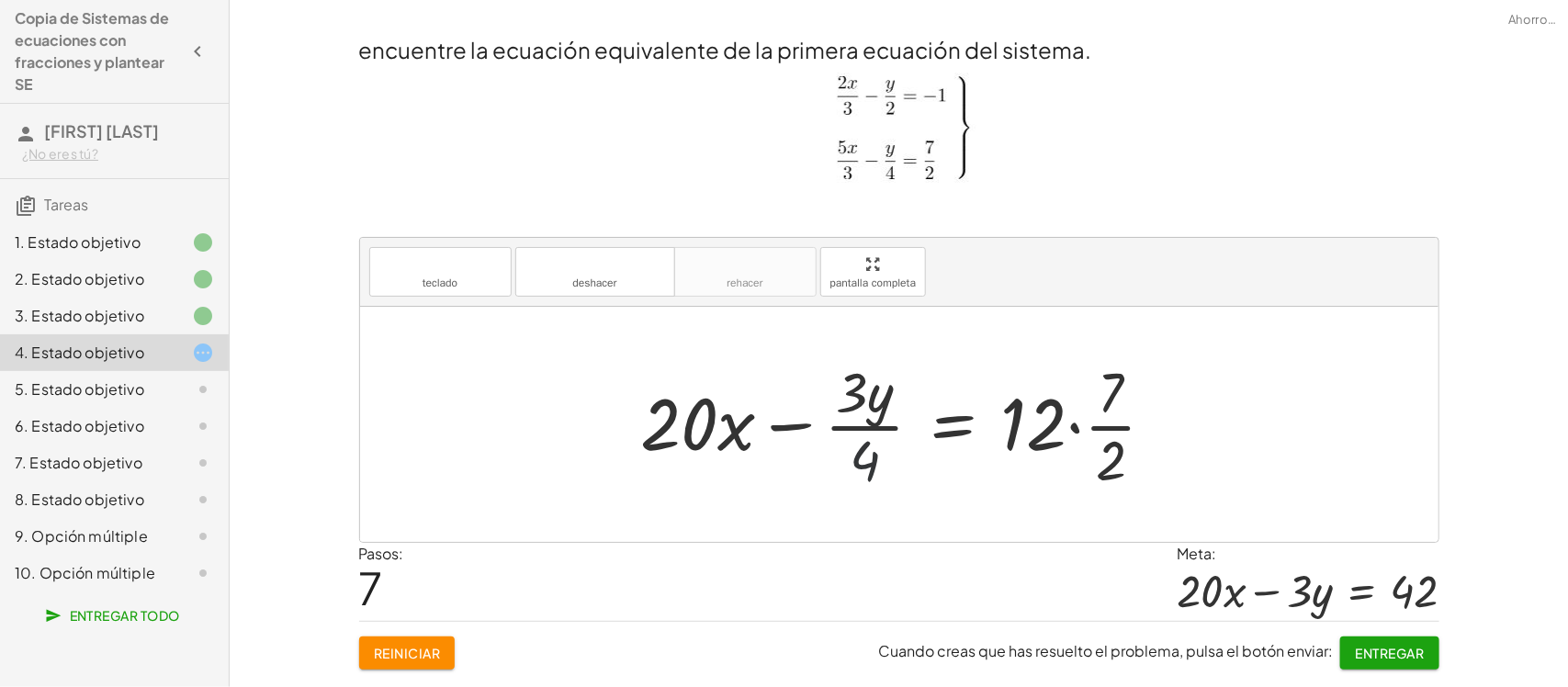 click at bounding box center (906, 424) 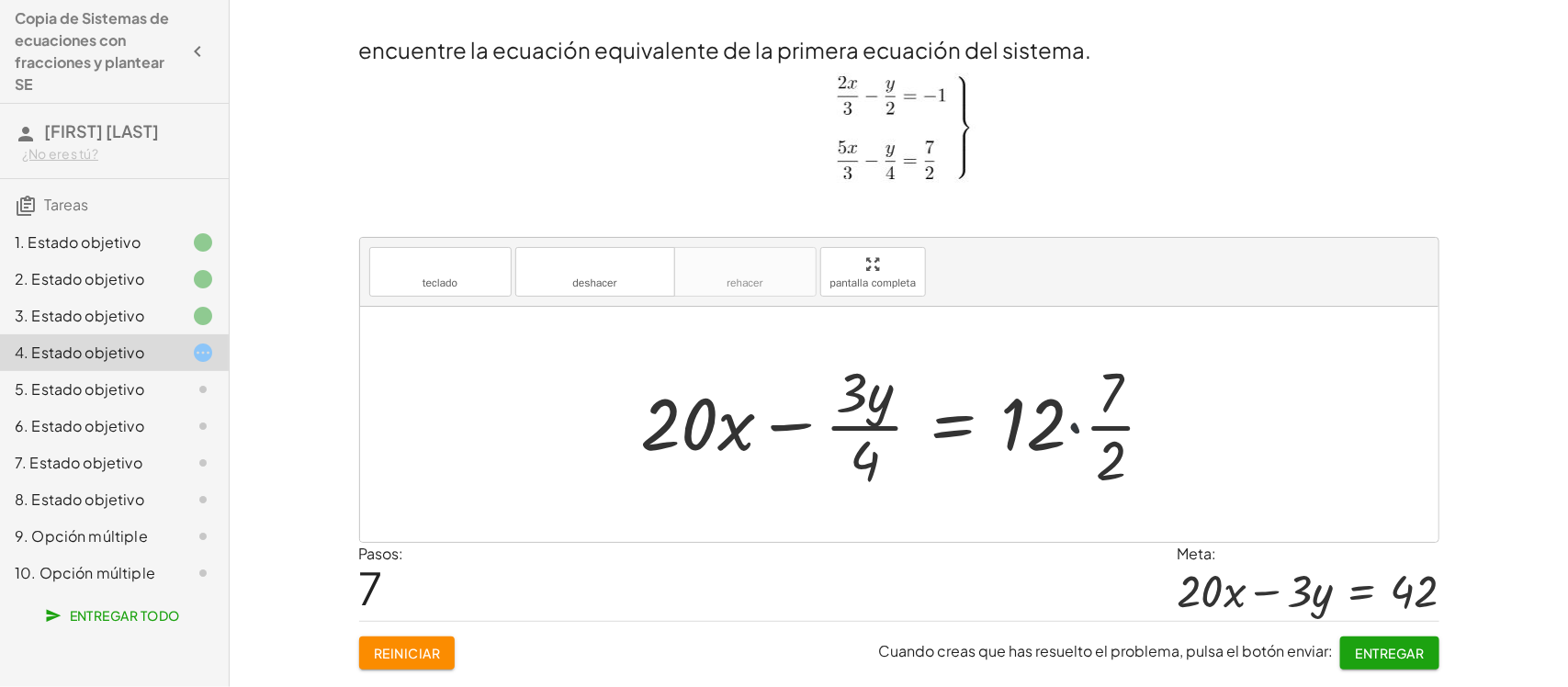 click at bounding box center (906, 424) 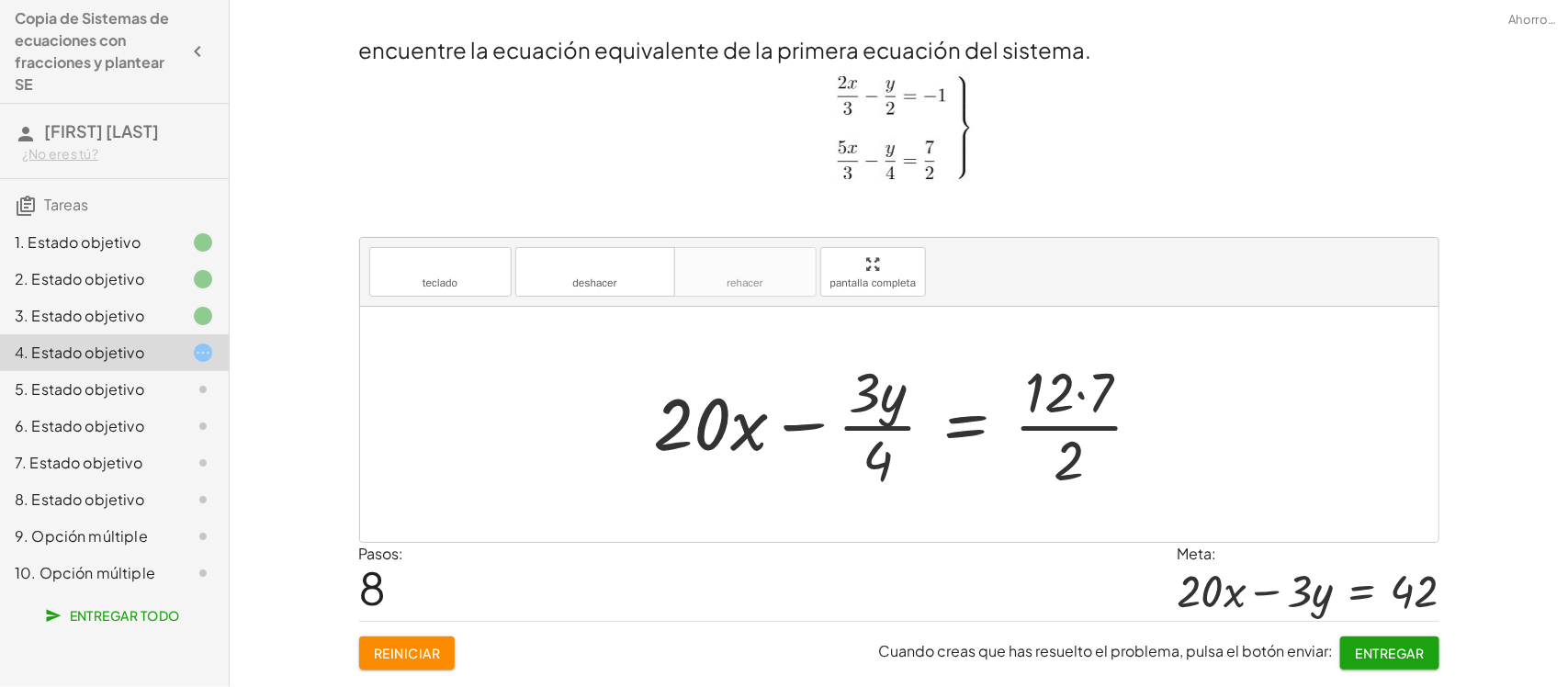 click at bounding box center [906, 424] 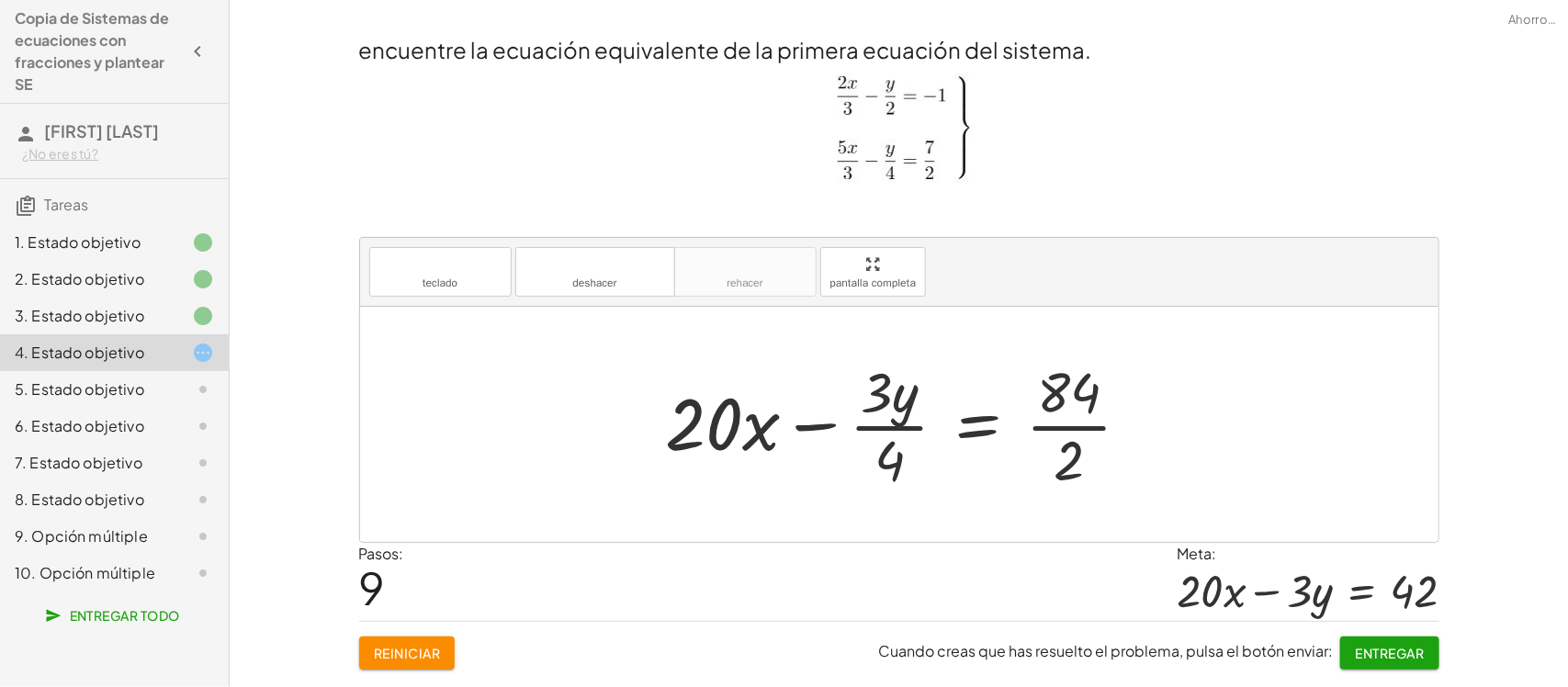 click at bounding box center (906, 424) 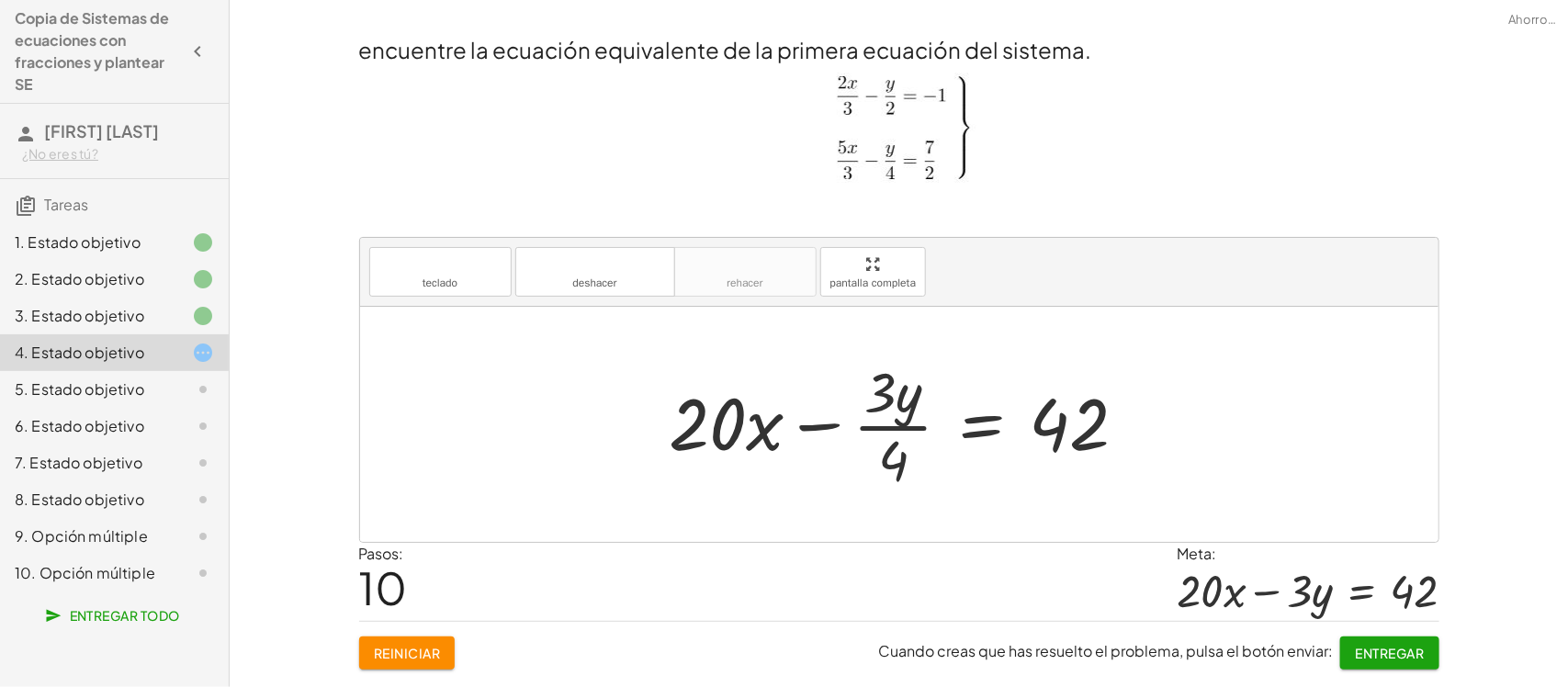 click at bounding box center (906, 424) 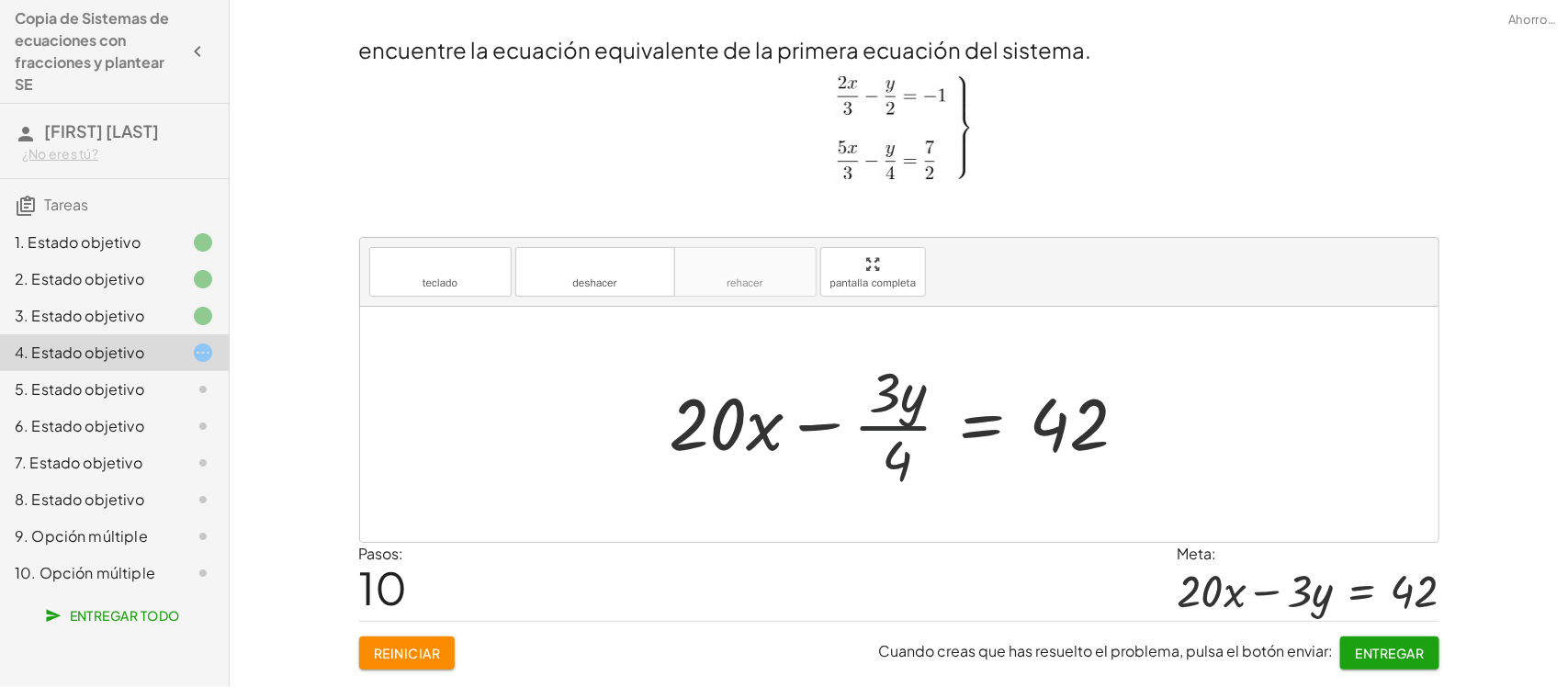 click at bounding box center (906, 424) 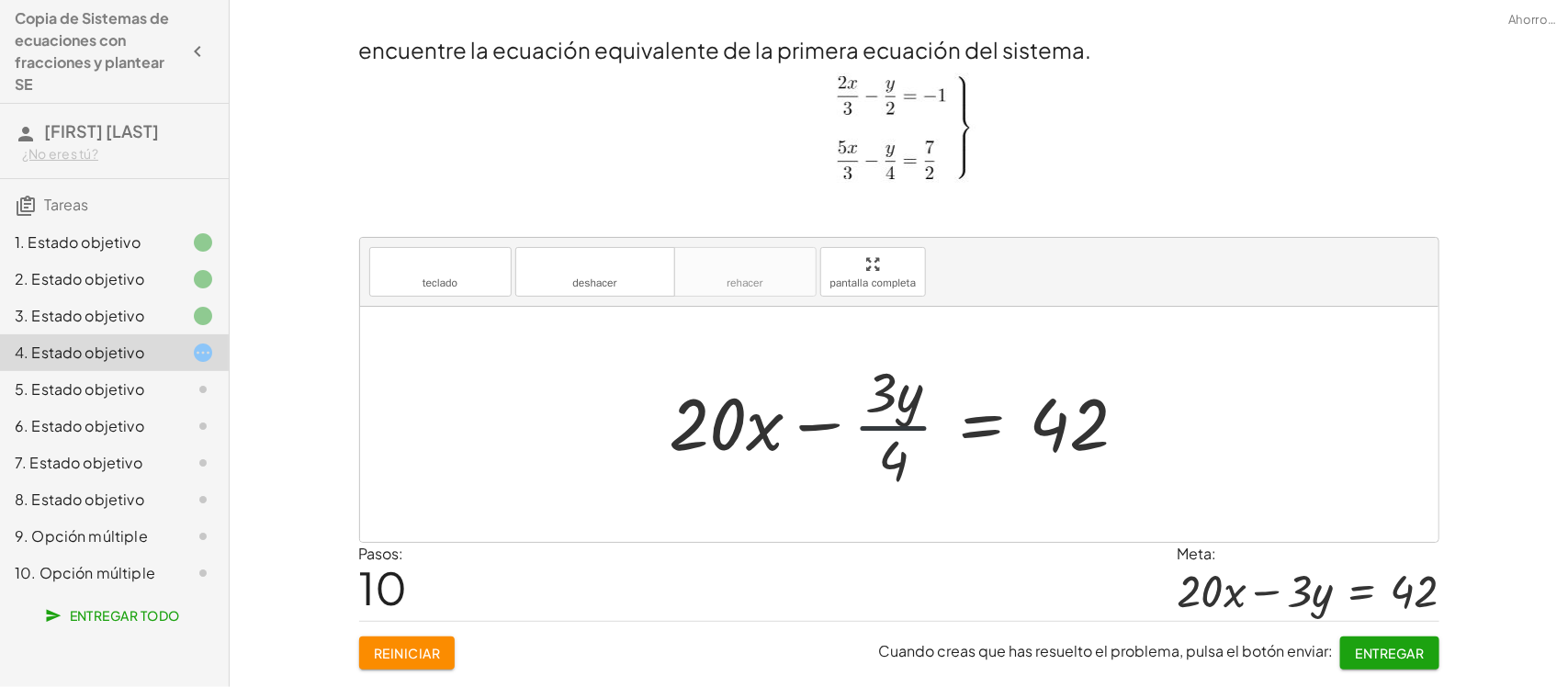 click at bounding box center [906, 424] 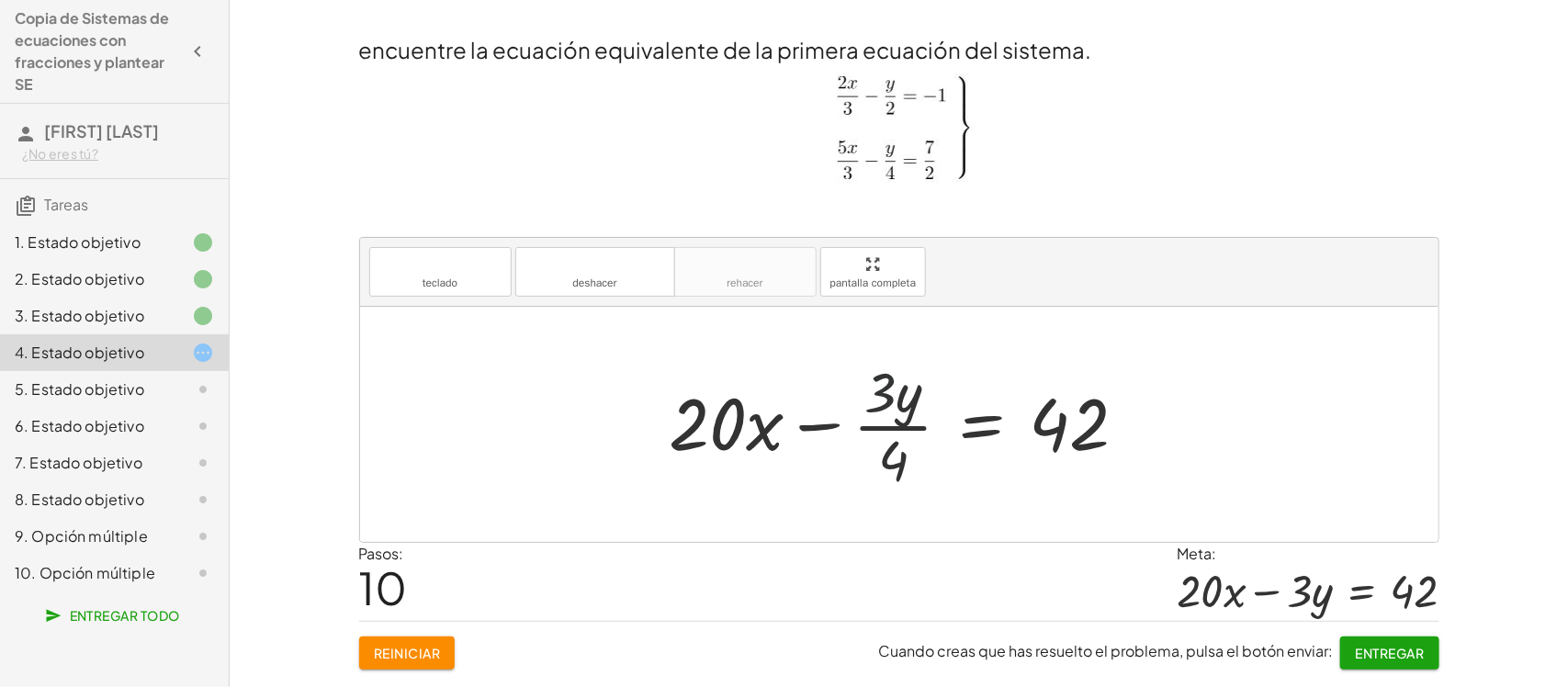 click at bounding box center (906, 424) 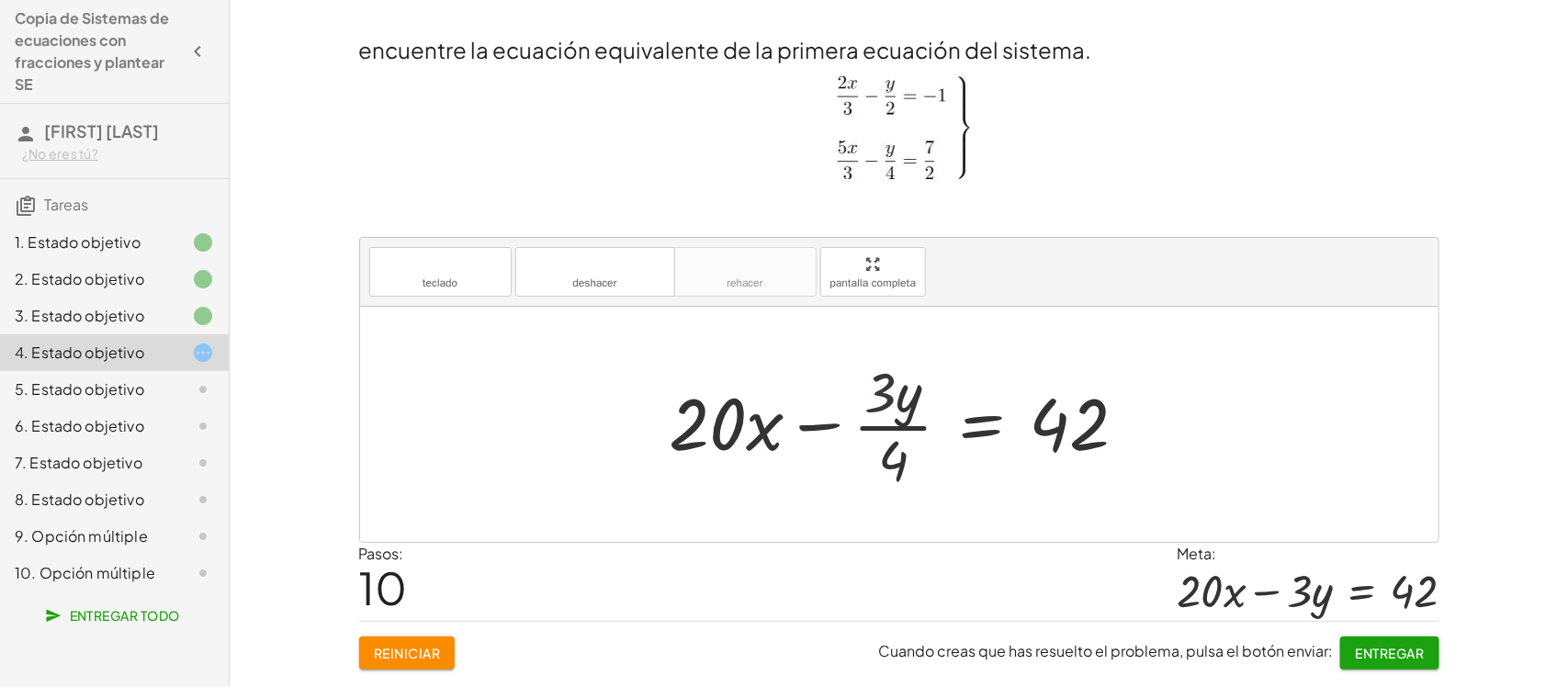 click at bounding box center [906, 424] 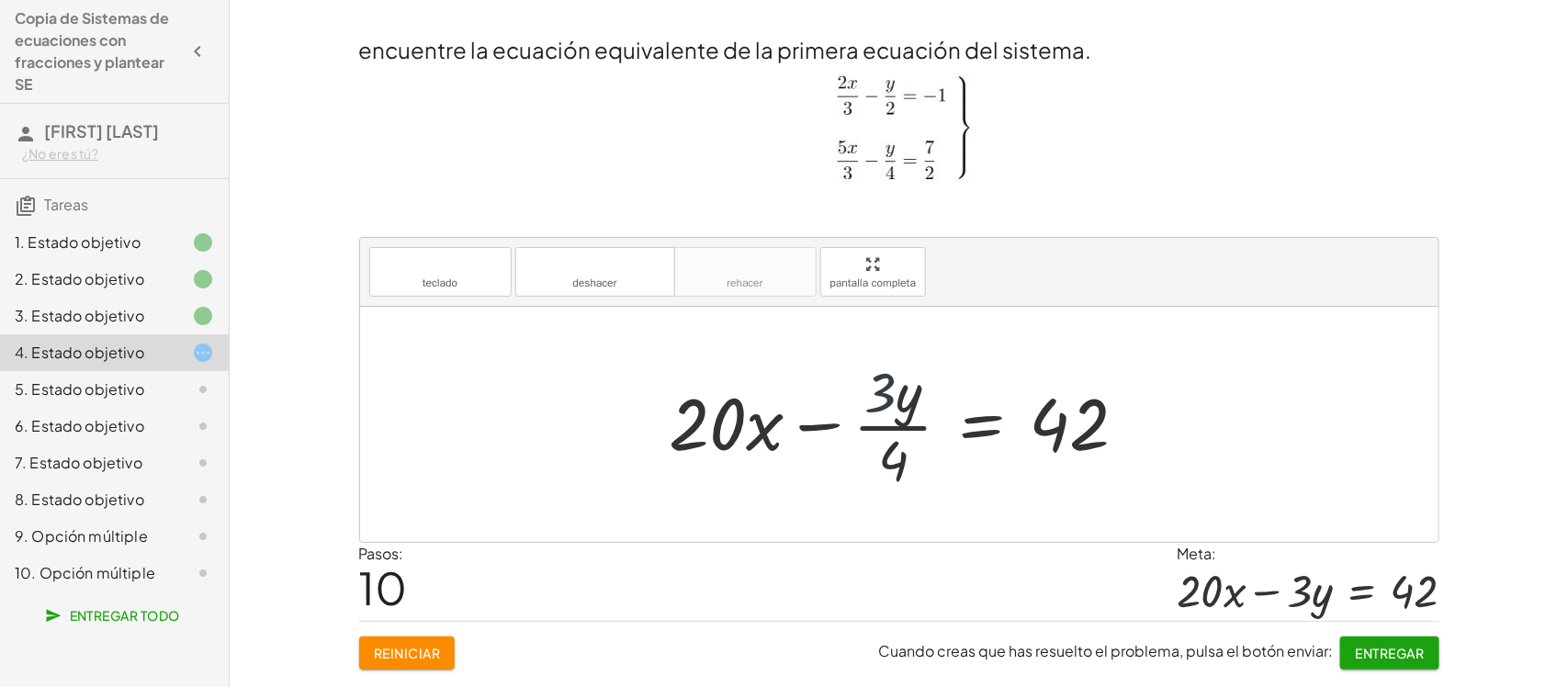 click at bounding box center [906, 424] 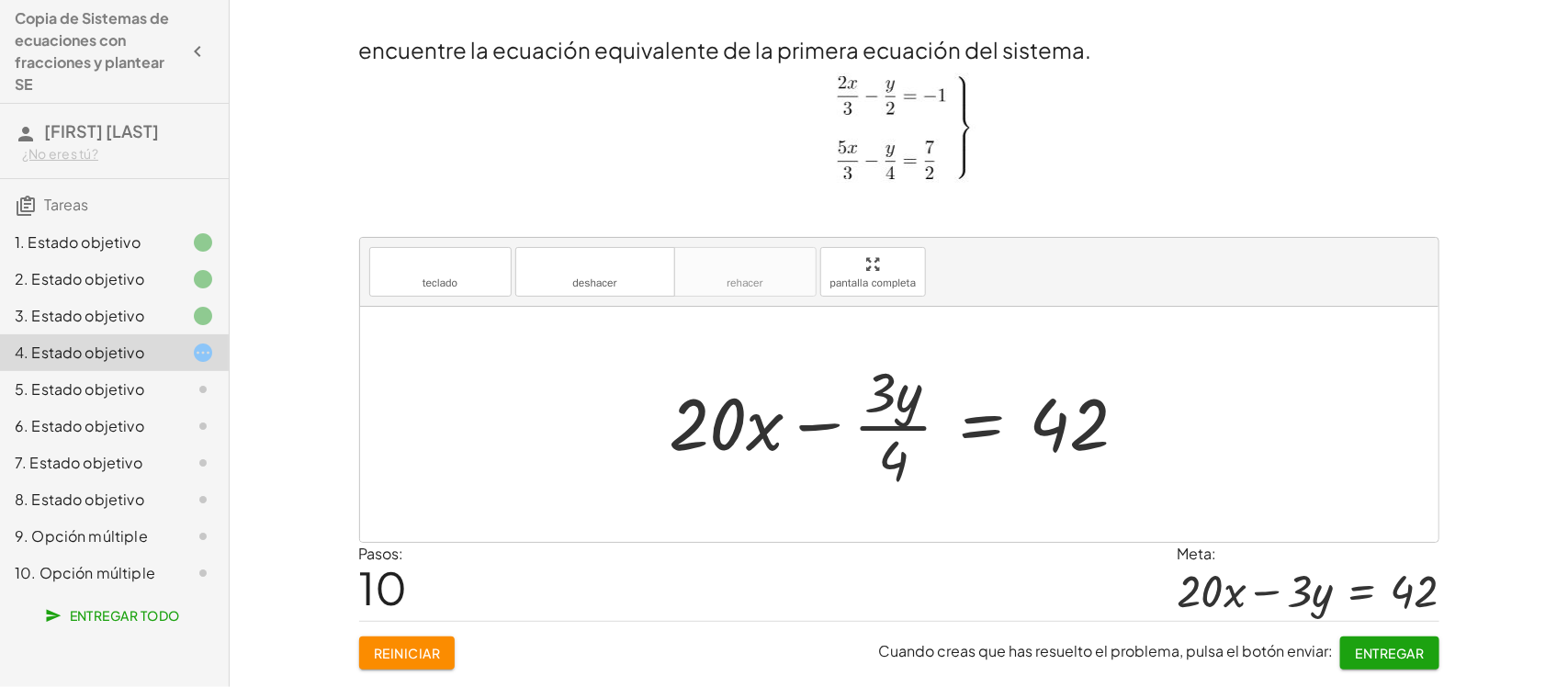 click at bounding box center [906, 424] 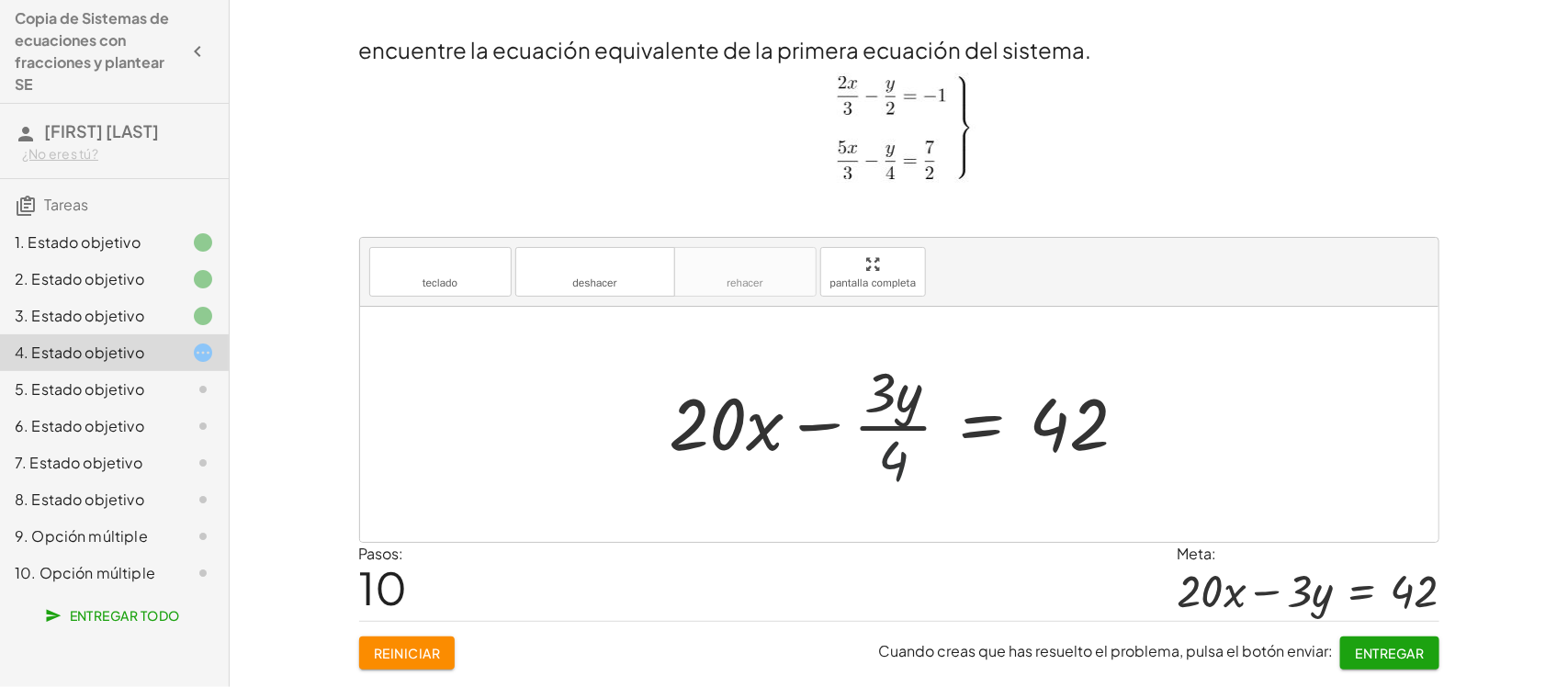click at bounding box center (906, 424) 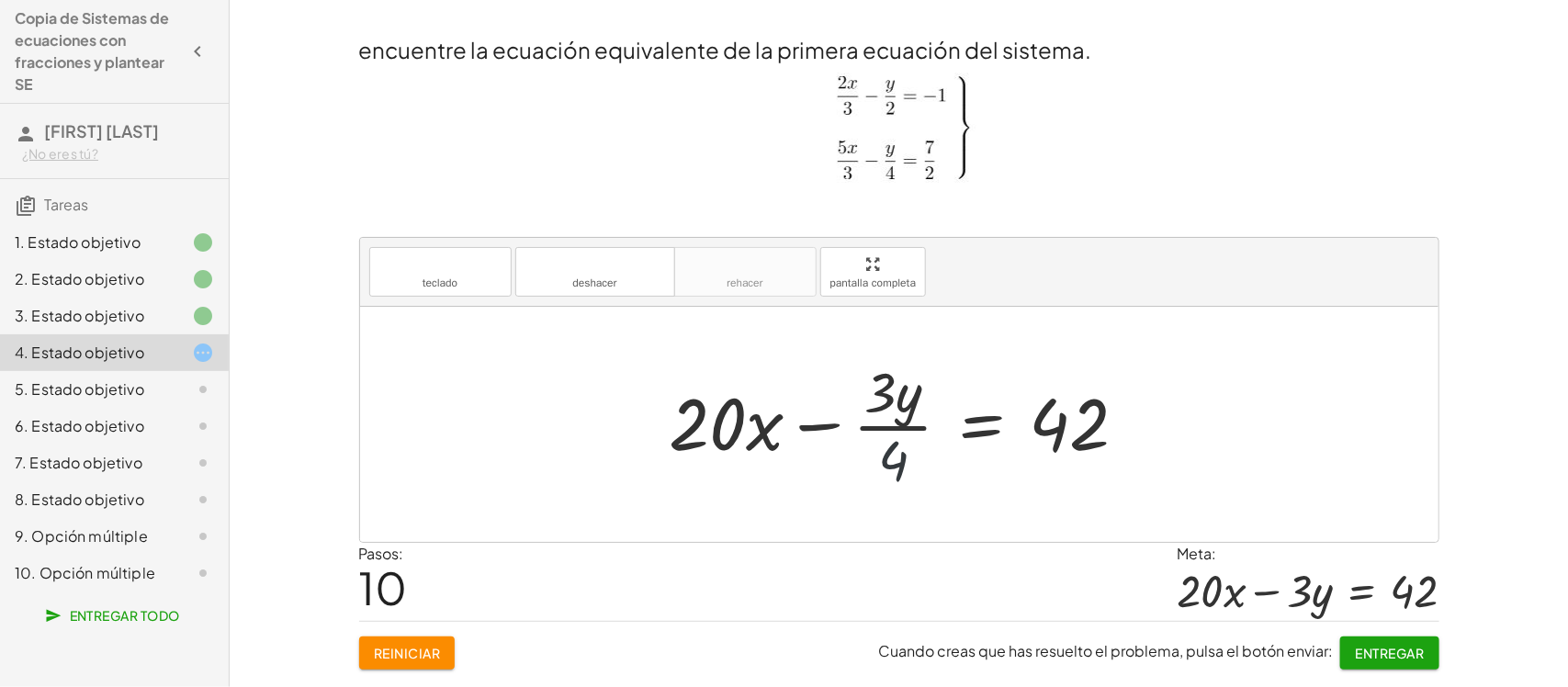 click at bounding box center [906, 424] 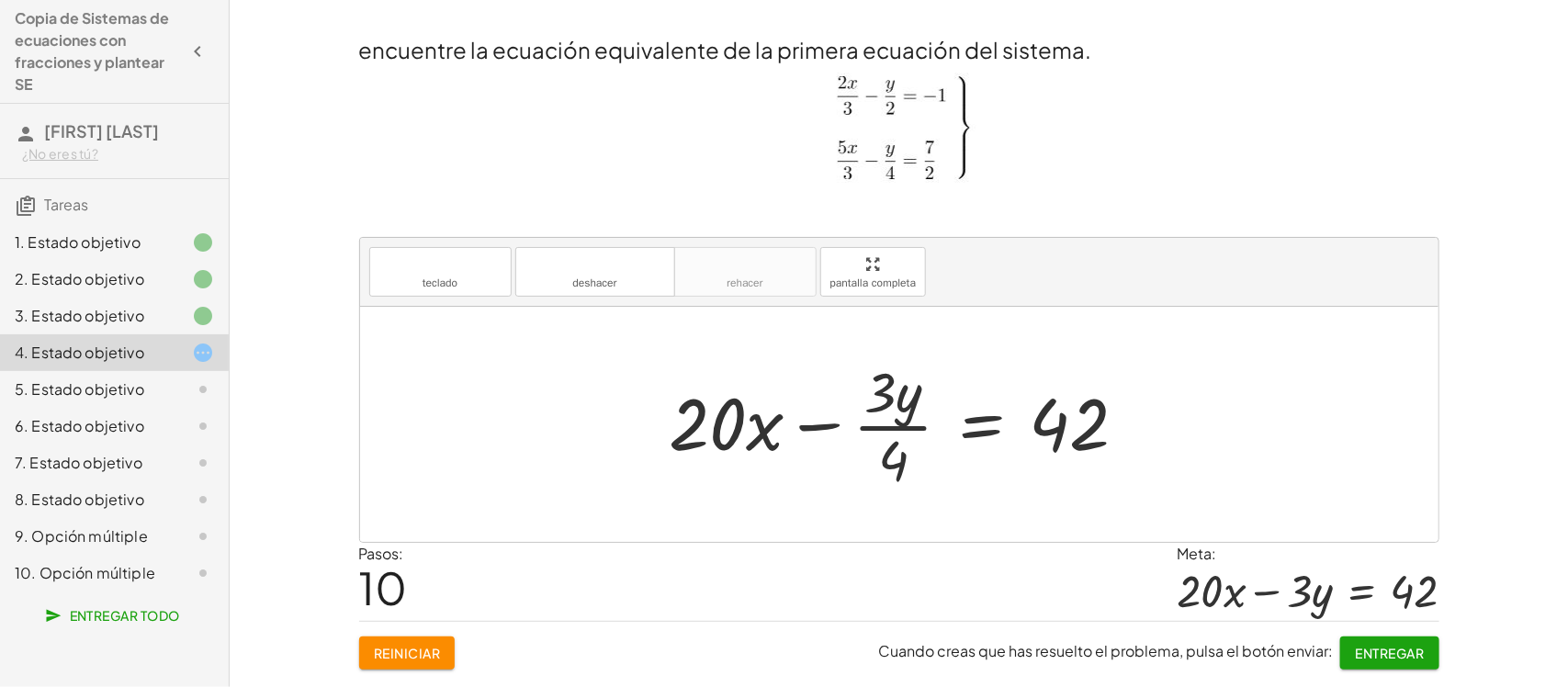 click at bounding box center (906, 424) 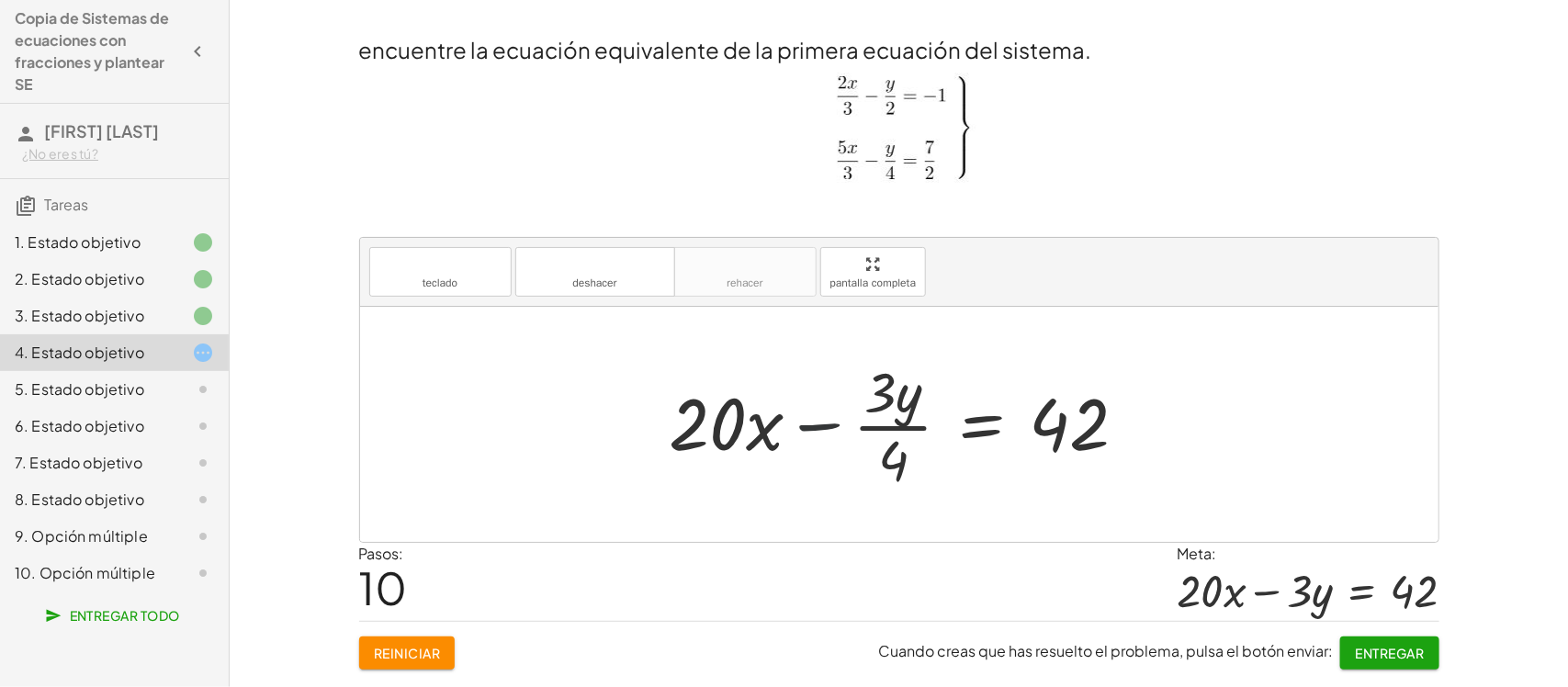 click at bounding box center (906, 424) 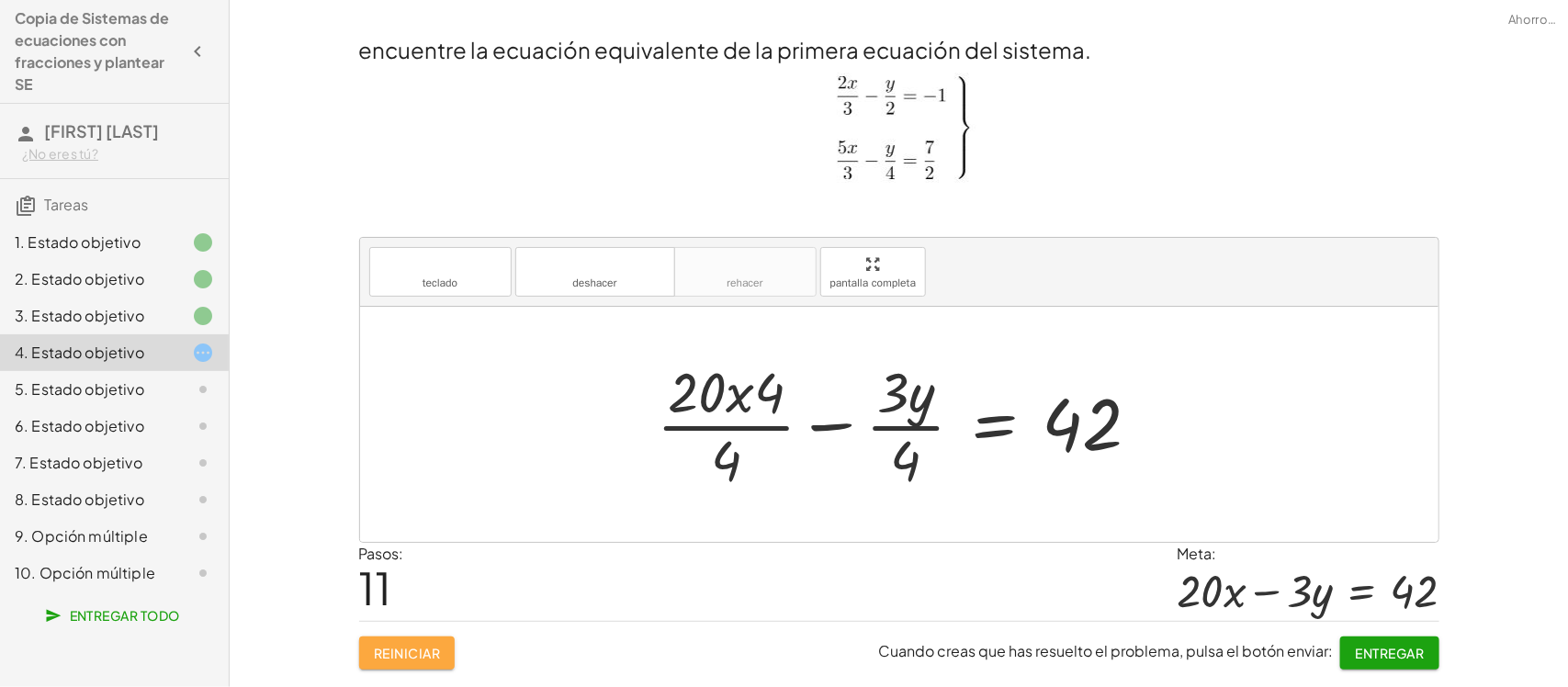 click on "Reiniciar" at bounding box center (407, 653) 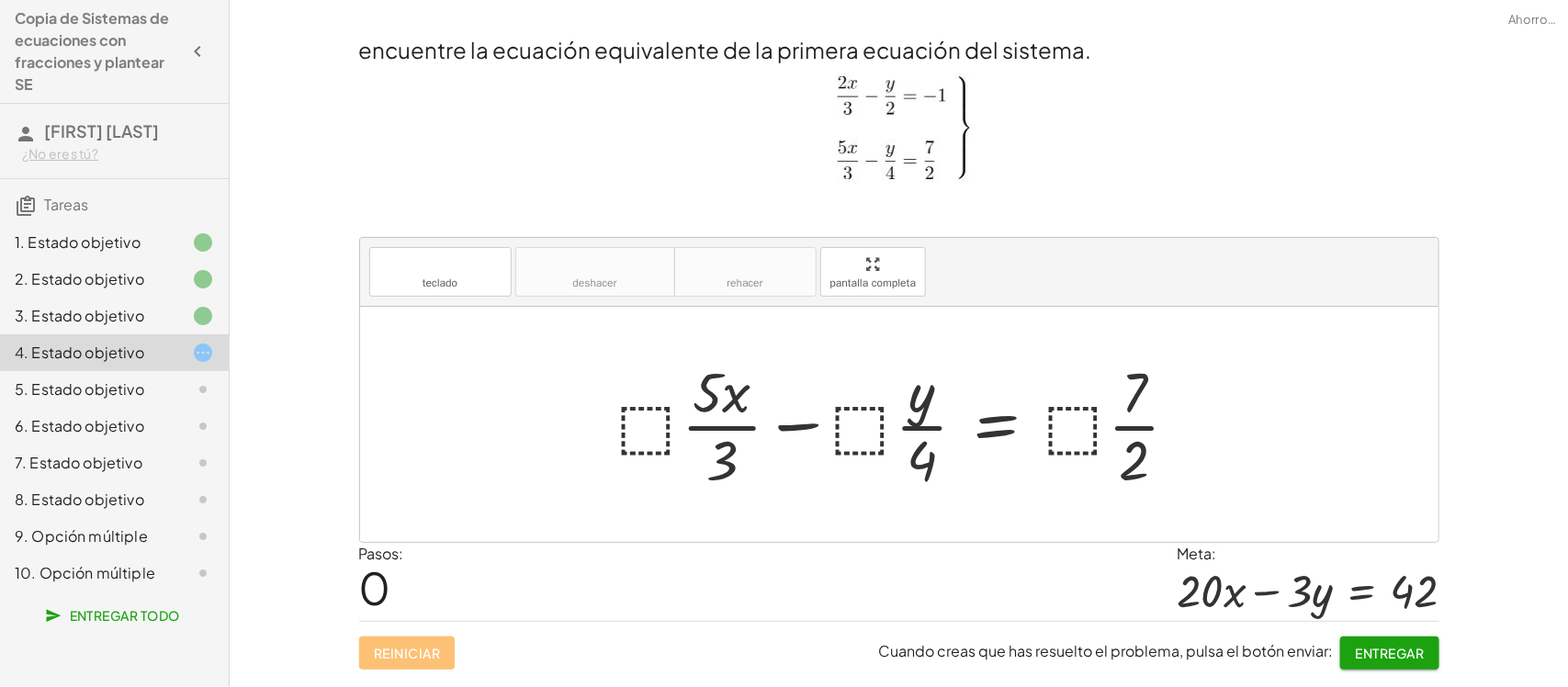 click at bounding box center (906, 424) 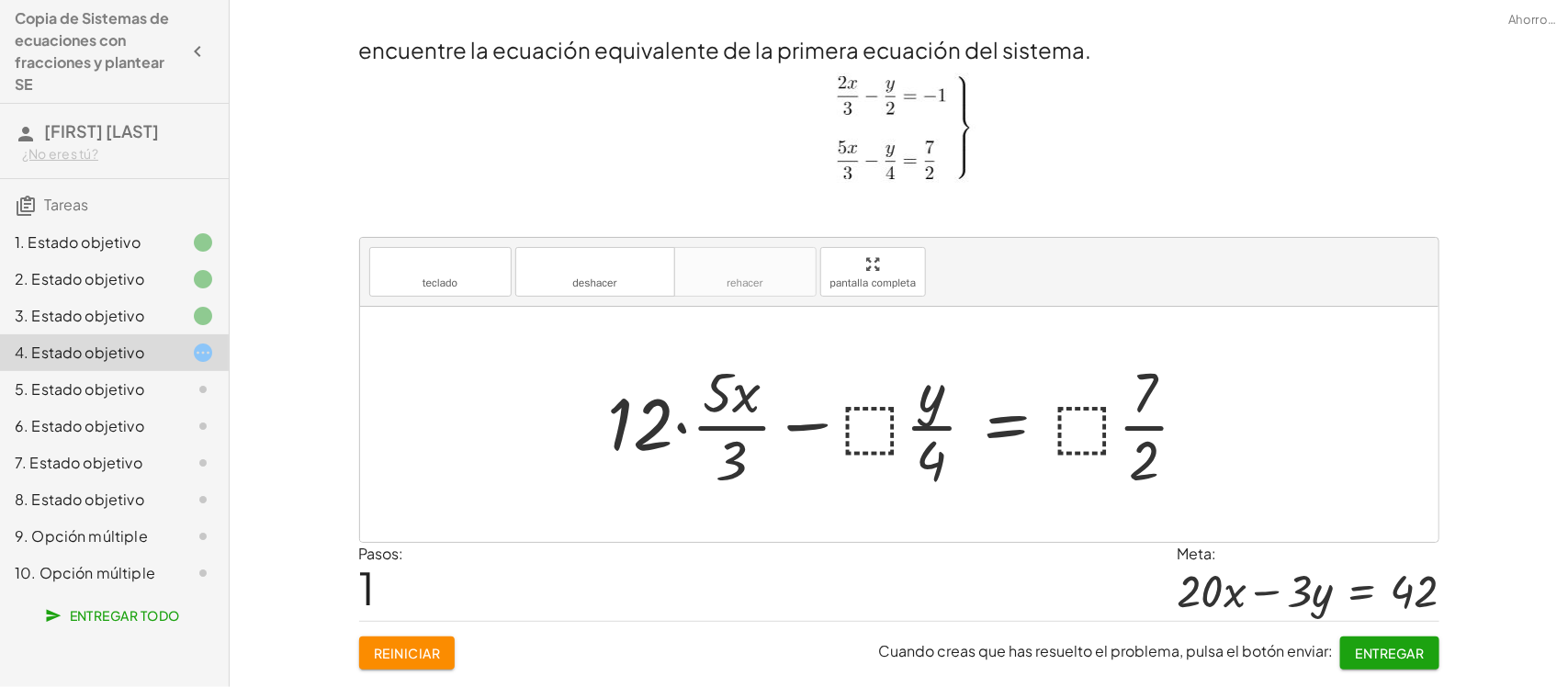 click at bounding box center (906, 424) 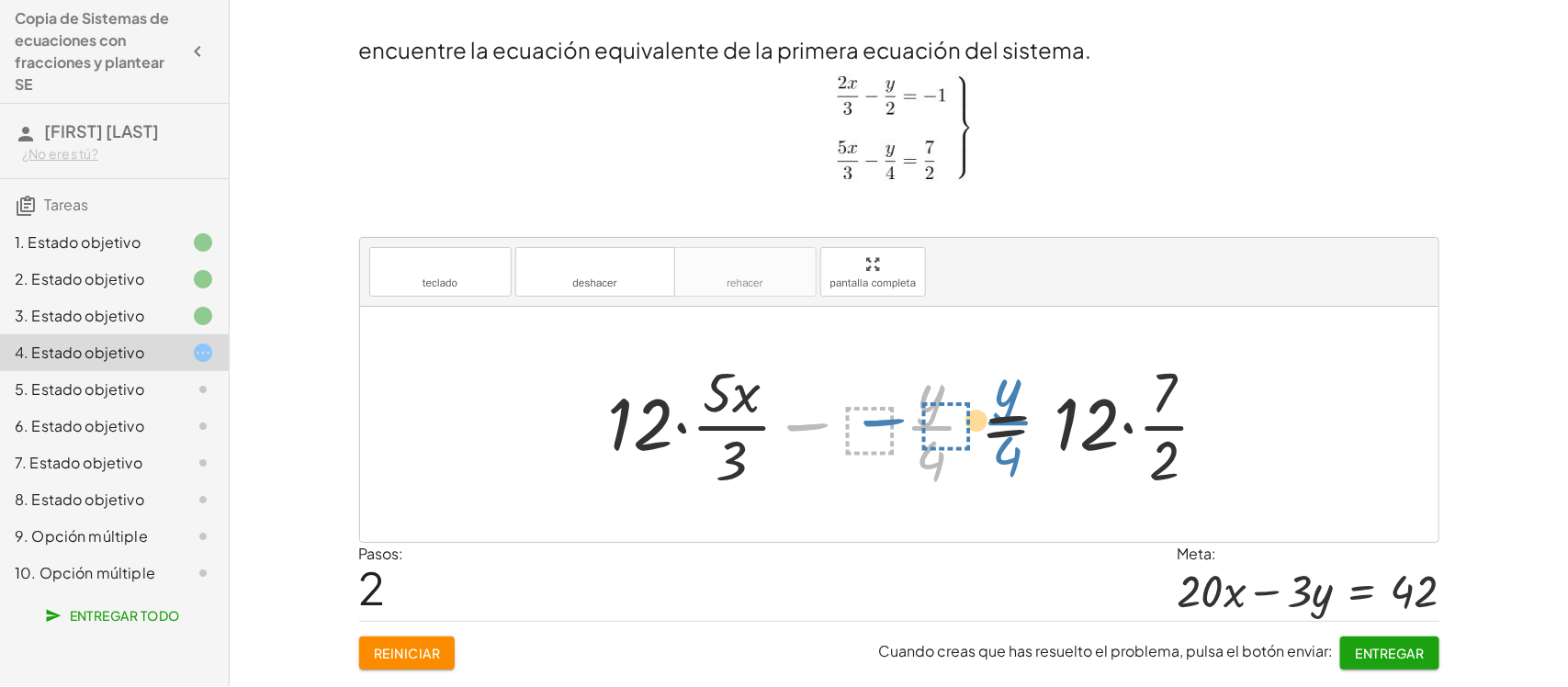 drag, startPoint x: 810, startPoint y: 423, endPoint x: 884, endPoint y: 419, distance: 74.108 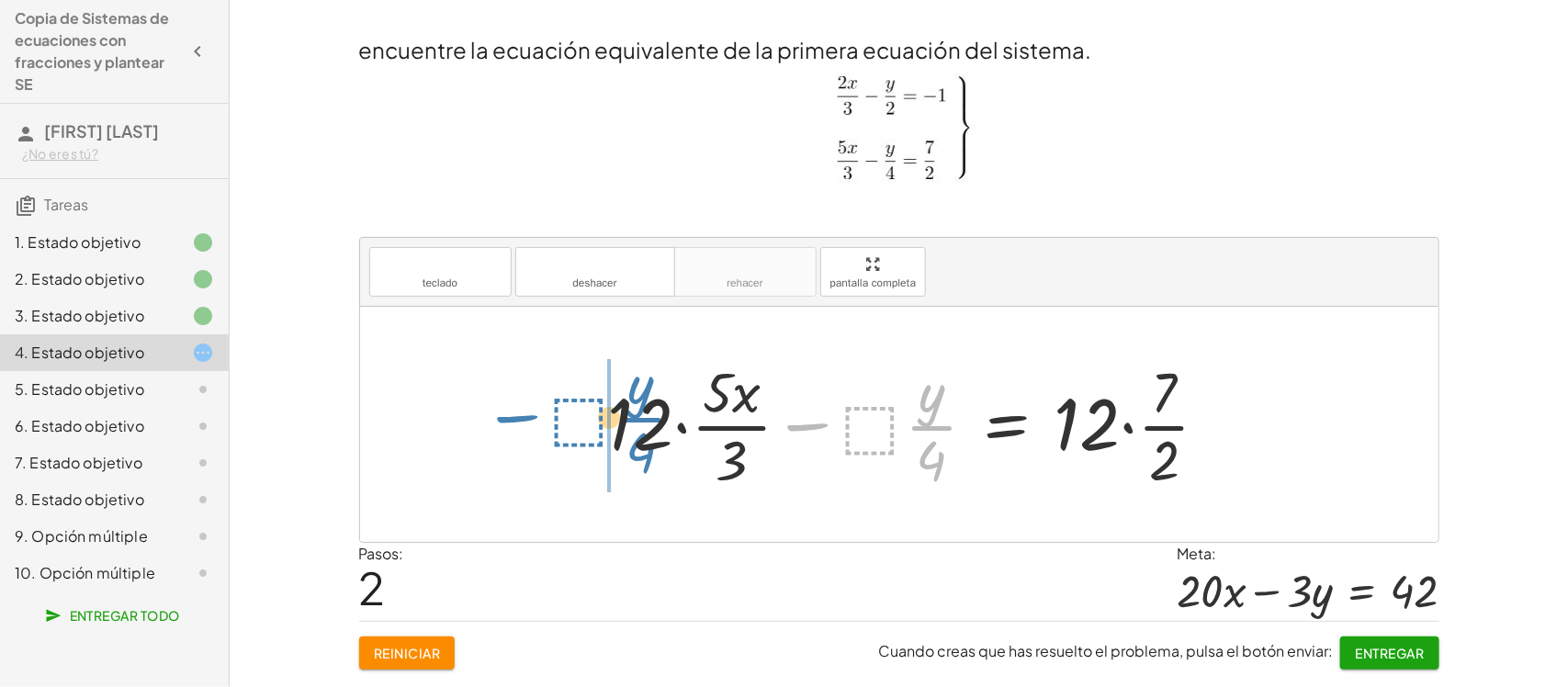 drag, startPoint x: 801, startPoint y: 429, endPoint x: 512, endPoint y: 421, distance: 289.11071 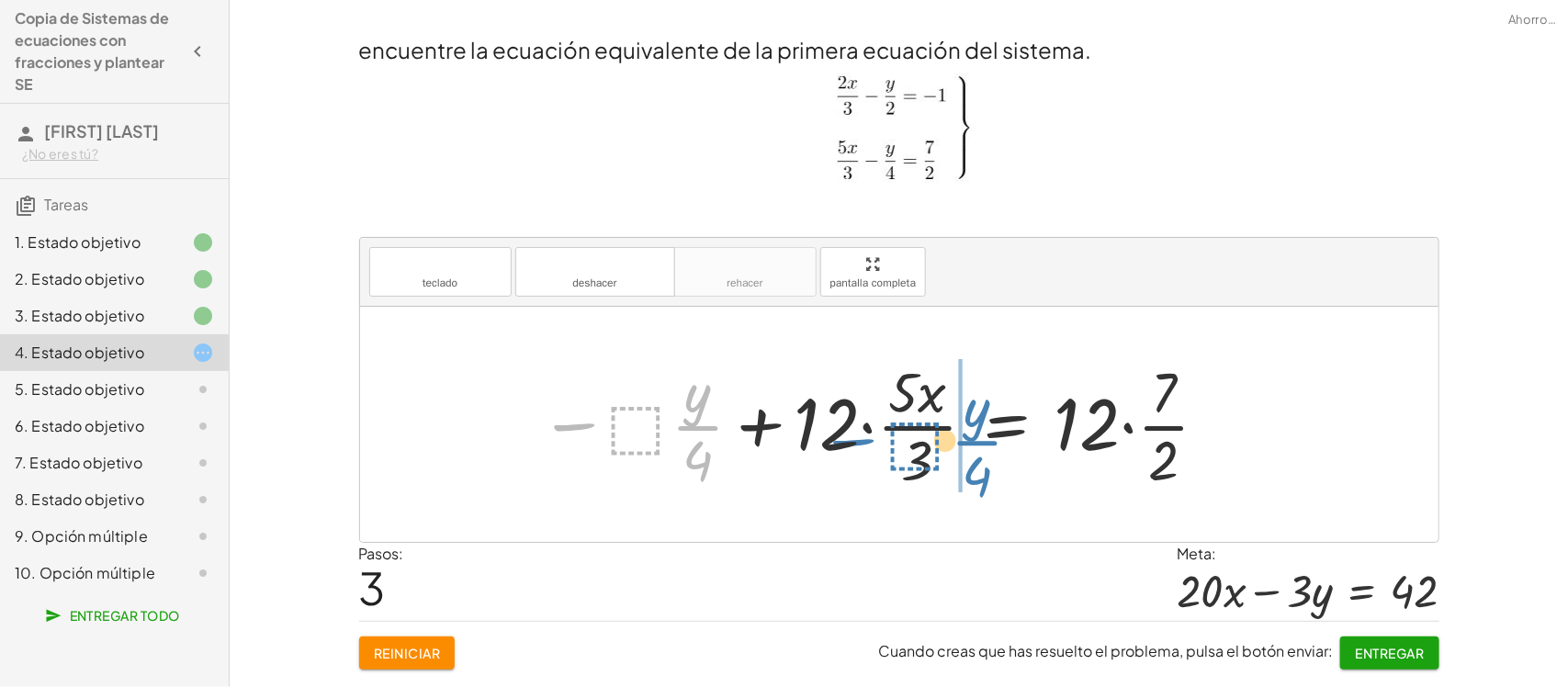 drag, startPoint x: 572, startPoint y: 430, endPoint x: 848, endPoint y: 441, distance: 276.2191 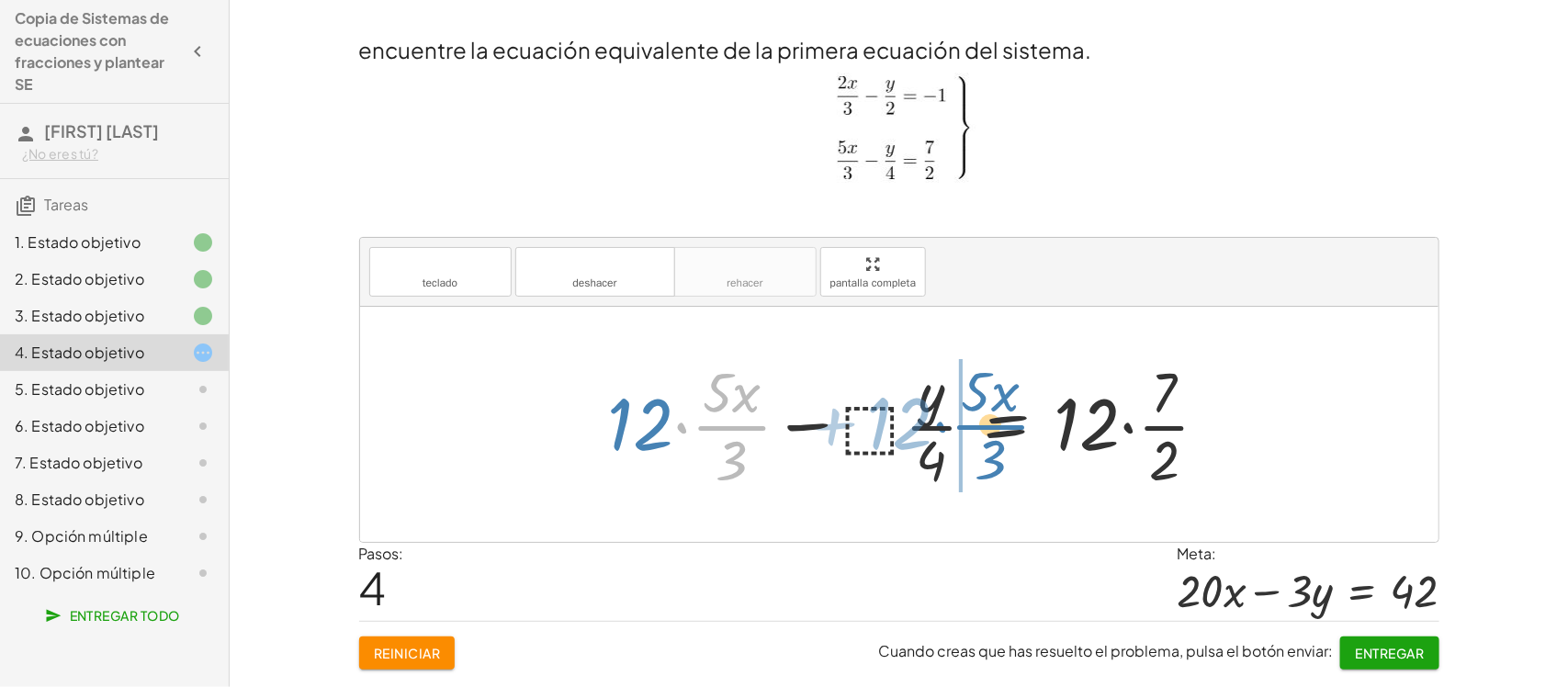 drag, startPoint x: 750, startPoint y: 430, endPoint x: 1010, endPoint y: 429, distance: 260.00192 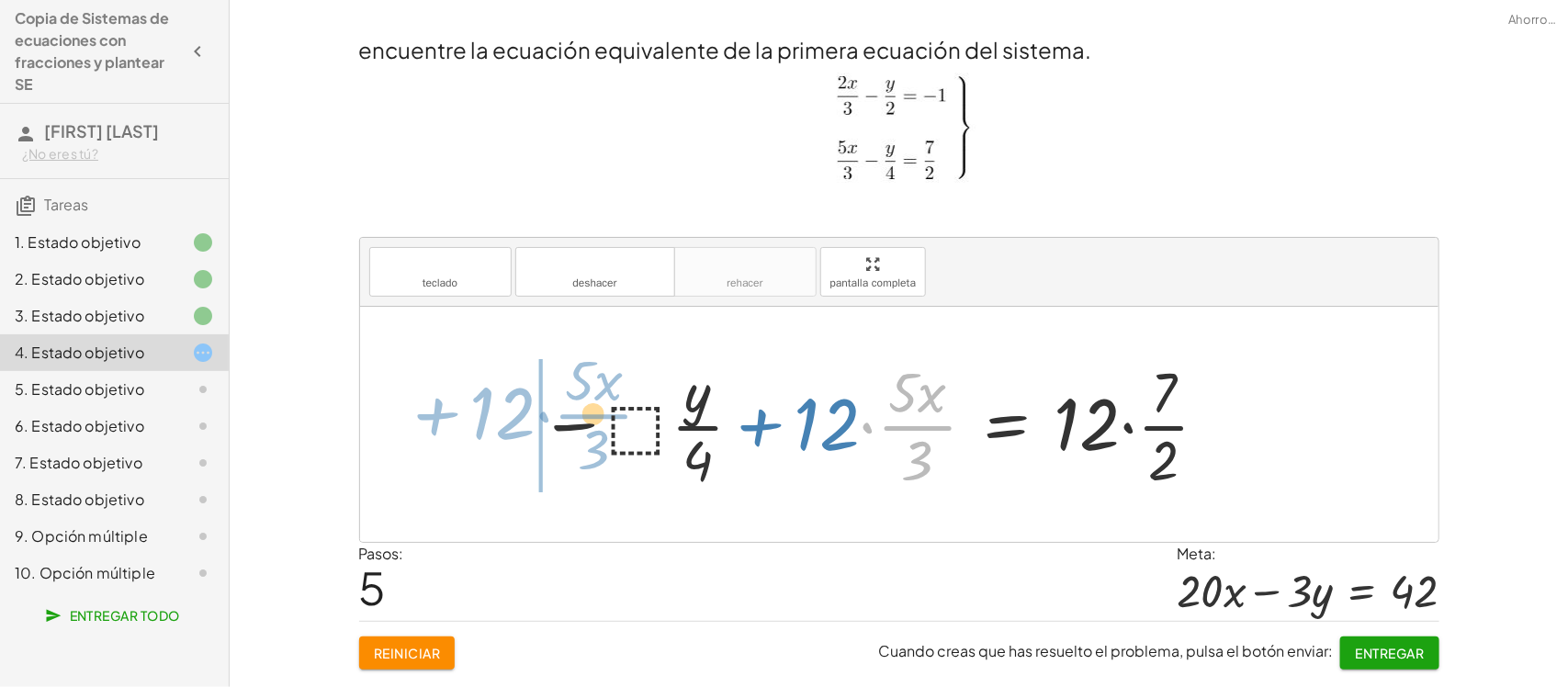 drag, startPoint x: 866, startPoint y: 428, endPoint x: 543, endPoint y: 416, distance: 323.22 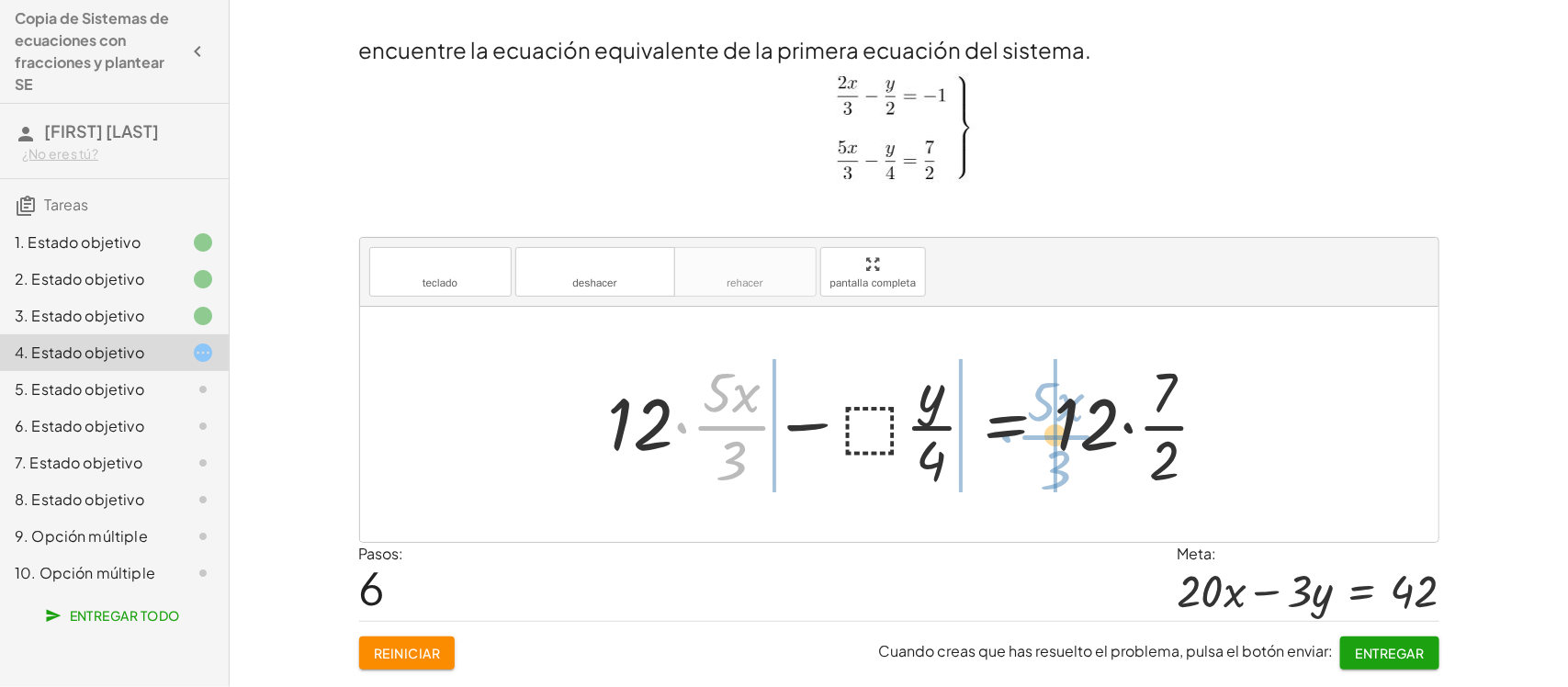 drag, startPoint x: 751, startPoint y: 428, endPoint x: 1119, endPoint y: 434, distance: 368.04891 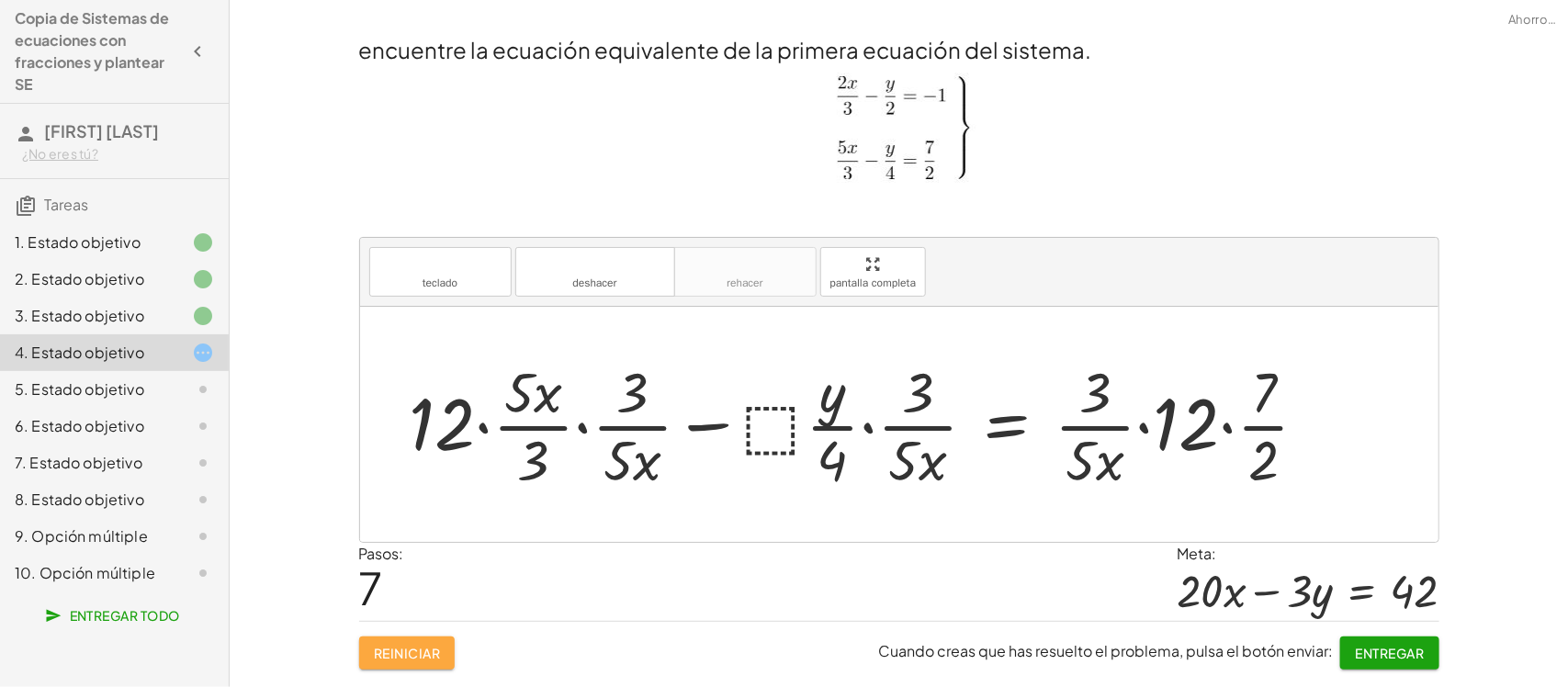 click on "Reiniciar" at bounding box center [407, 653] 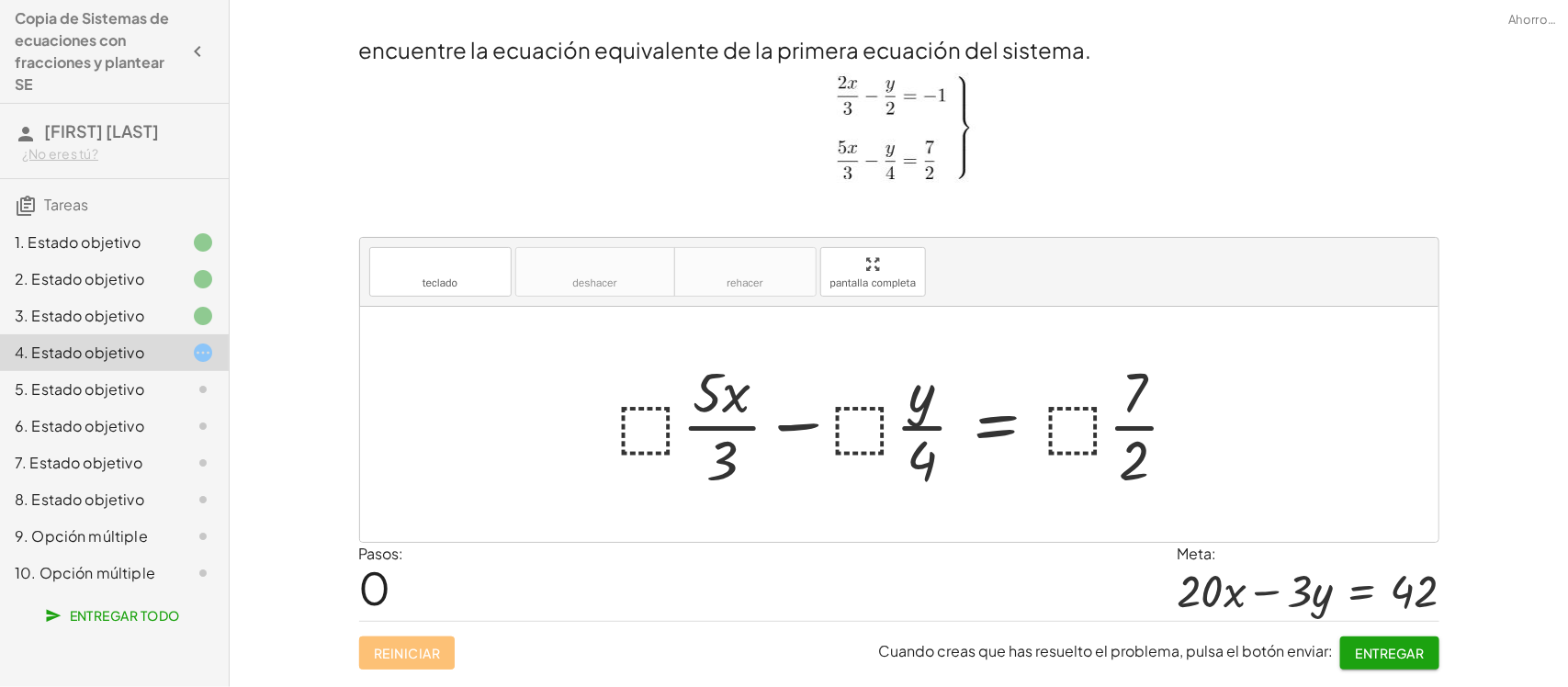 click at bounding box center [906, 424] 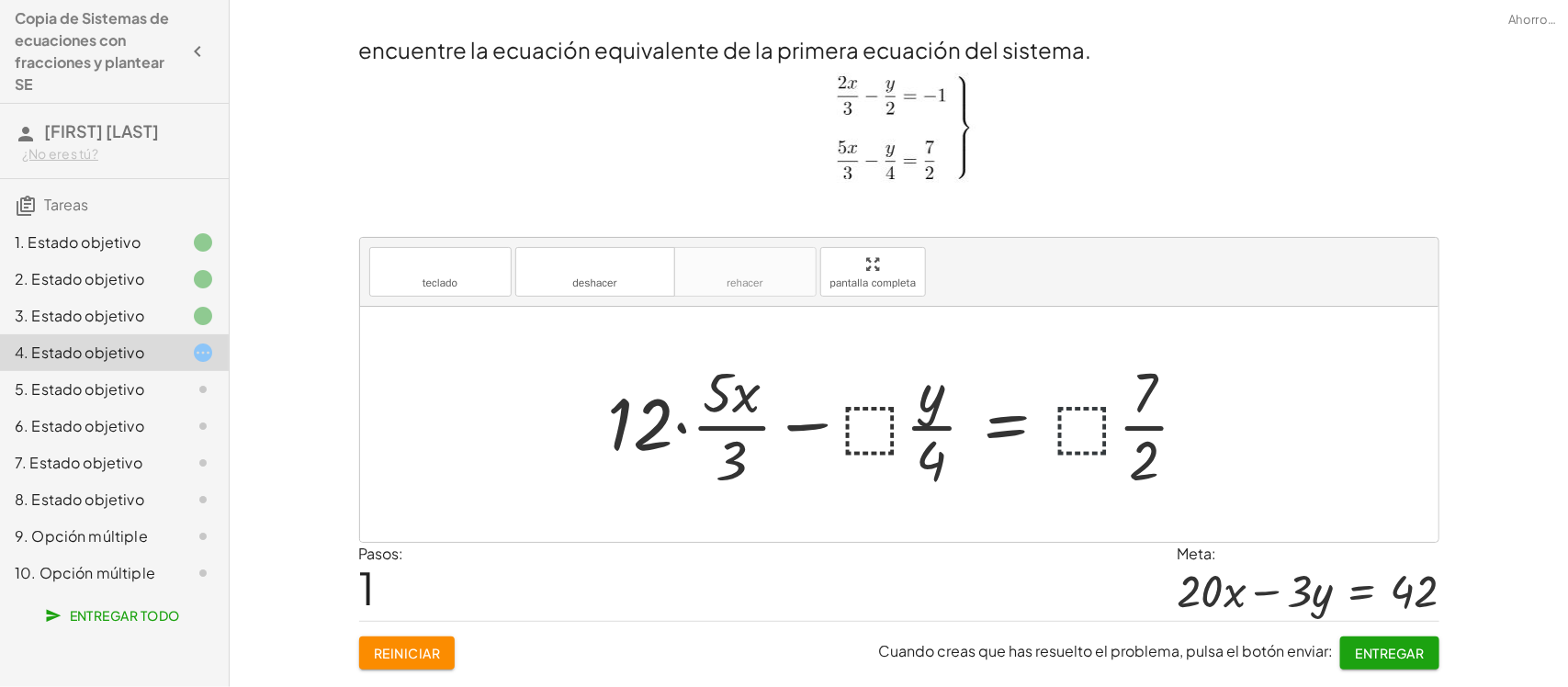 click at bounding box center [906, 424] 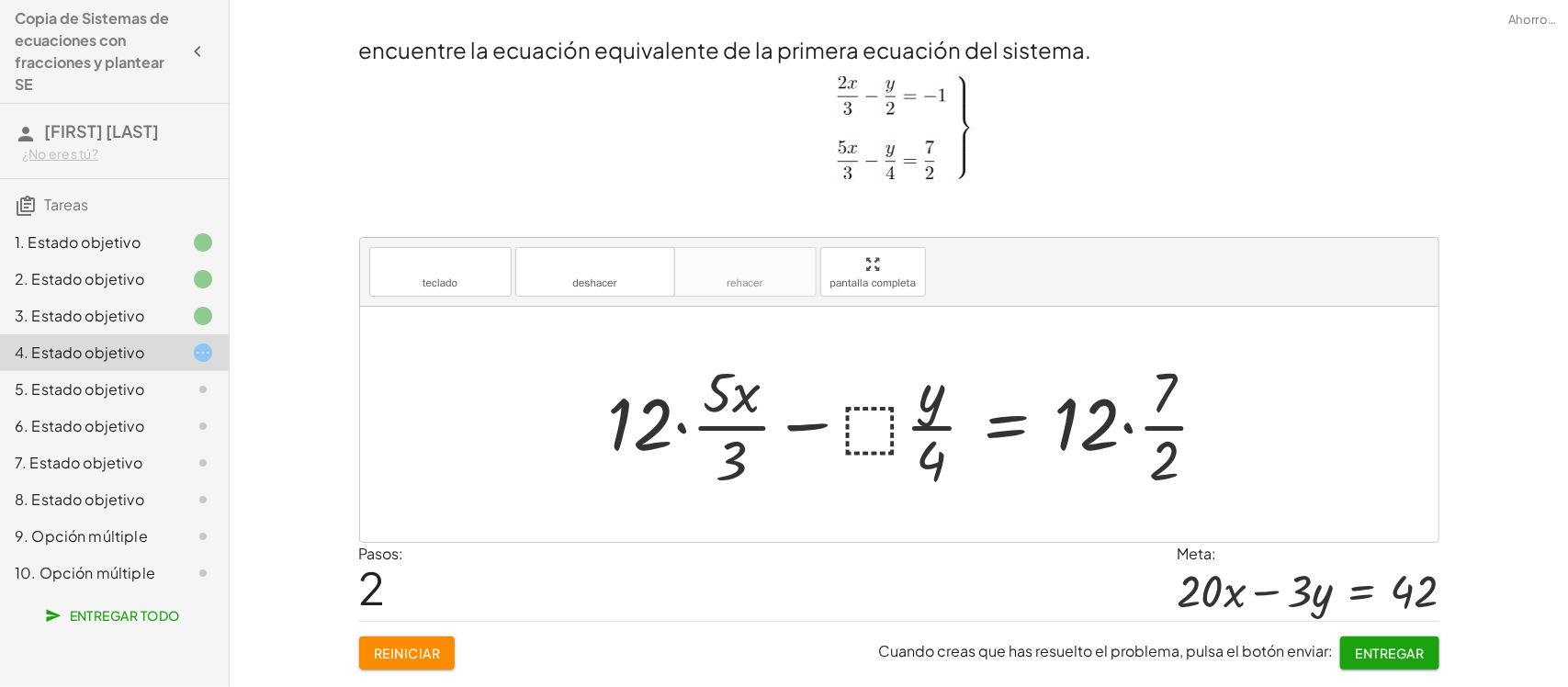 click at bounding box center (916, 424) 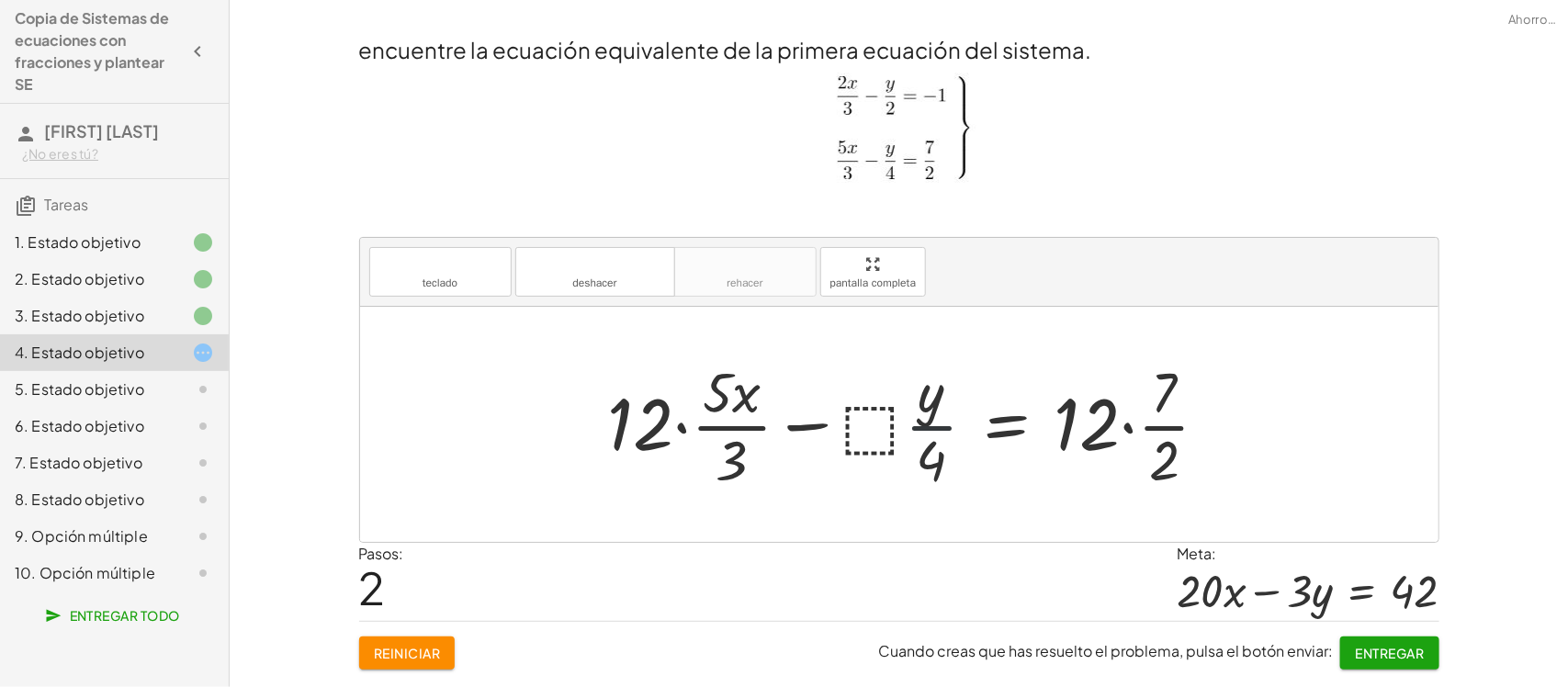 click at bounding box center (916, 424) 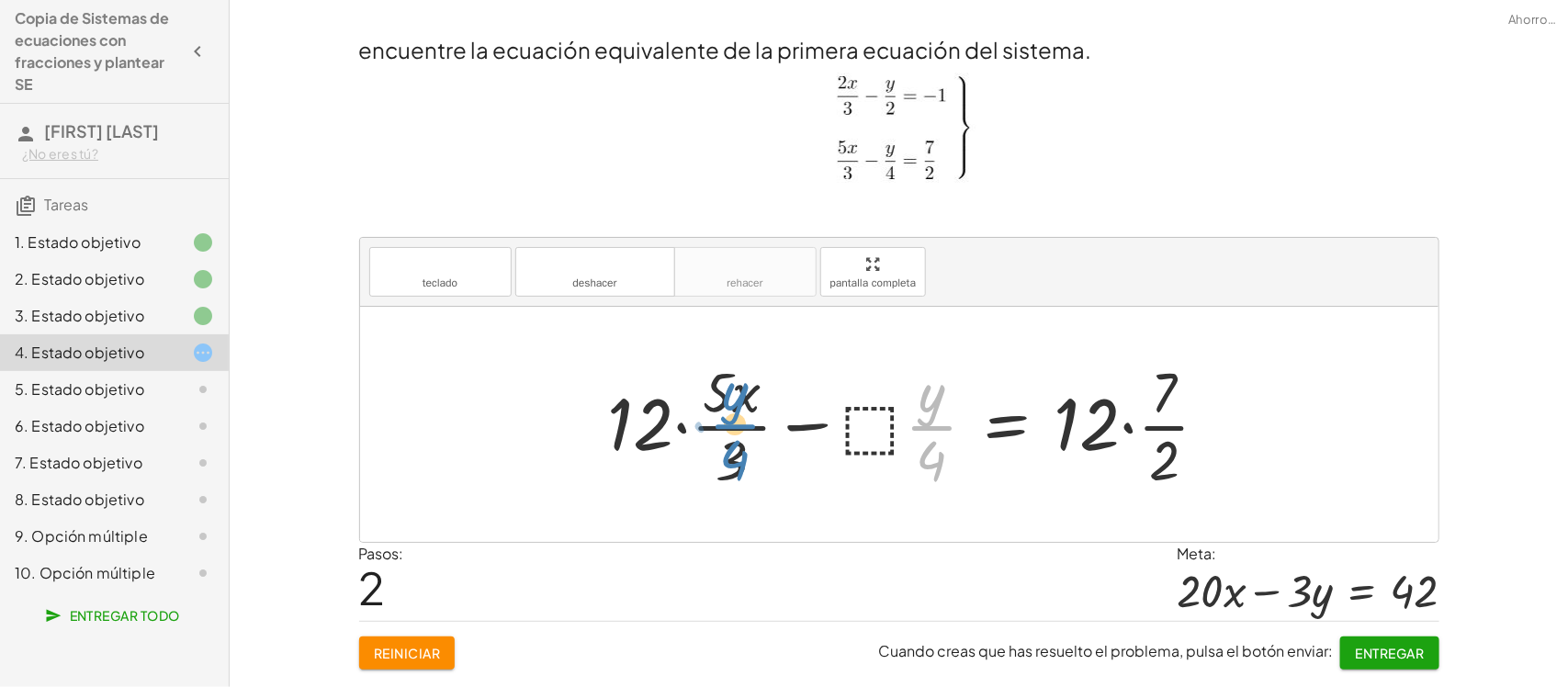 drag, startPoint x: 934, startPoint y: 424, endPoint x: 735, endPoint y: 421, distance: 199.02261 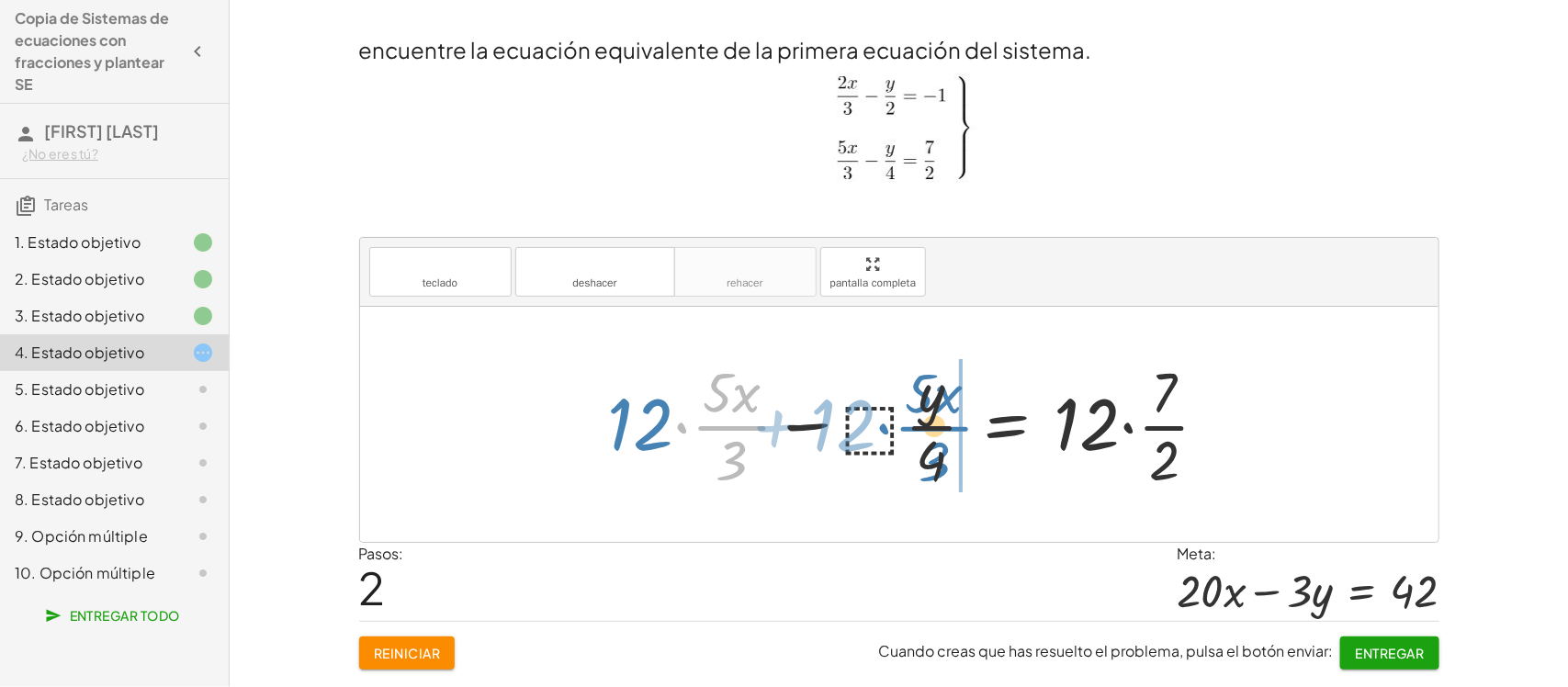 drag, startPoint x: 735, startPoint y: 428, endPoint x: 931, endPoint y: 427, distance: 196.00255 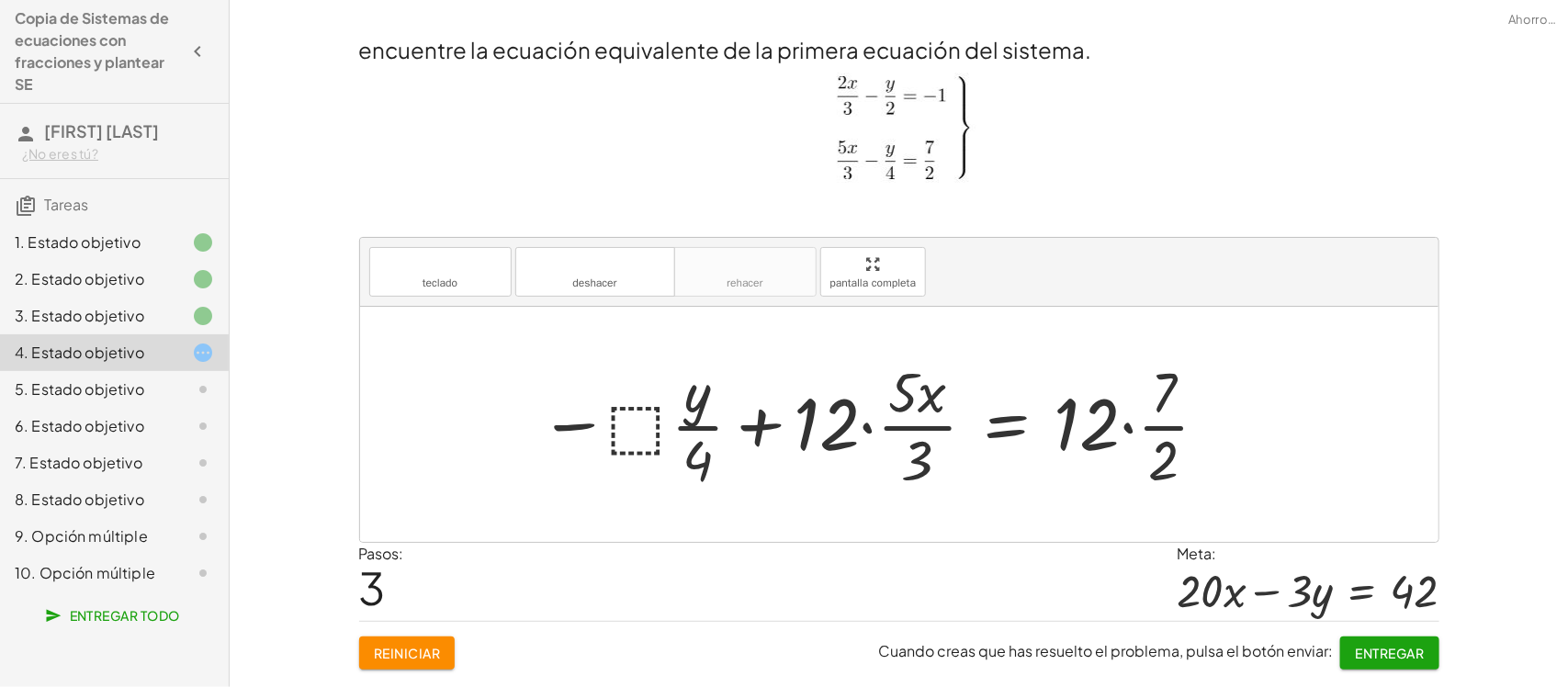 click on "Reiniciar" at bounding box center (407, 653) 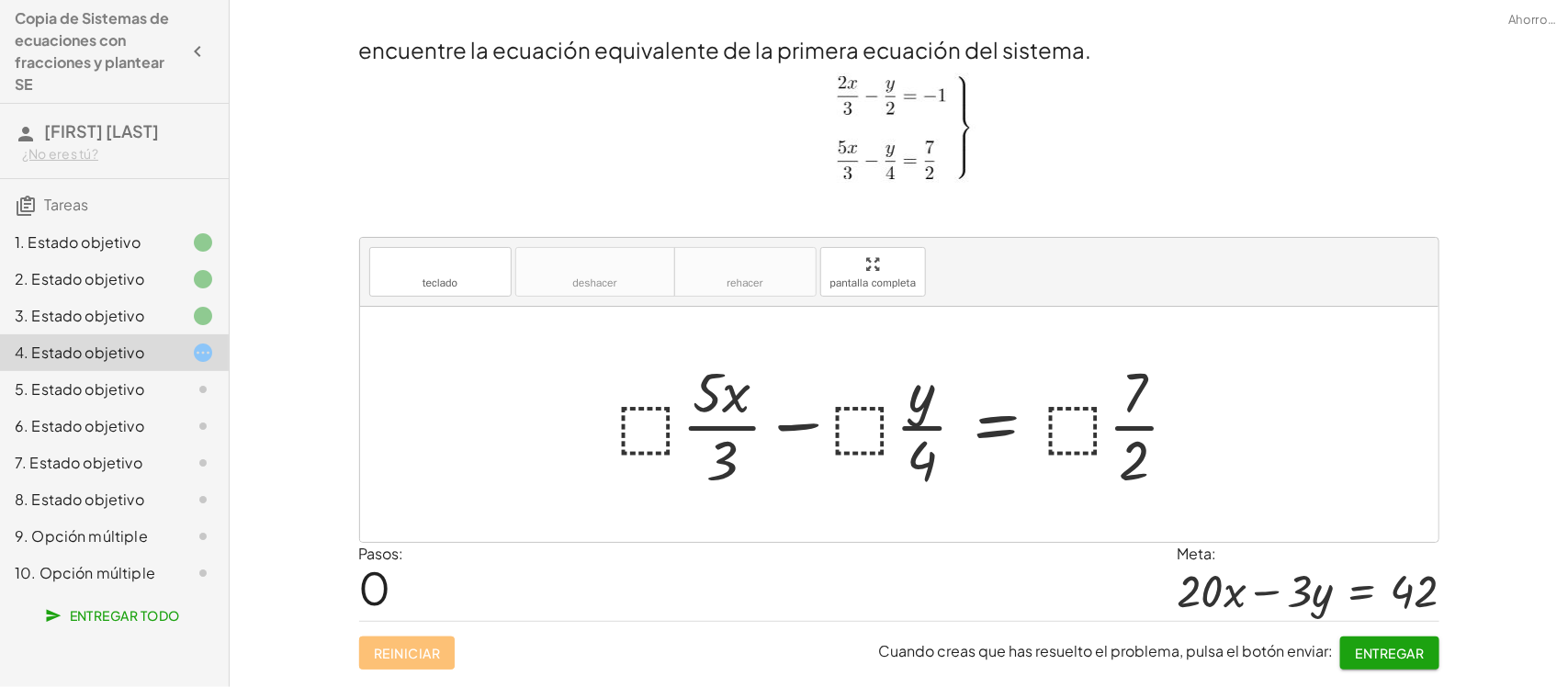 click at bounding box center (906, 424) 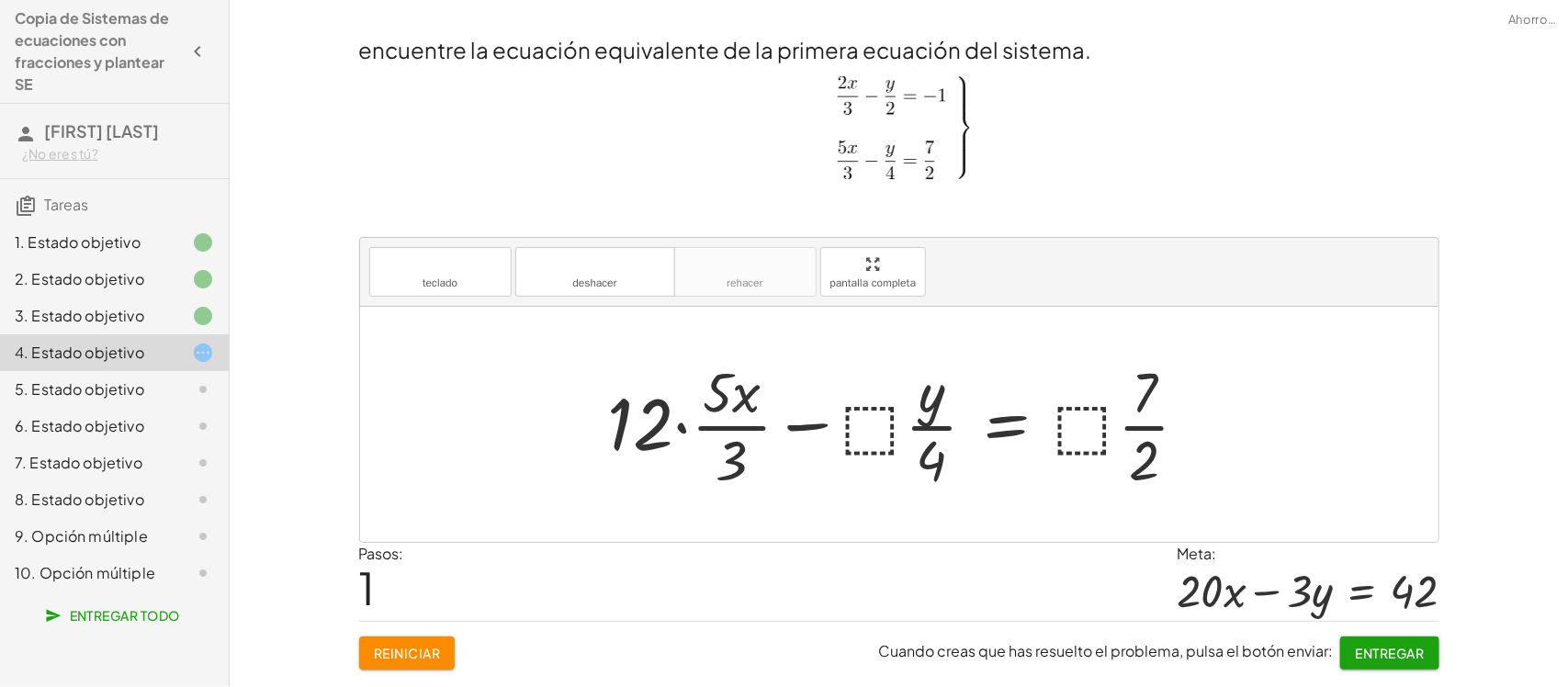 click at bounding box center [906, 424] 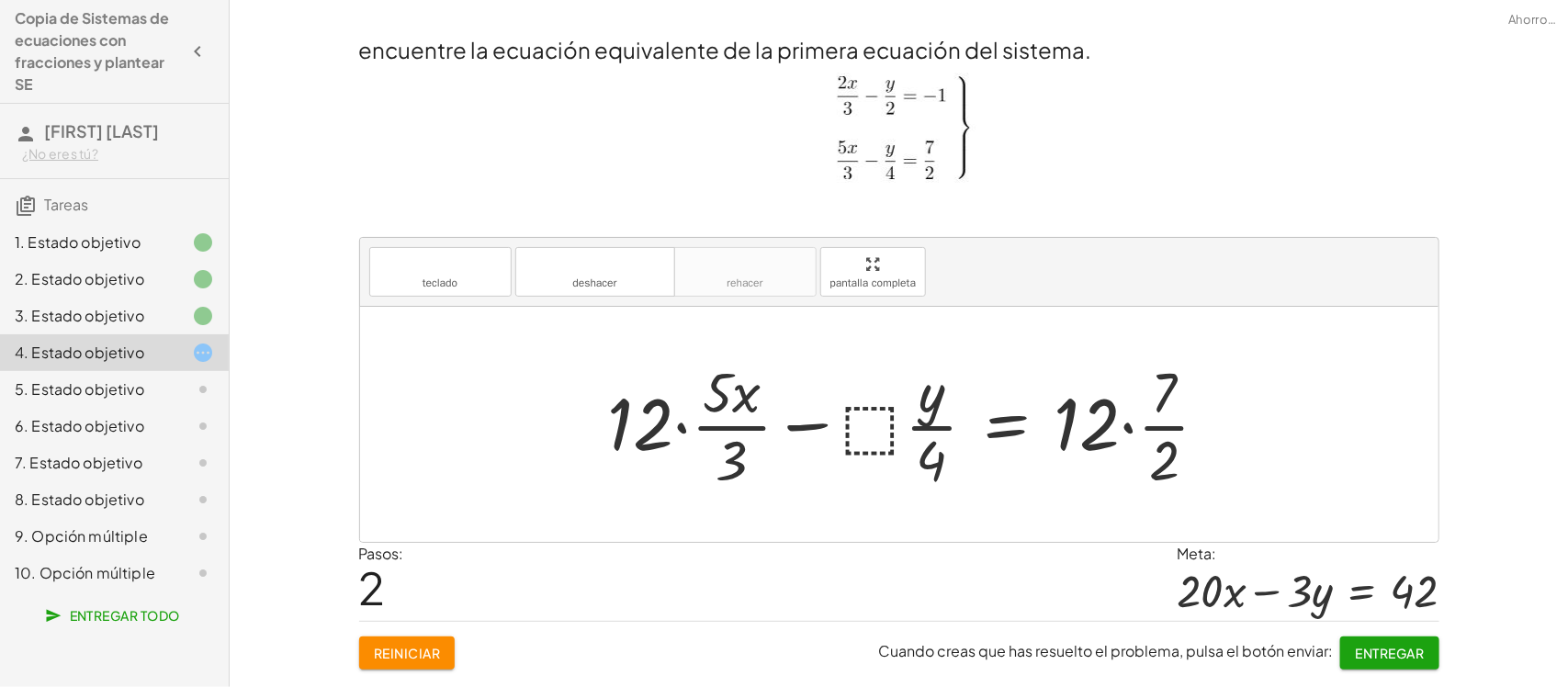 click at bounding box center [916, 424] 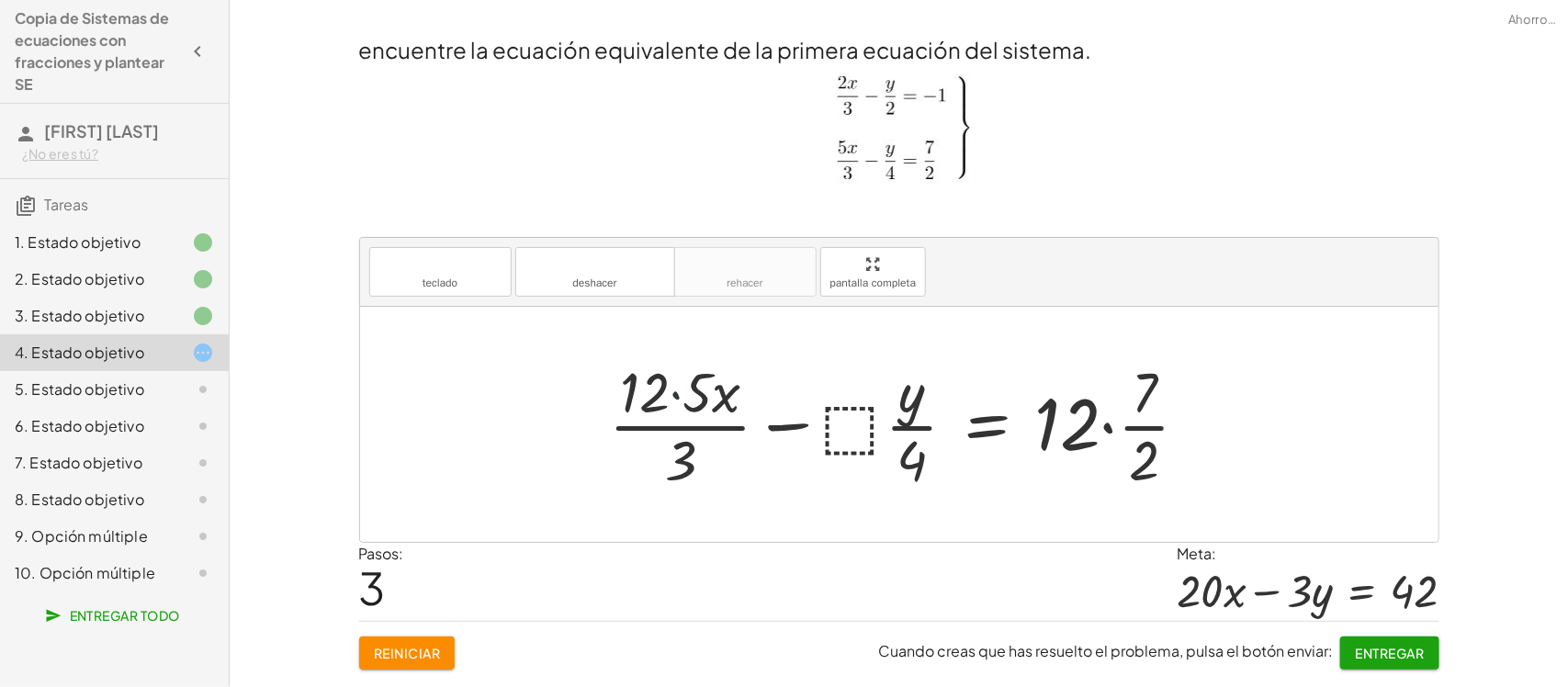 click at bounding box center [907, 424] 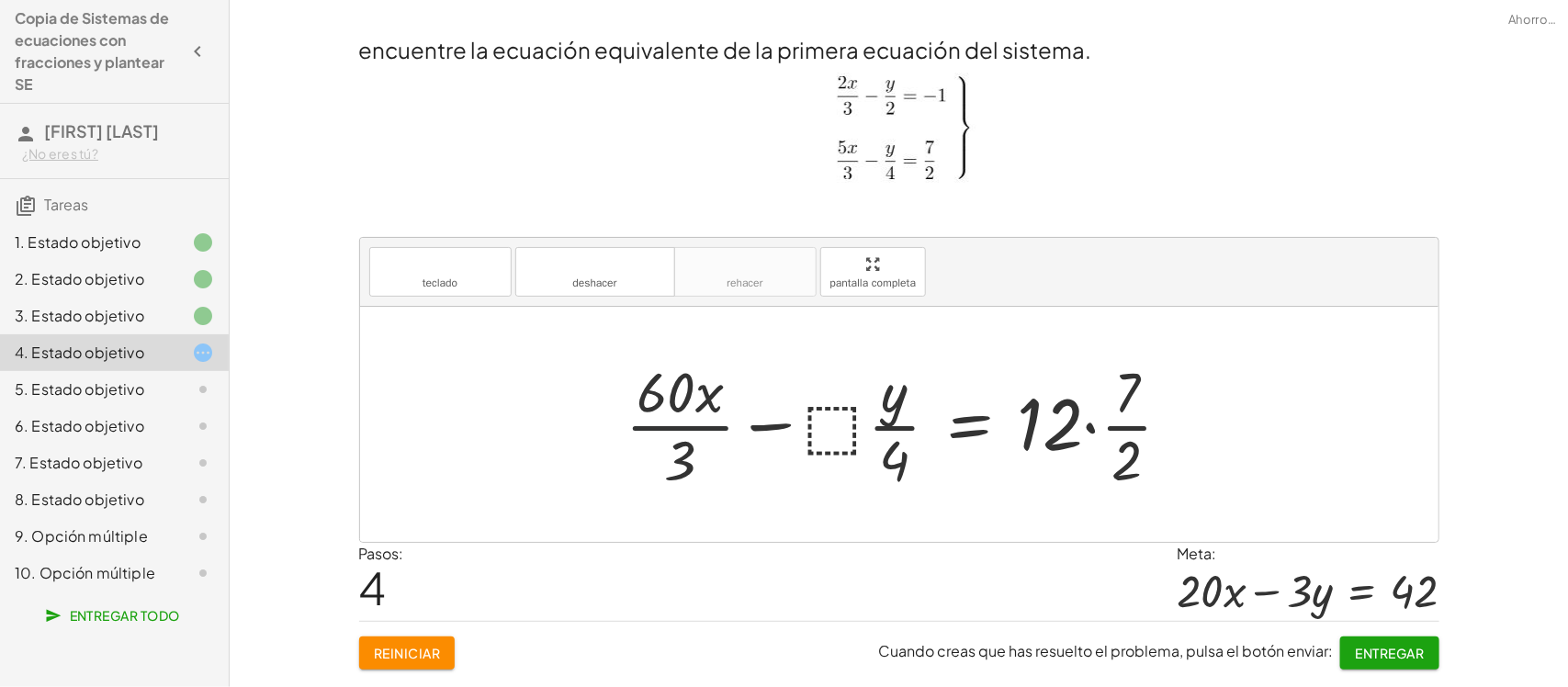 click at bounding box center (906, 424) 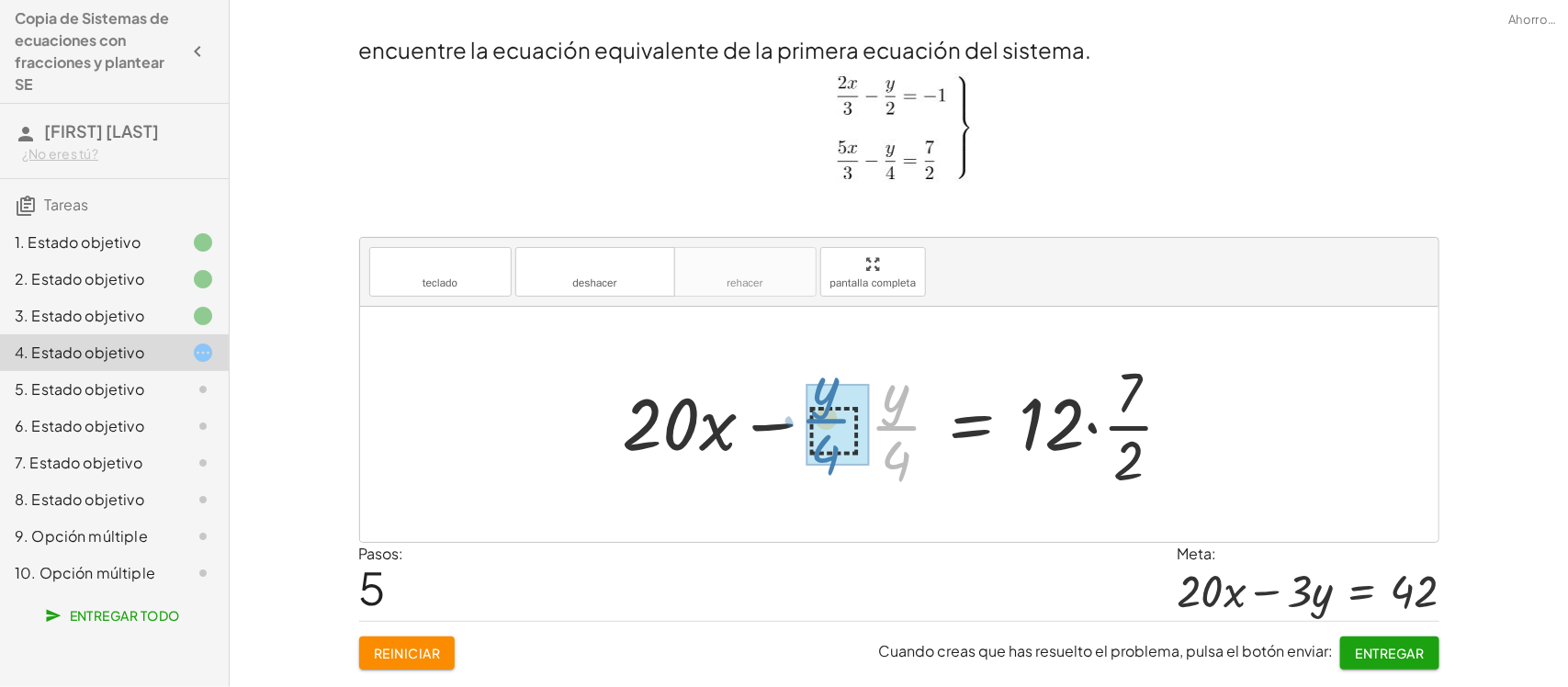 drag, startPoint x: 889, startPoint y: 425, endPoint x: 820, endPoint y: 418, distance: 69.35416 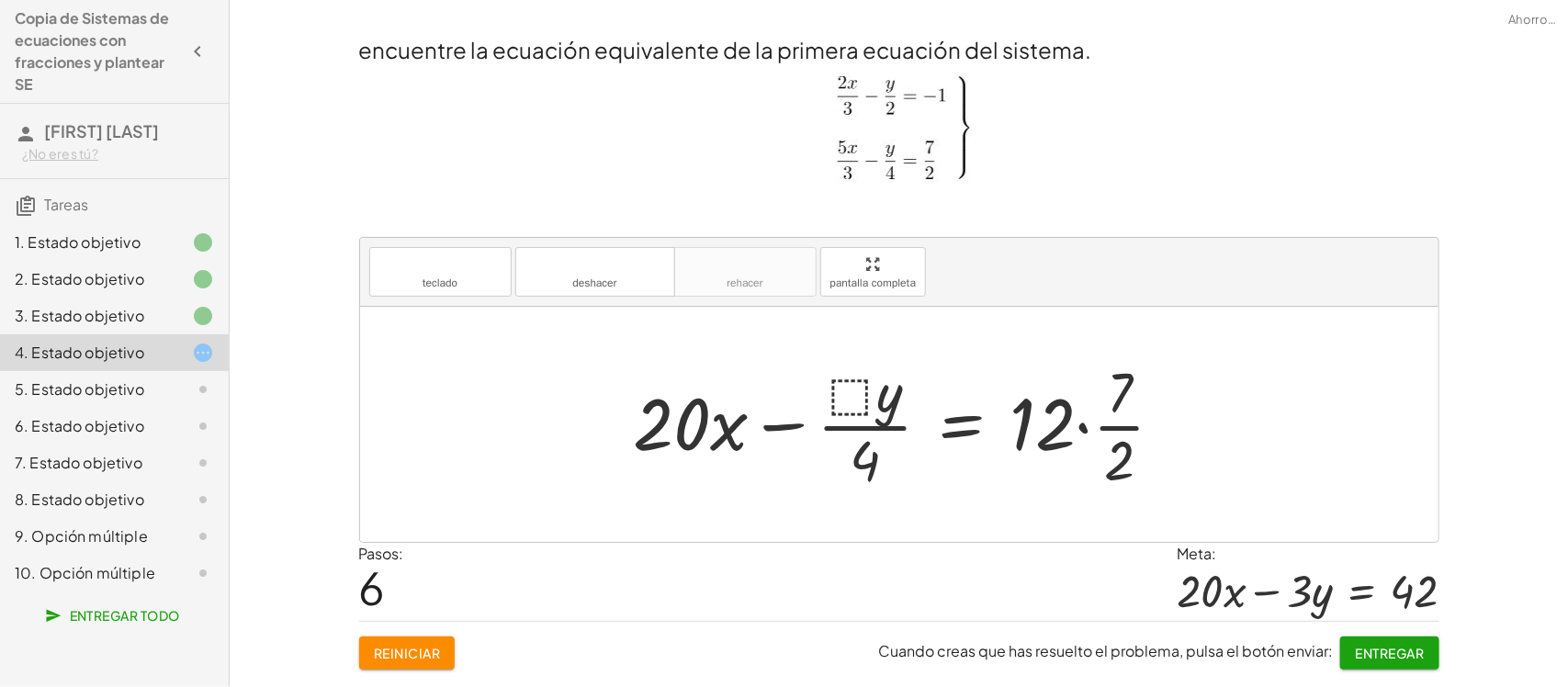 click at bounding box center [907, 424] 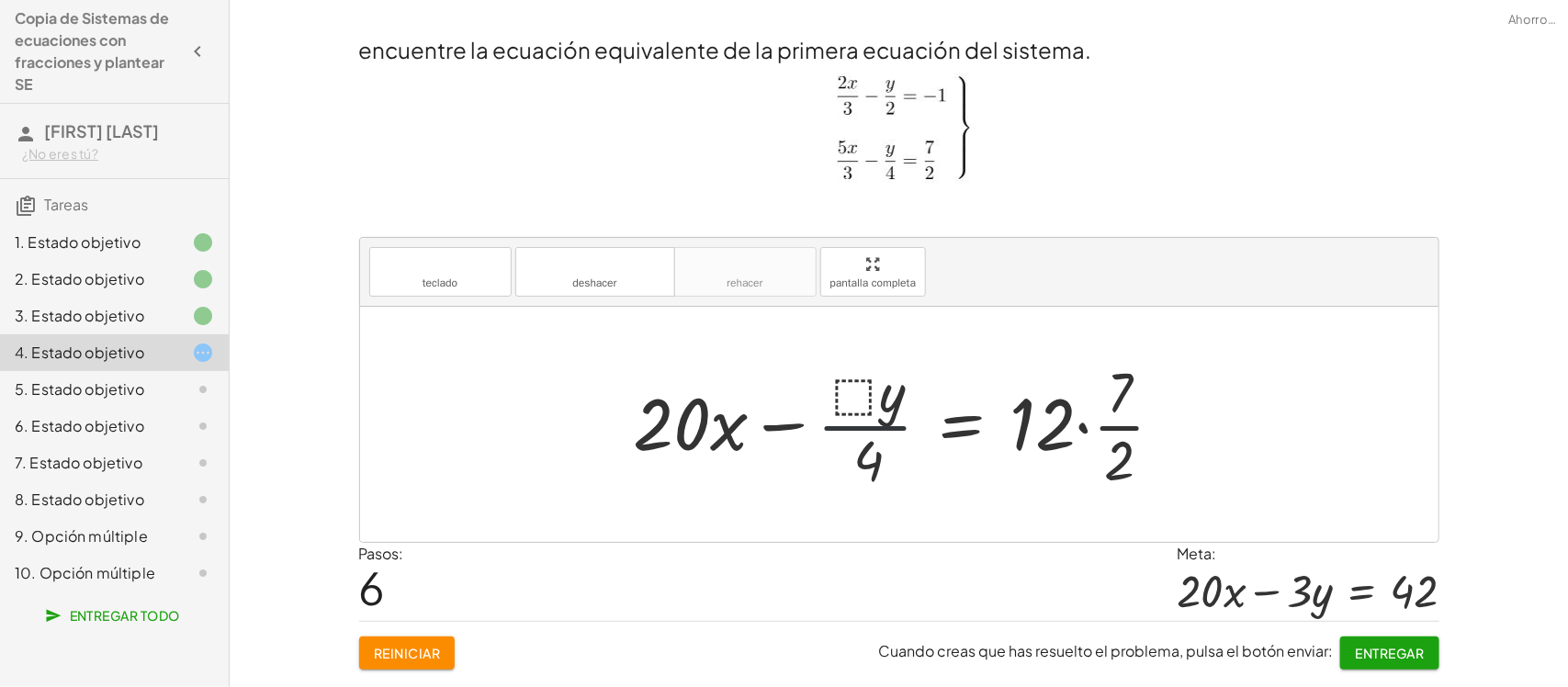 click at bounding box center [907, 424] 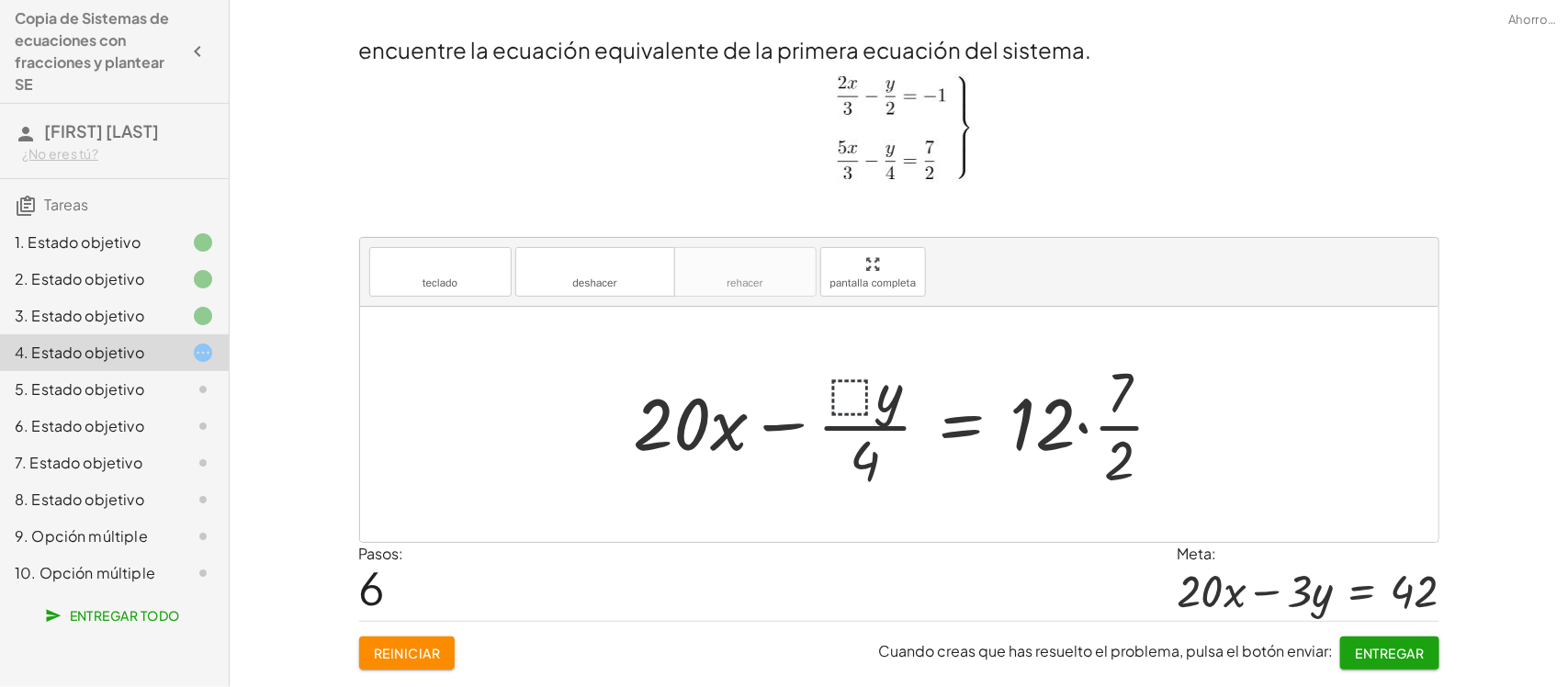 click at bounding box center (907, 424) 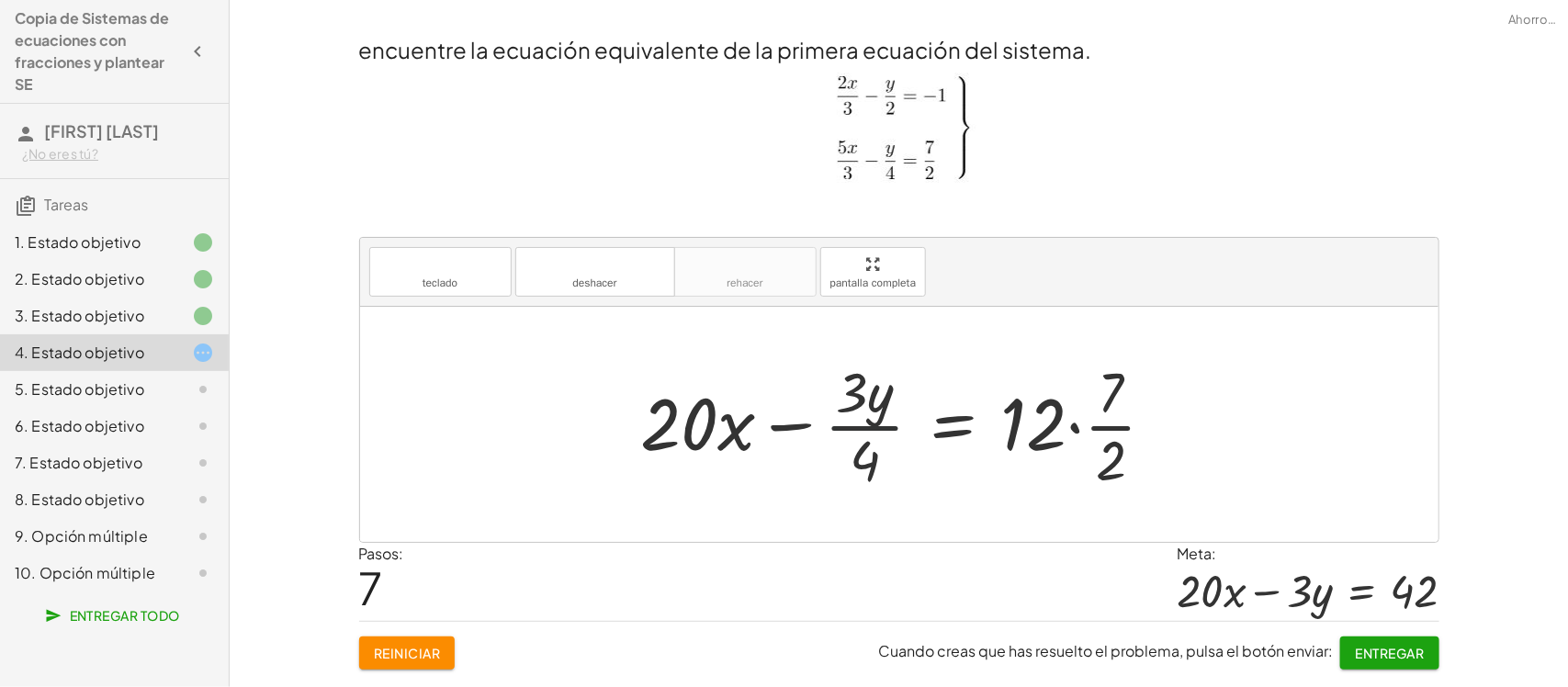 click at bounding box center (906, 424) 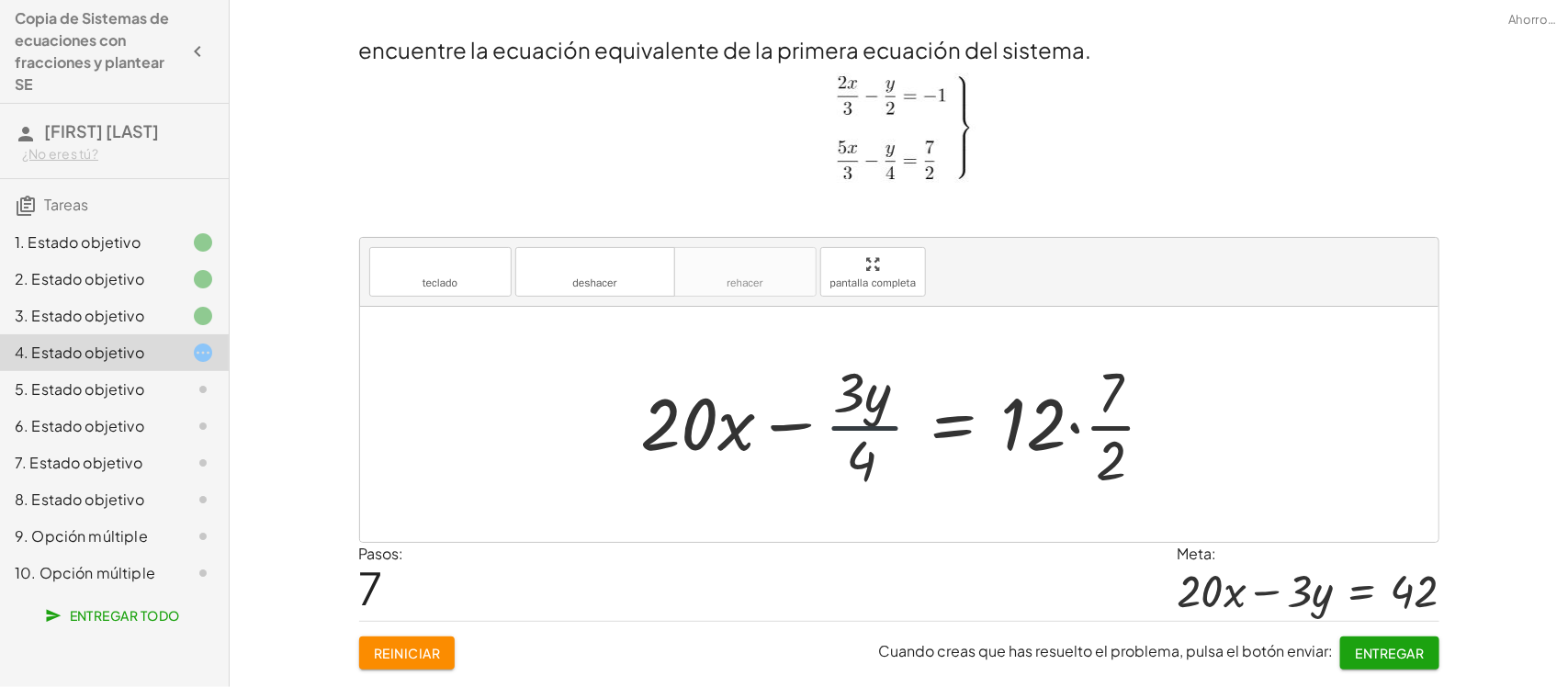 click at bounding box center [906, 424] 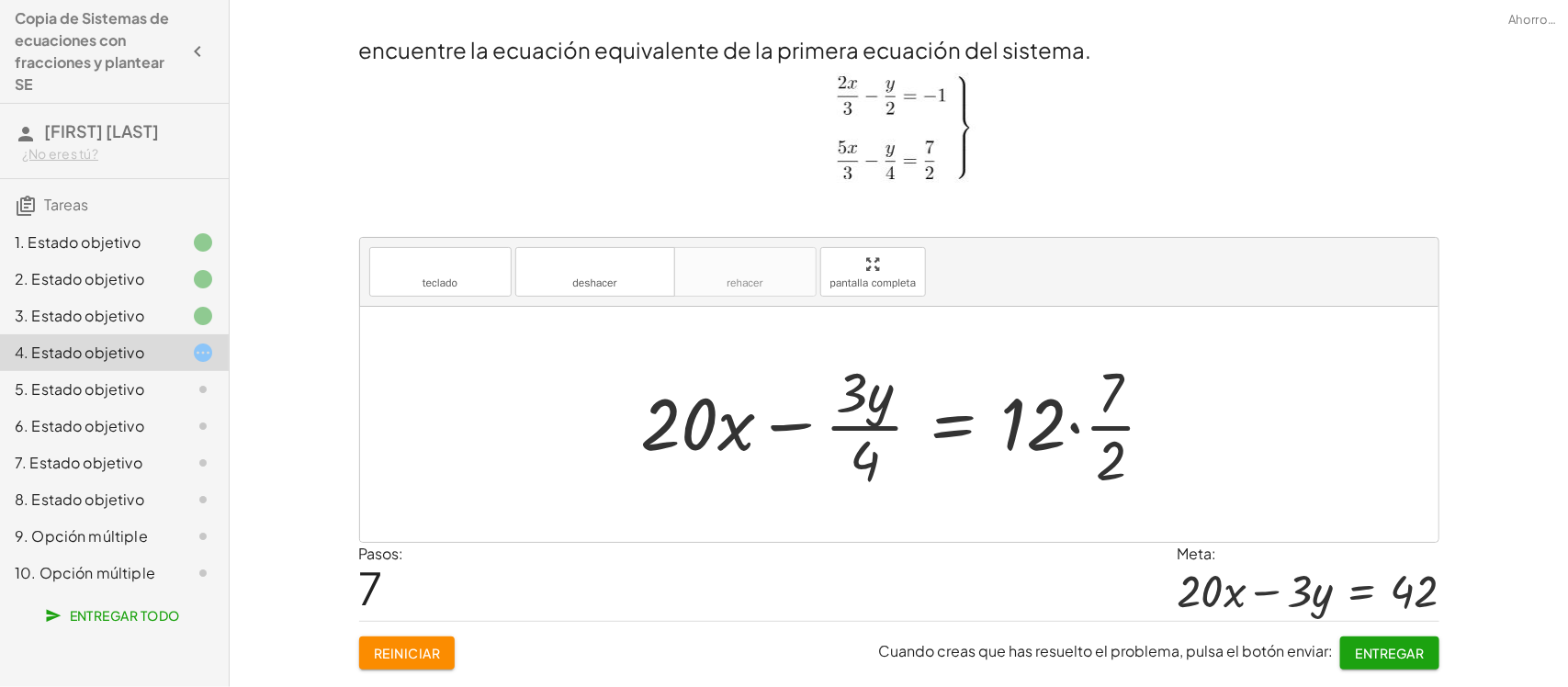 click at bounding box center [906, 424] 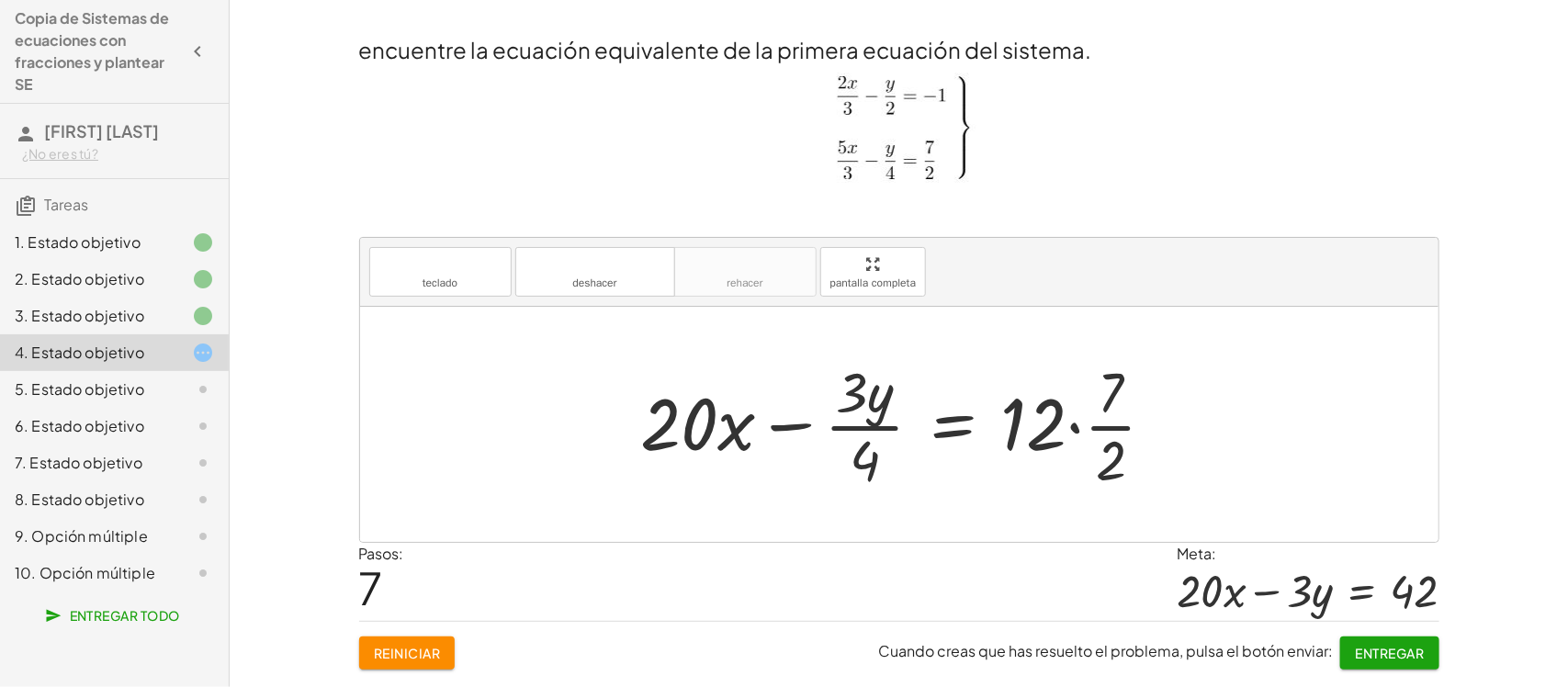 click at bounding box center (906, 424) 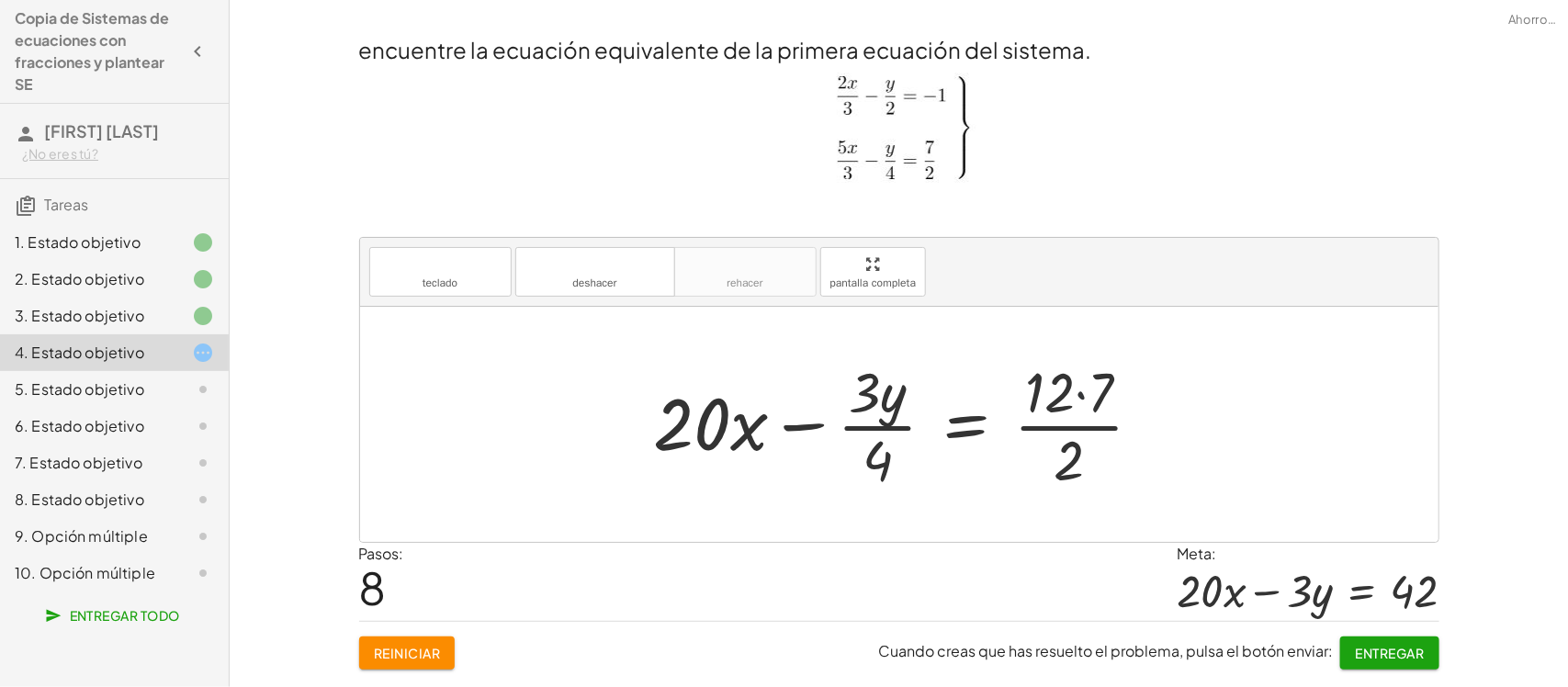 click at bounding box center (906, 424) 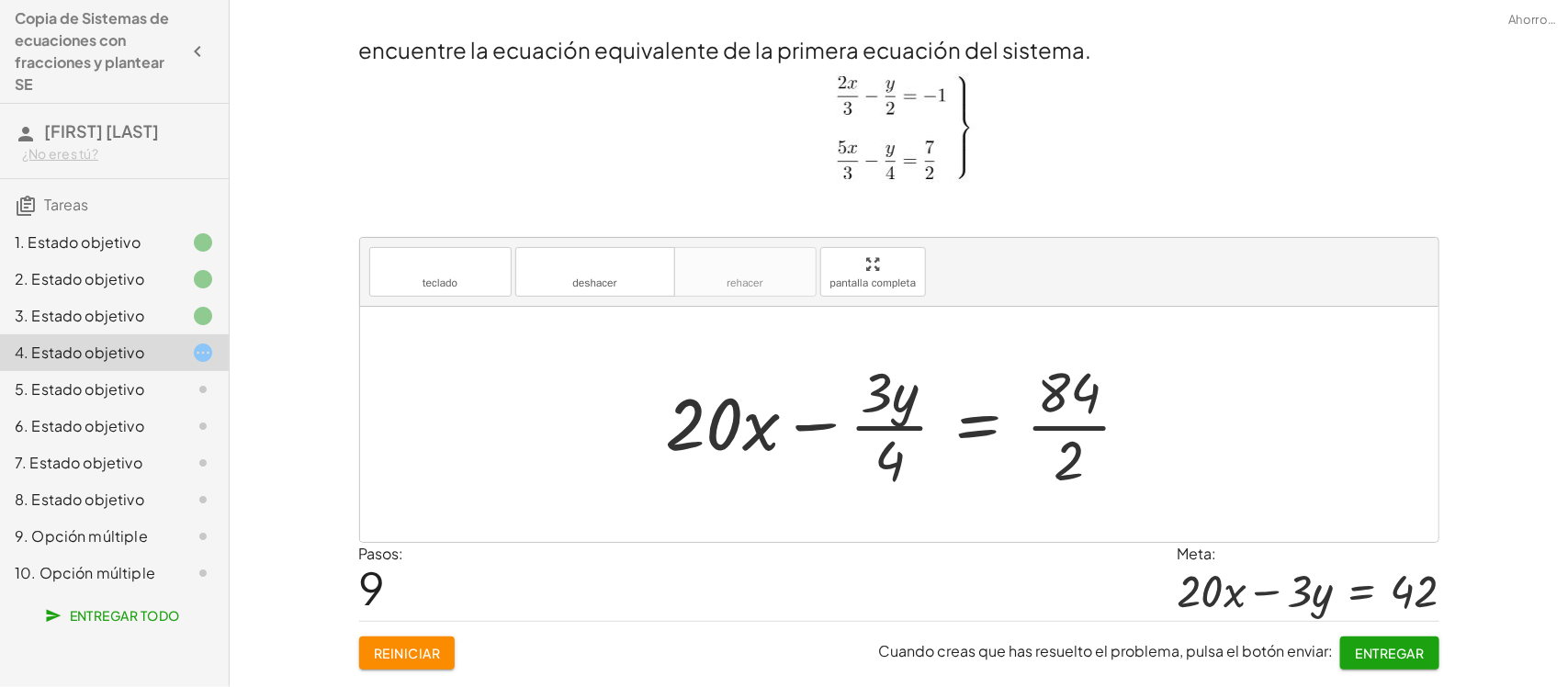 click at bounding box center (906, 424) 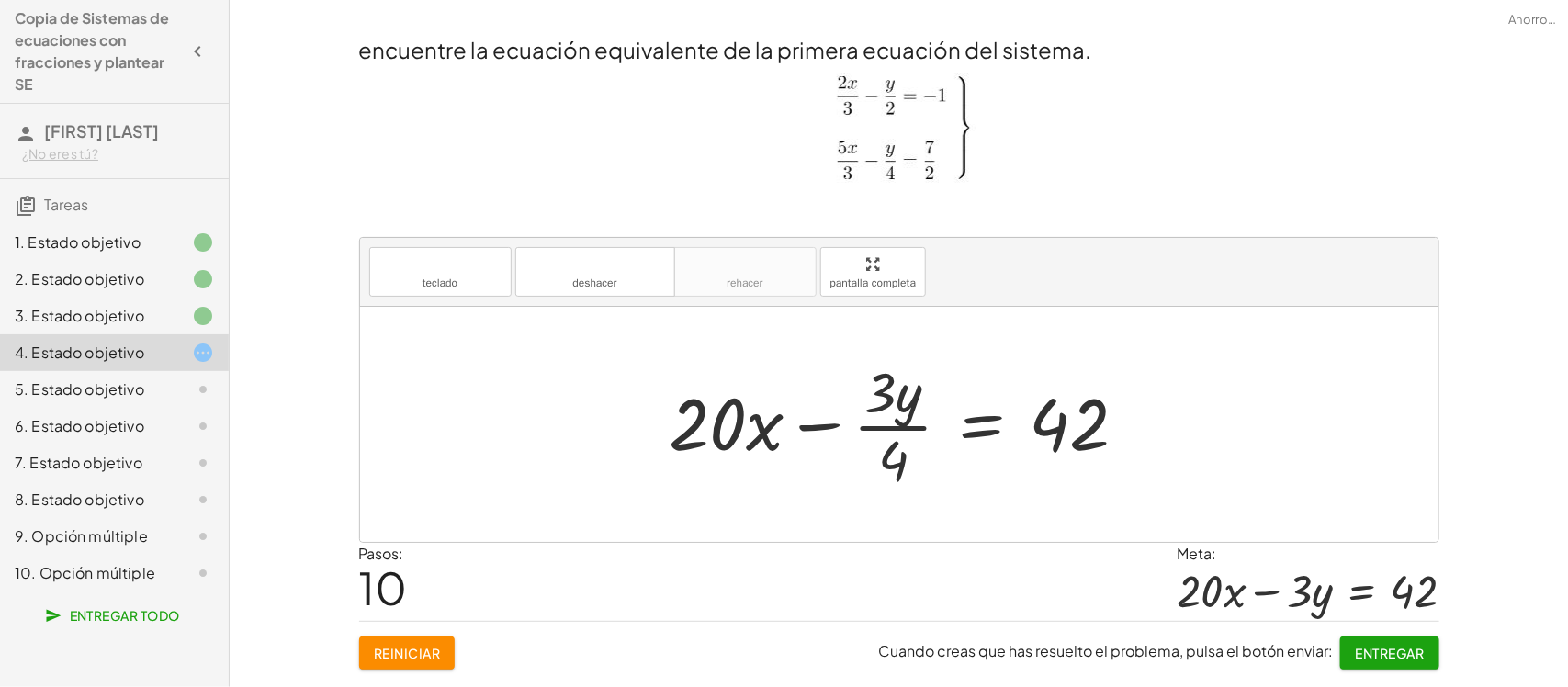 click at bounding box center [906, 424] 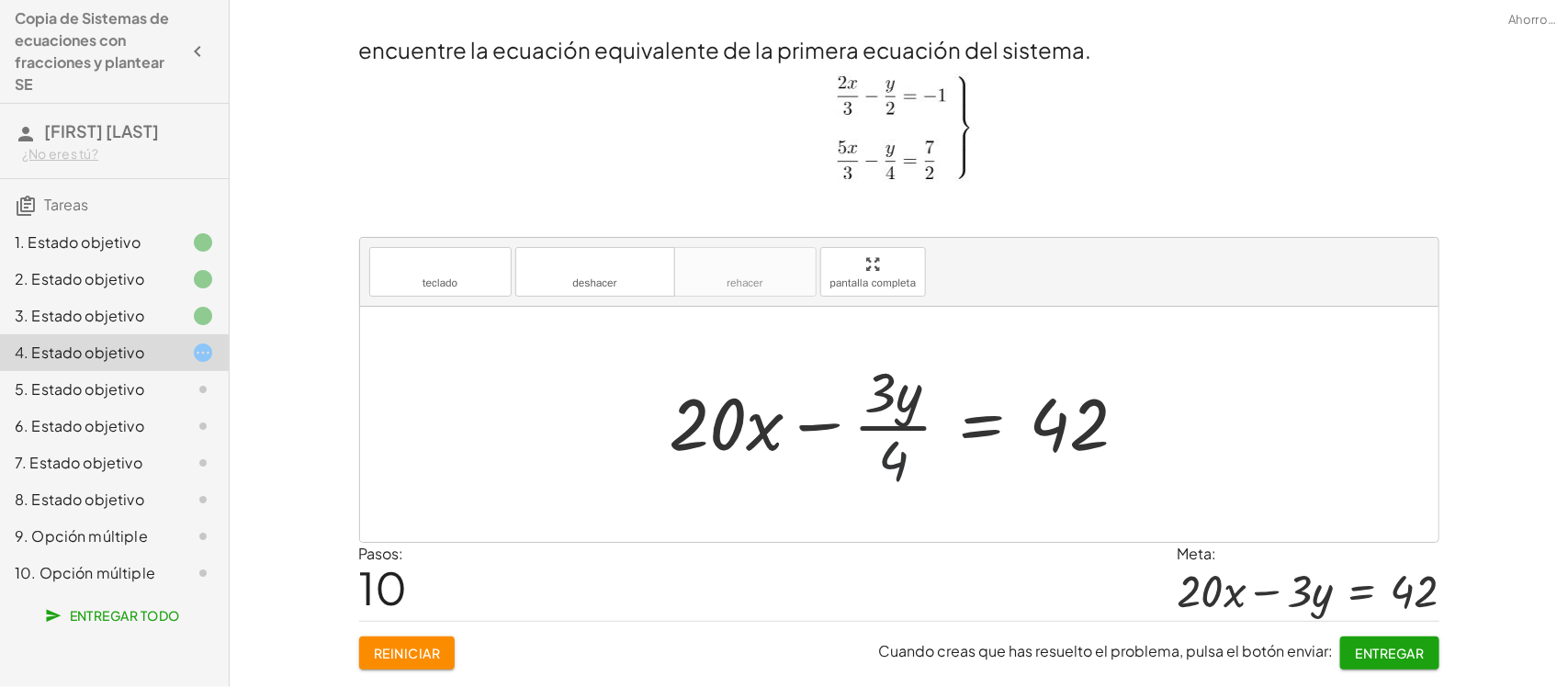 click at bounding box center [906, 424] 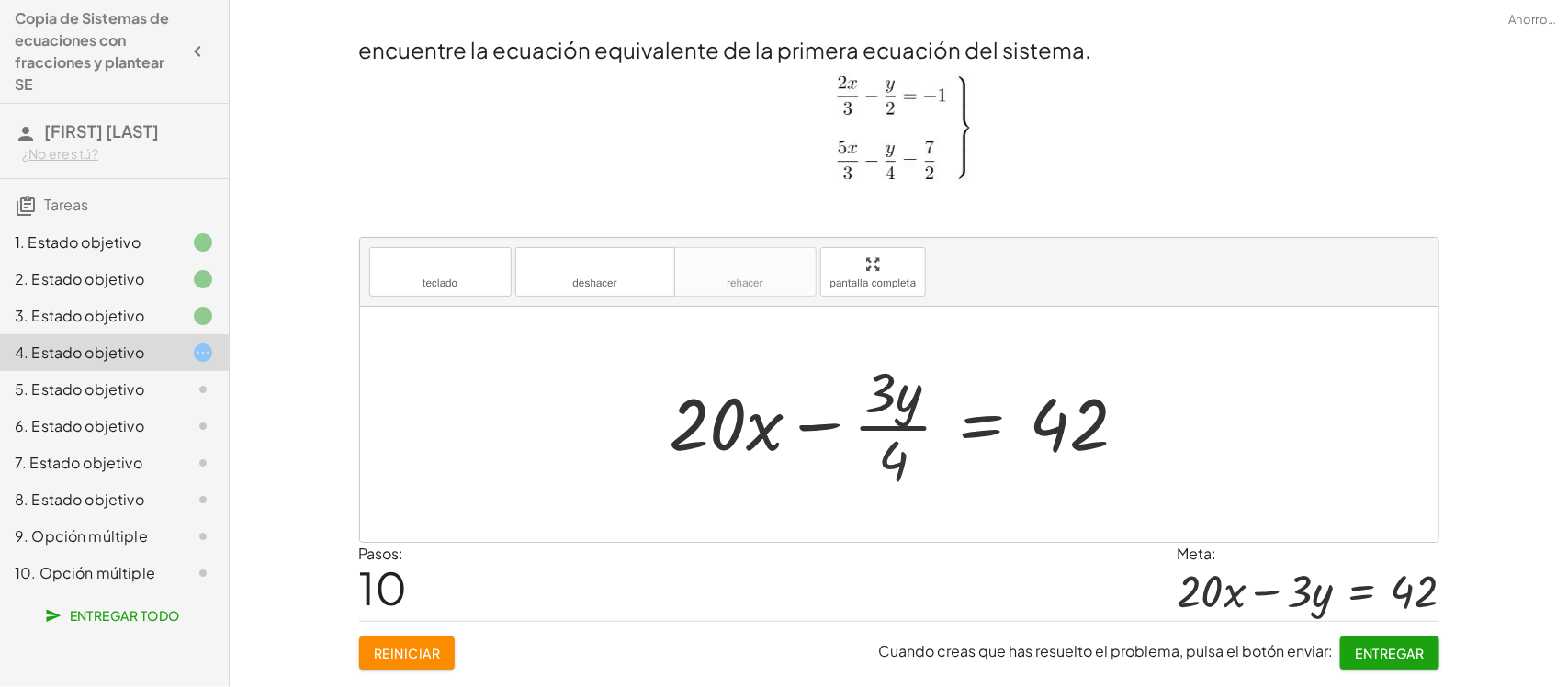 click at bounding box center [906, 424] 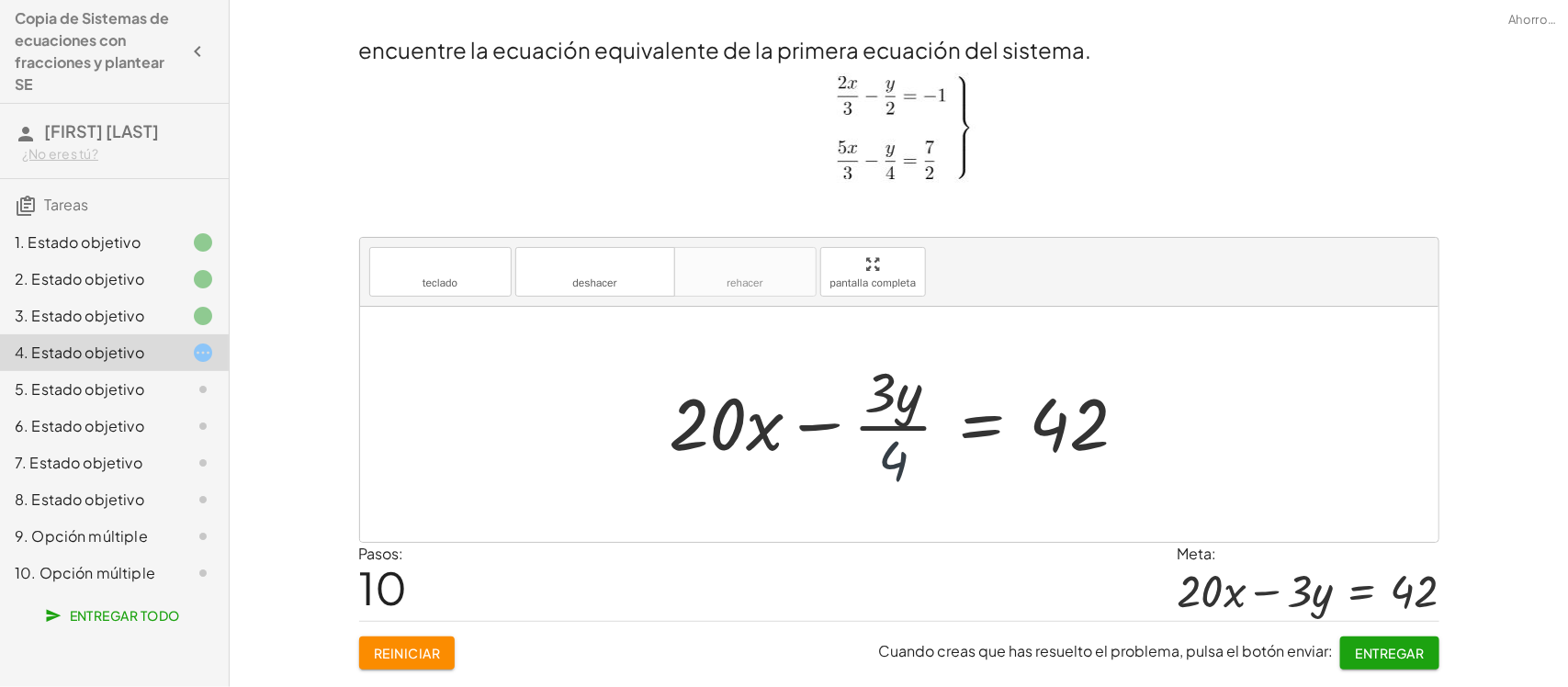 click at bounding box center [906, 424] 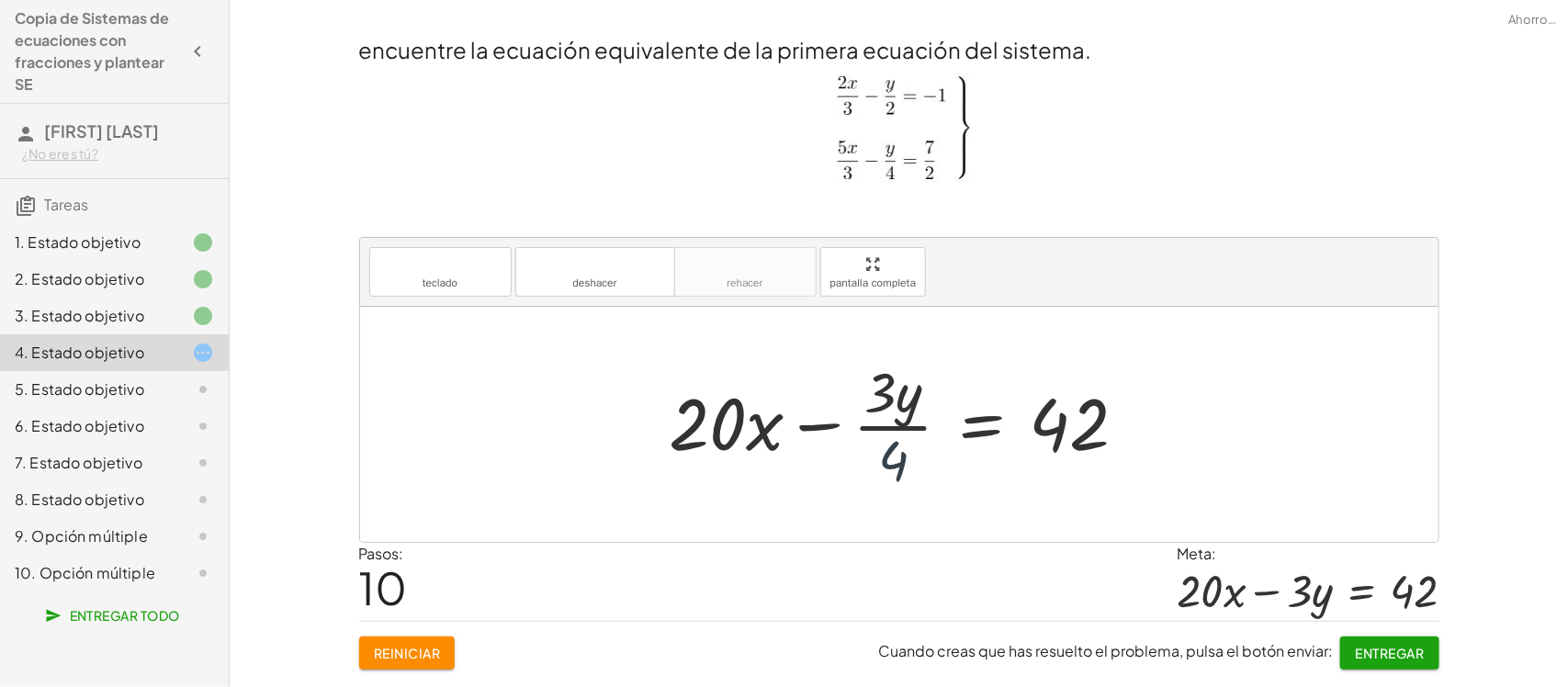 click at bounding box center (906, 424) 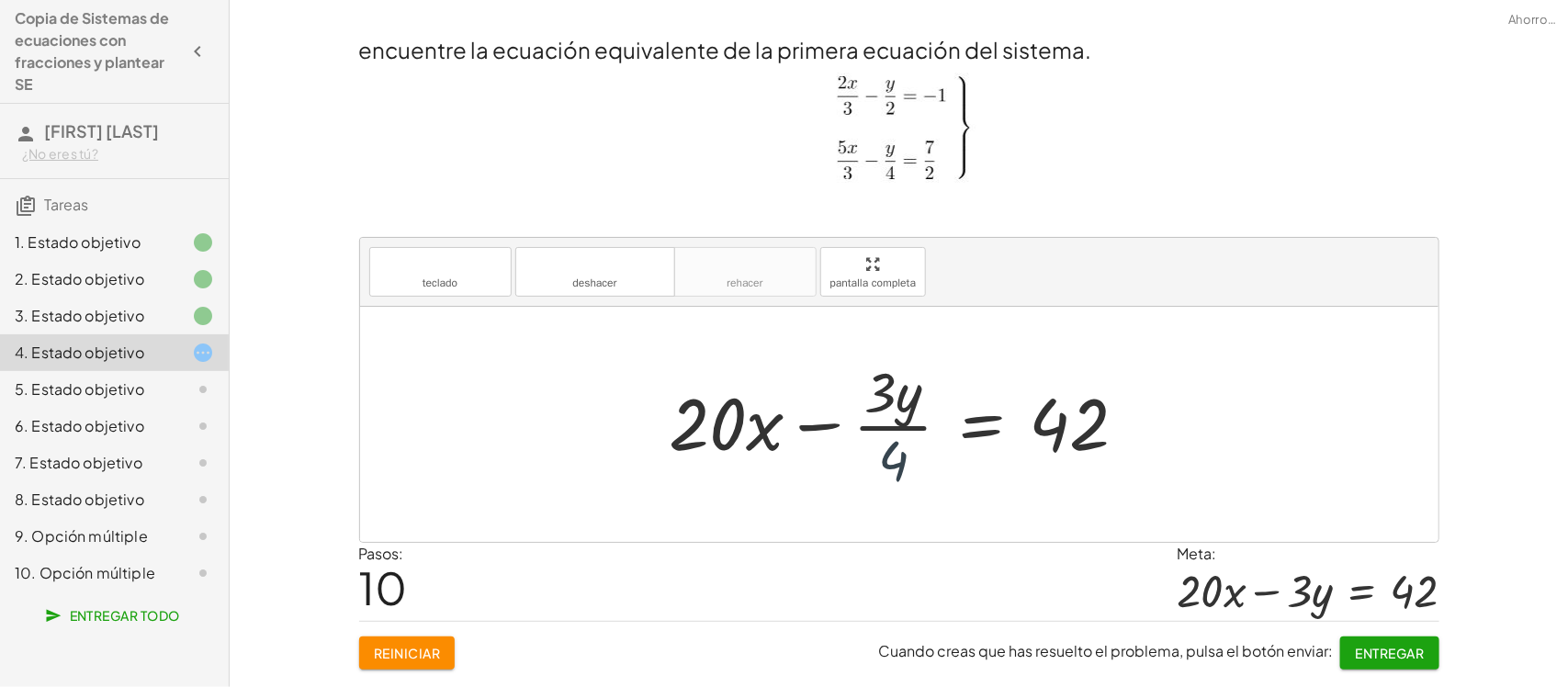 click at bounding box center [906, 424] 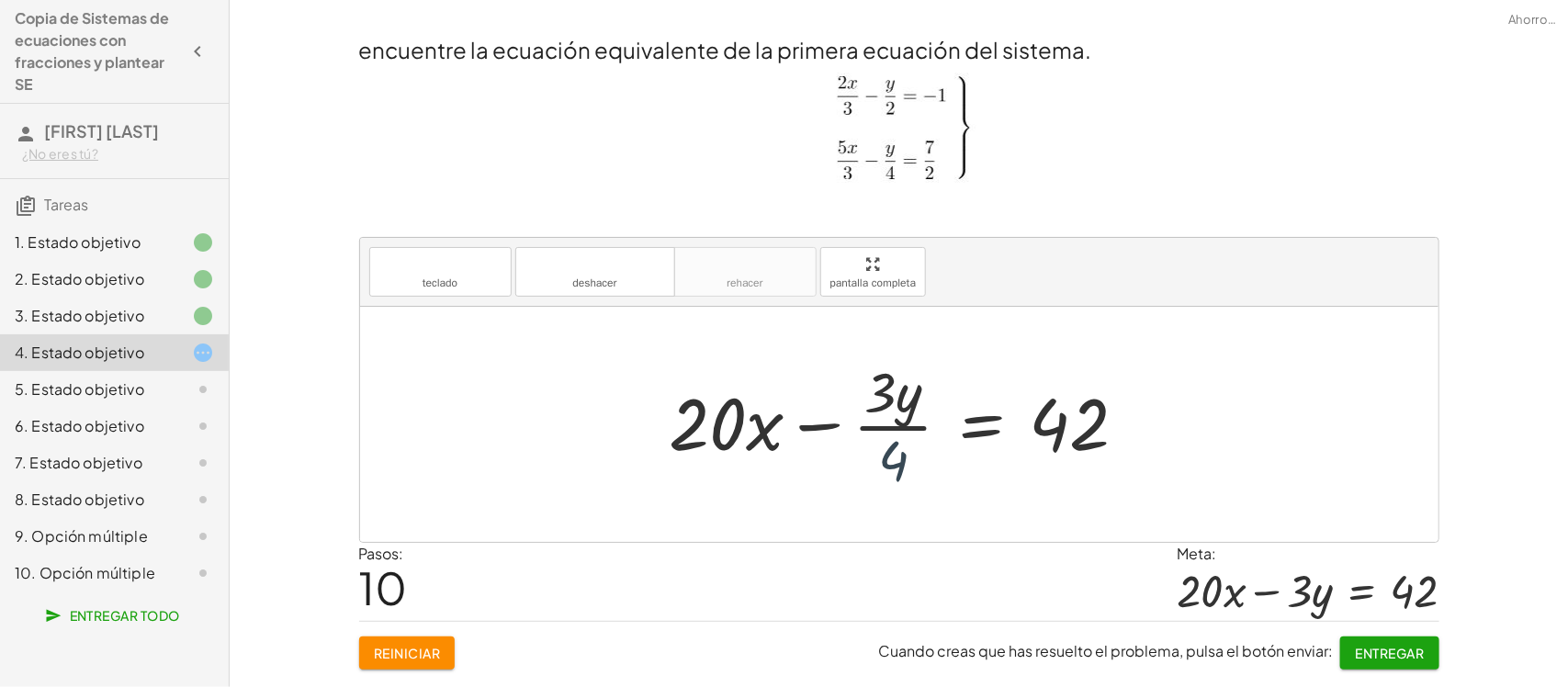 click at bounding box center (906, 424) 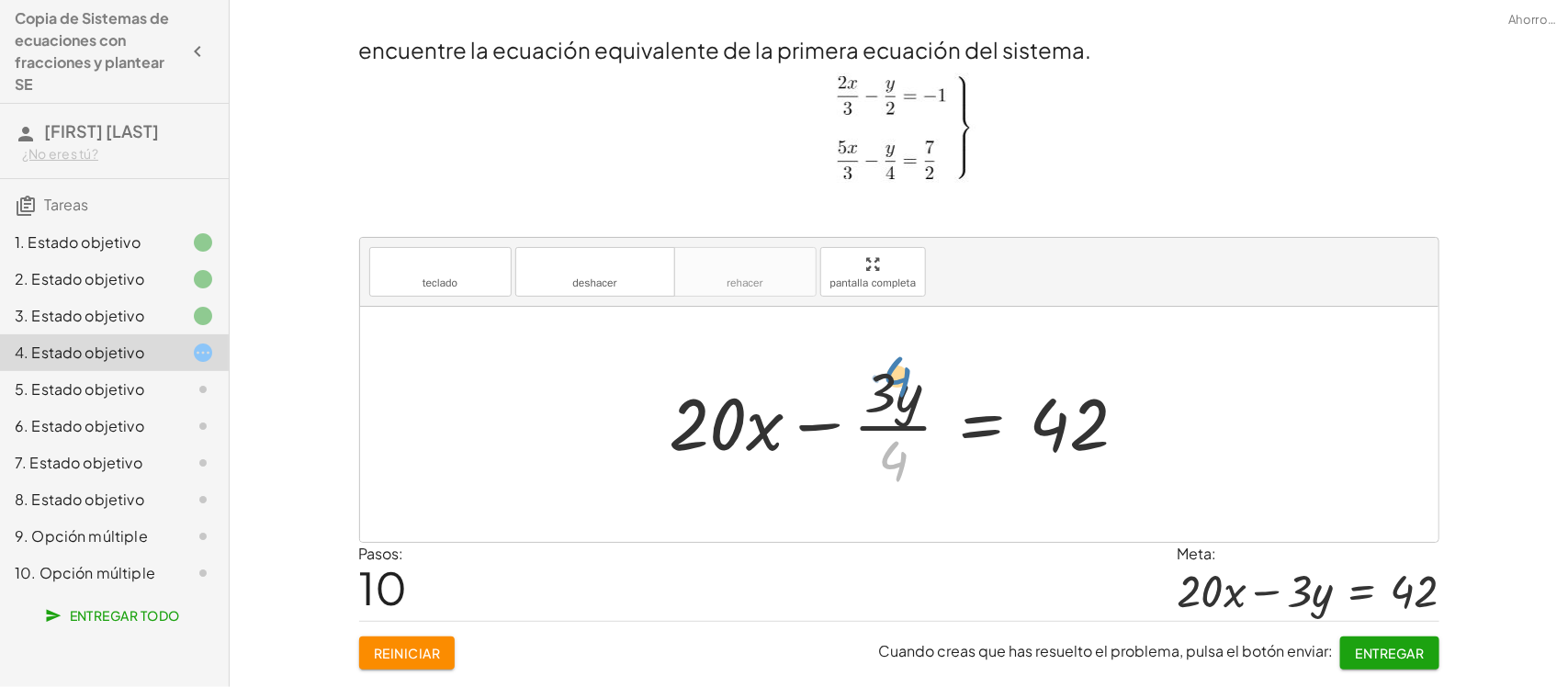drag, startPoint x: 898, startPoint y: 456, endPoint x: 902, endPoint y: 373, distance: 83.09633 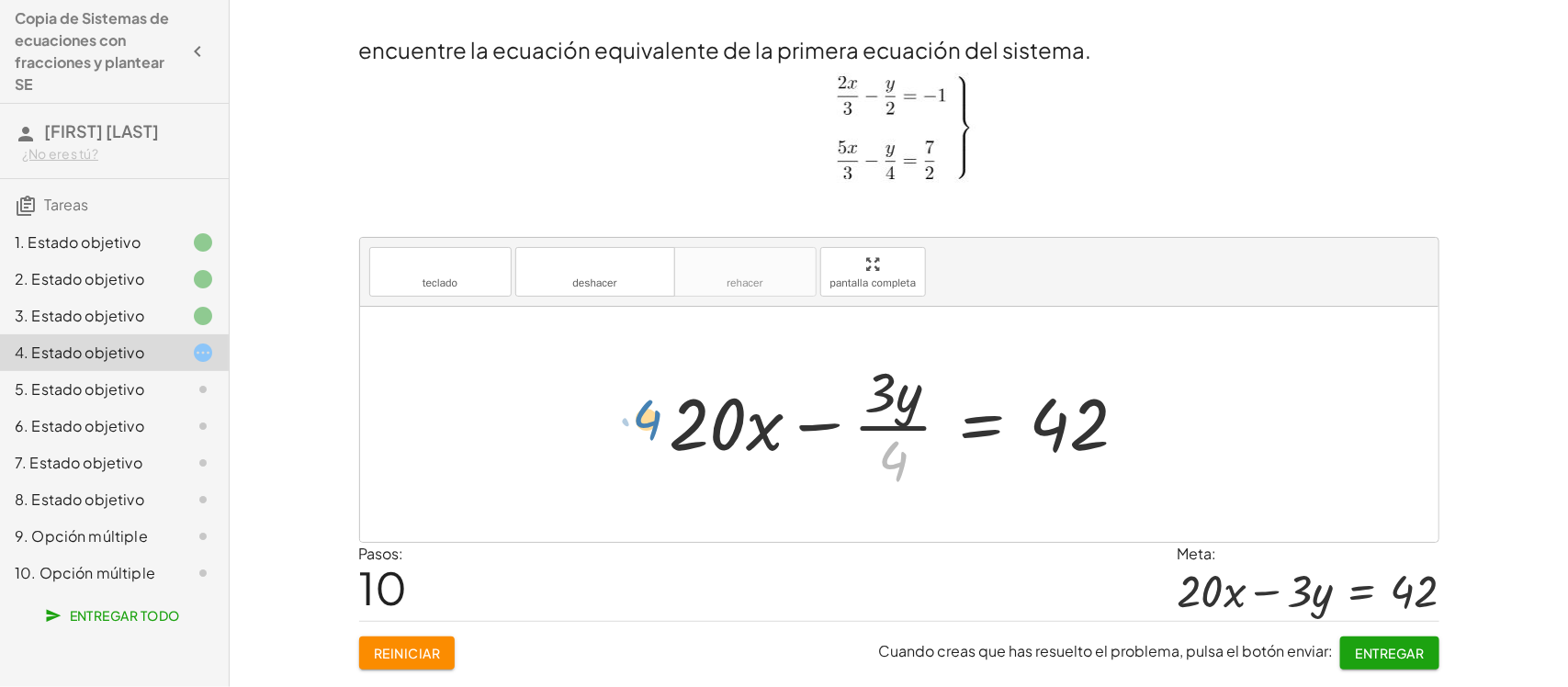 drag, startPoint x: 897, startPoint y: 456, endPoint x: 652, endPoint y: 415, distance: 248.40692 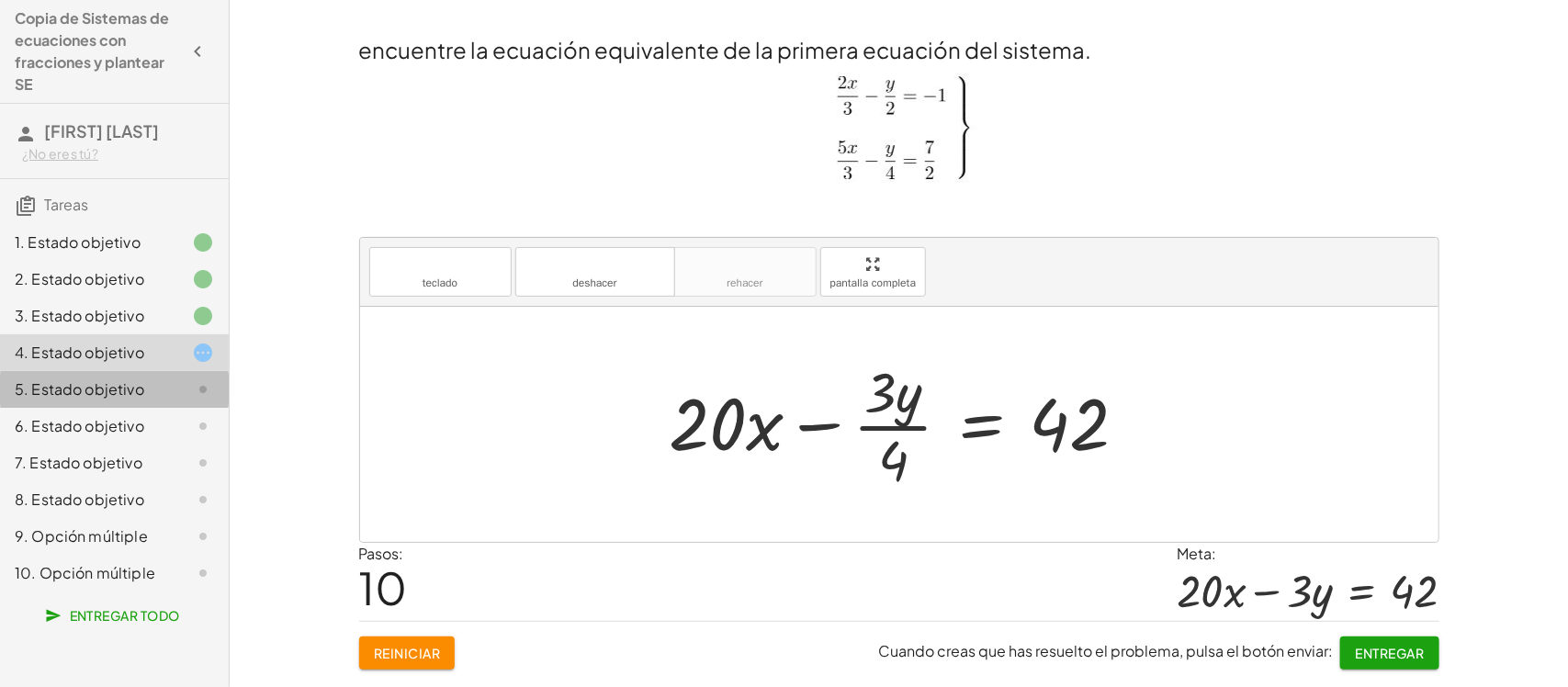 click on "5. Estado objetivo" at bounding box center (79, 389) 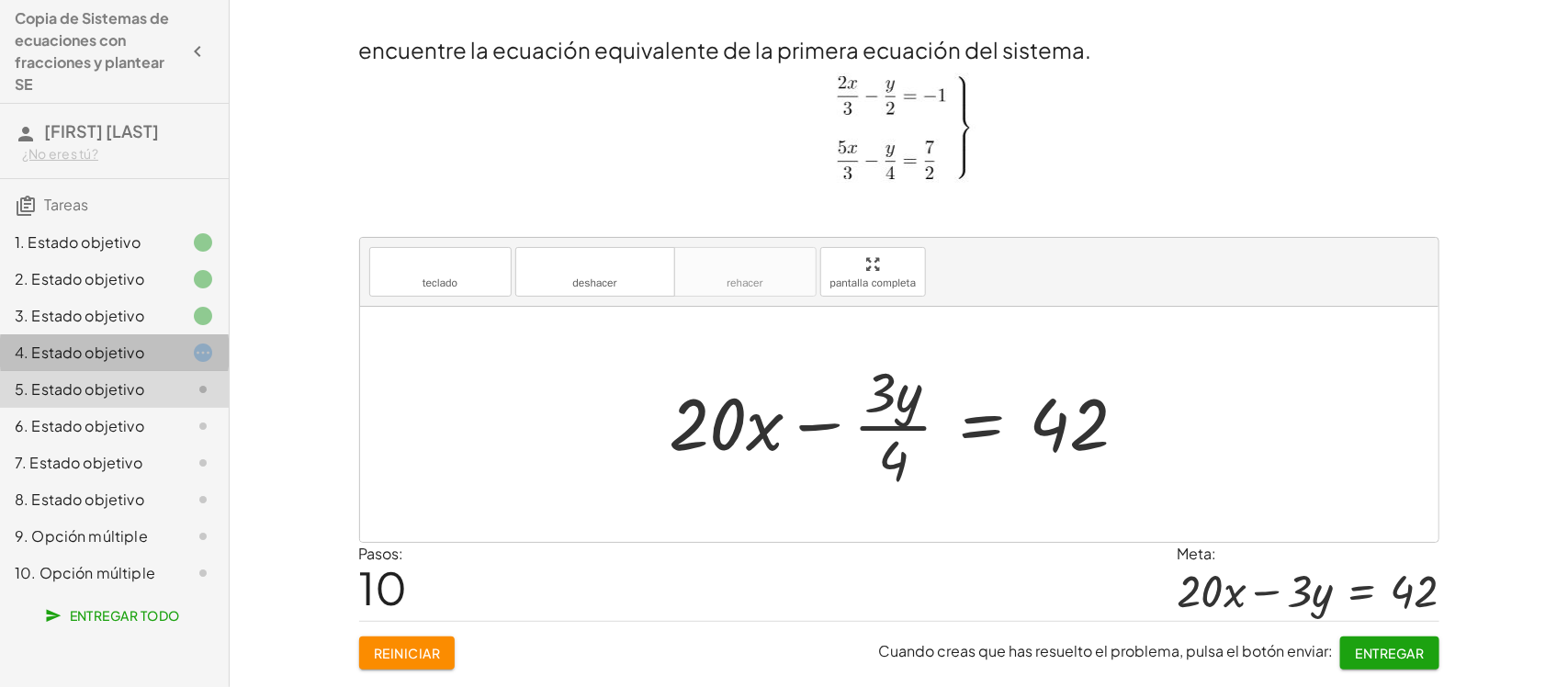 click on "4. Estado objetivo" at bounding box center (79, 352) 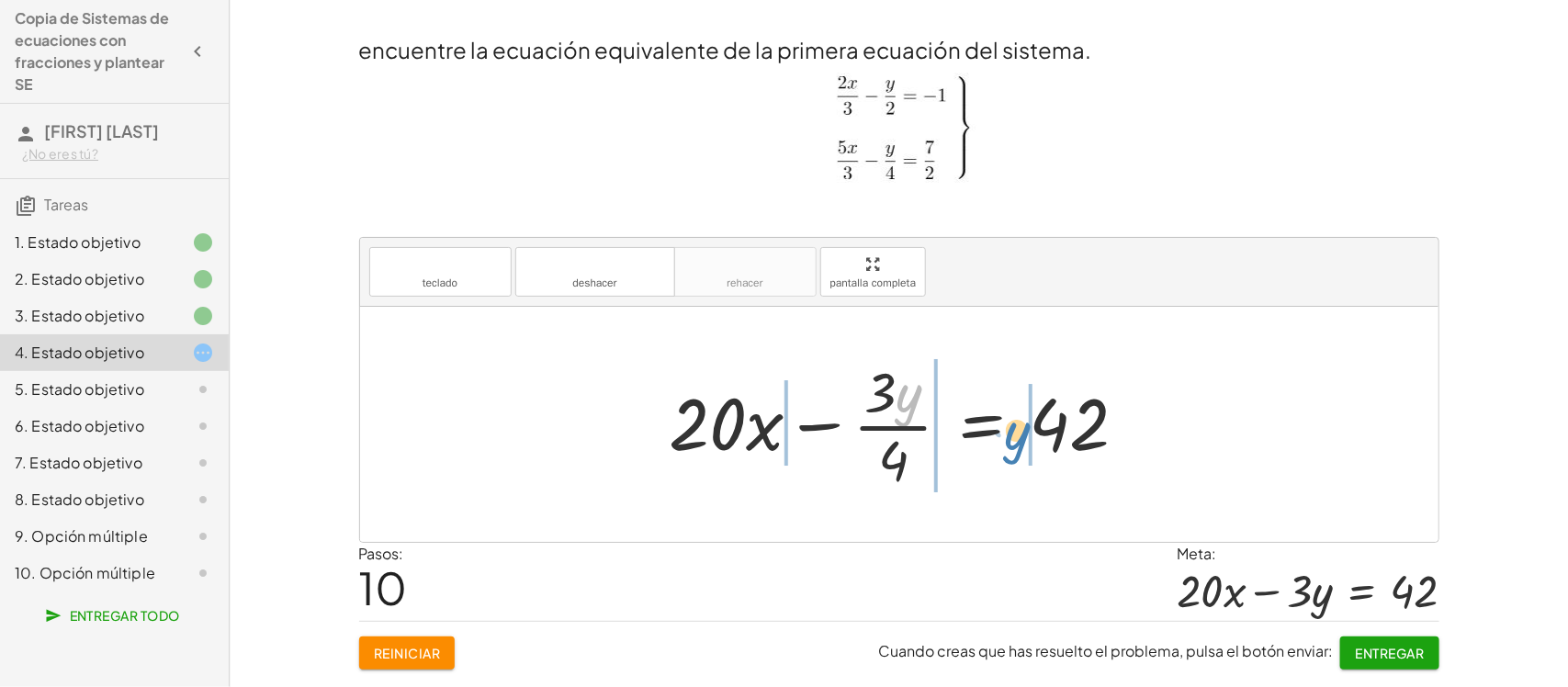 drag, startPoint x: 915, startPoint y: 395, endPoint x: 1029, endPoint y: 433, distance: 120.16655 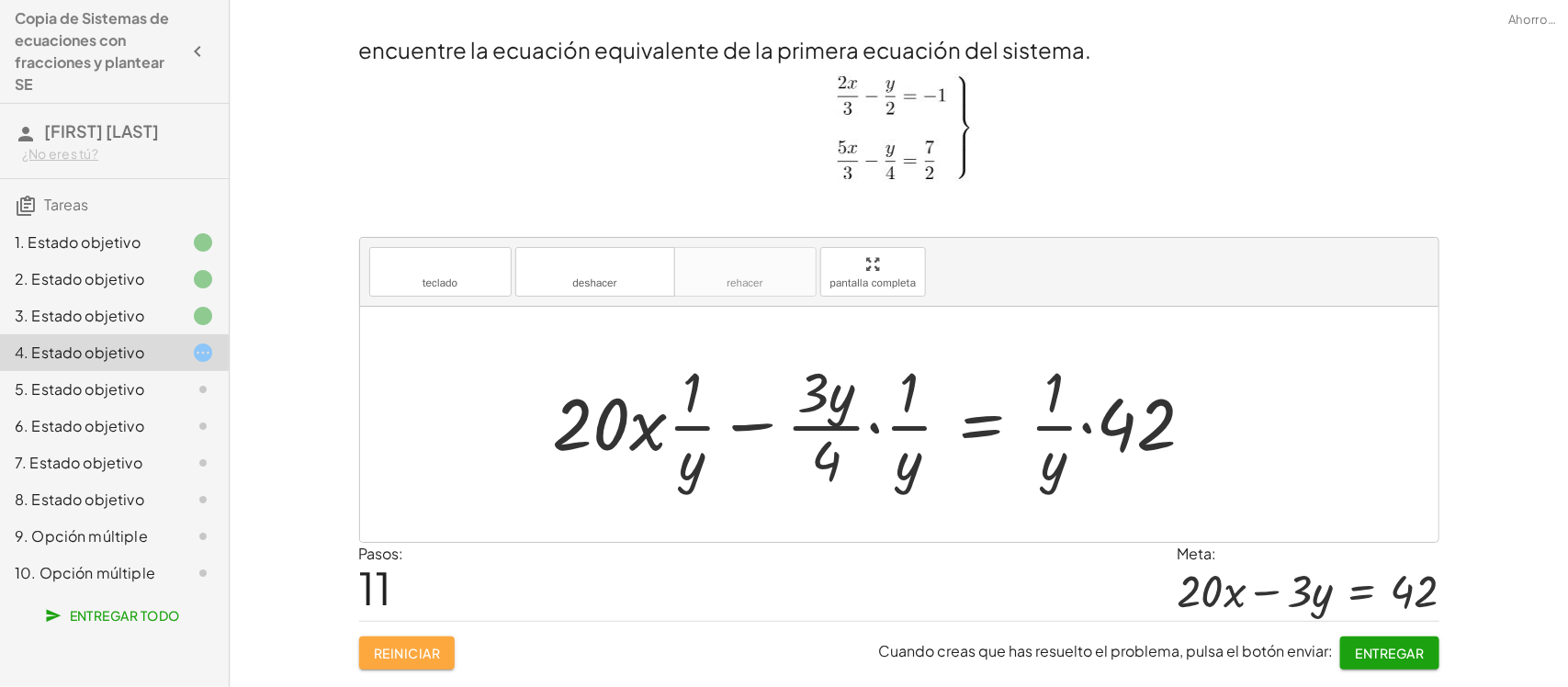 click on "Reiniciar" at bounding box center (407, 653) 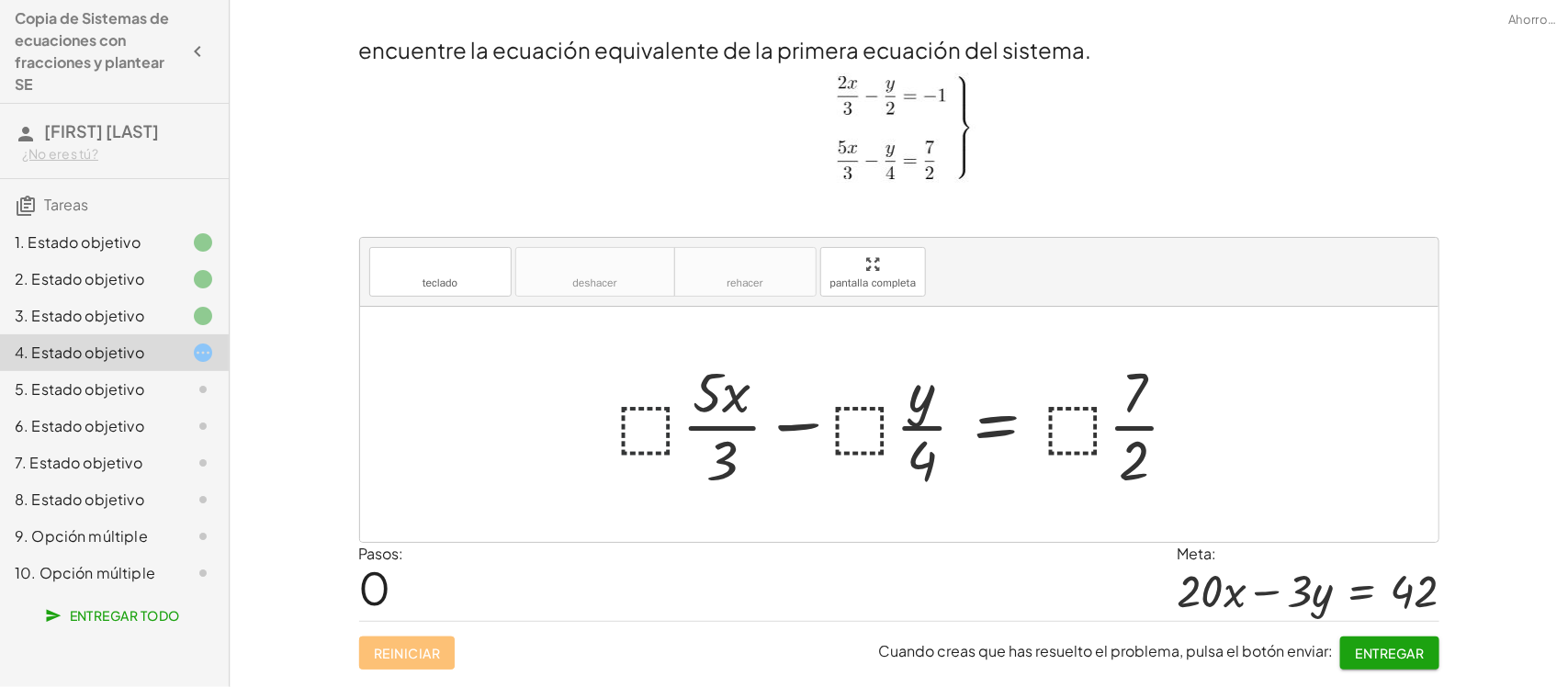 click at bounding box center [906, 424] 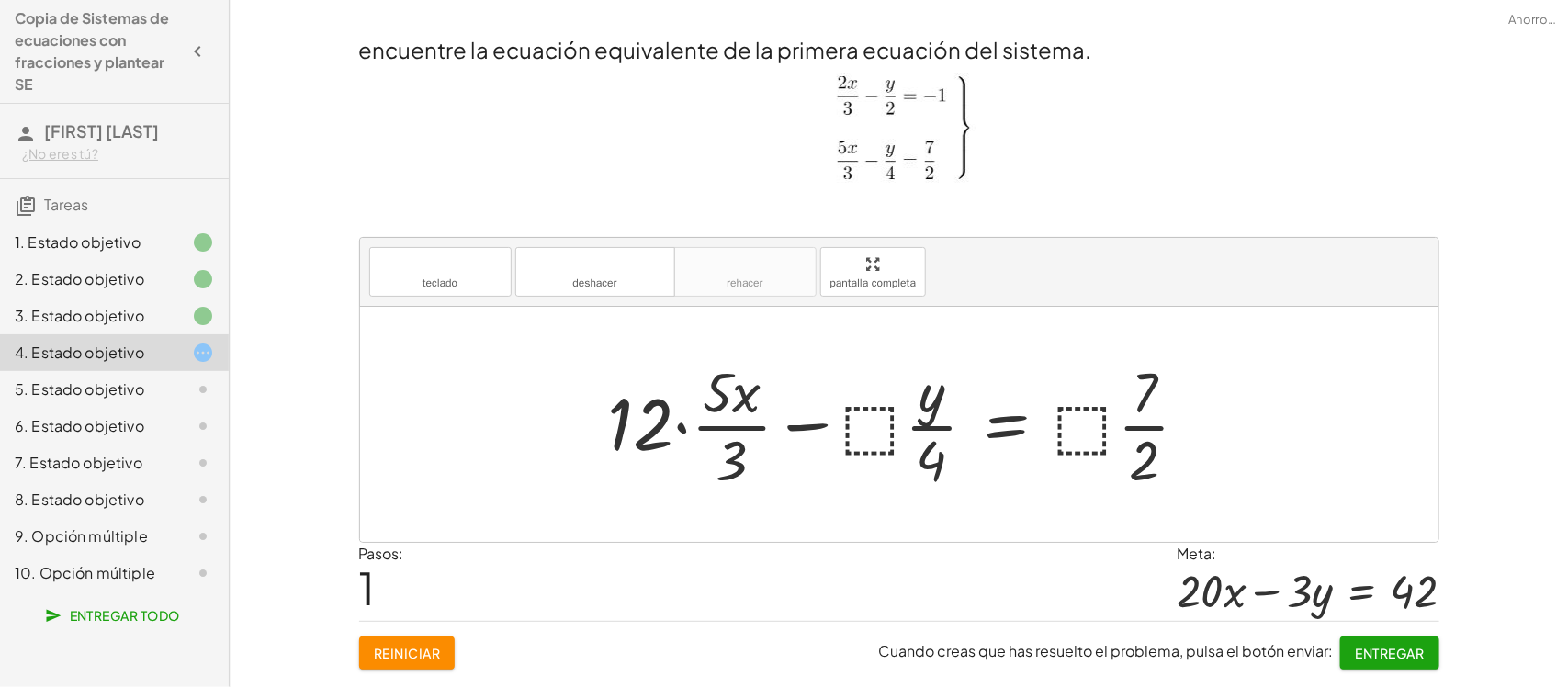 click at bounding box center [906, 424] 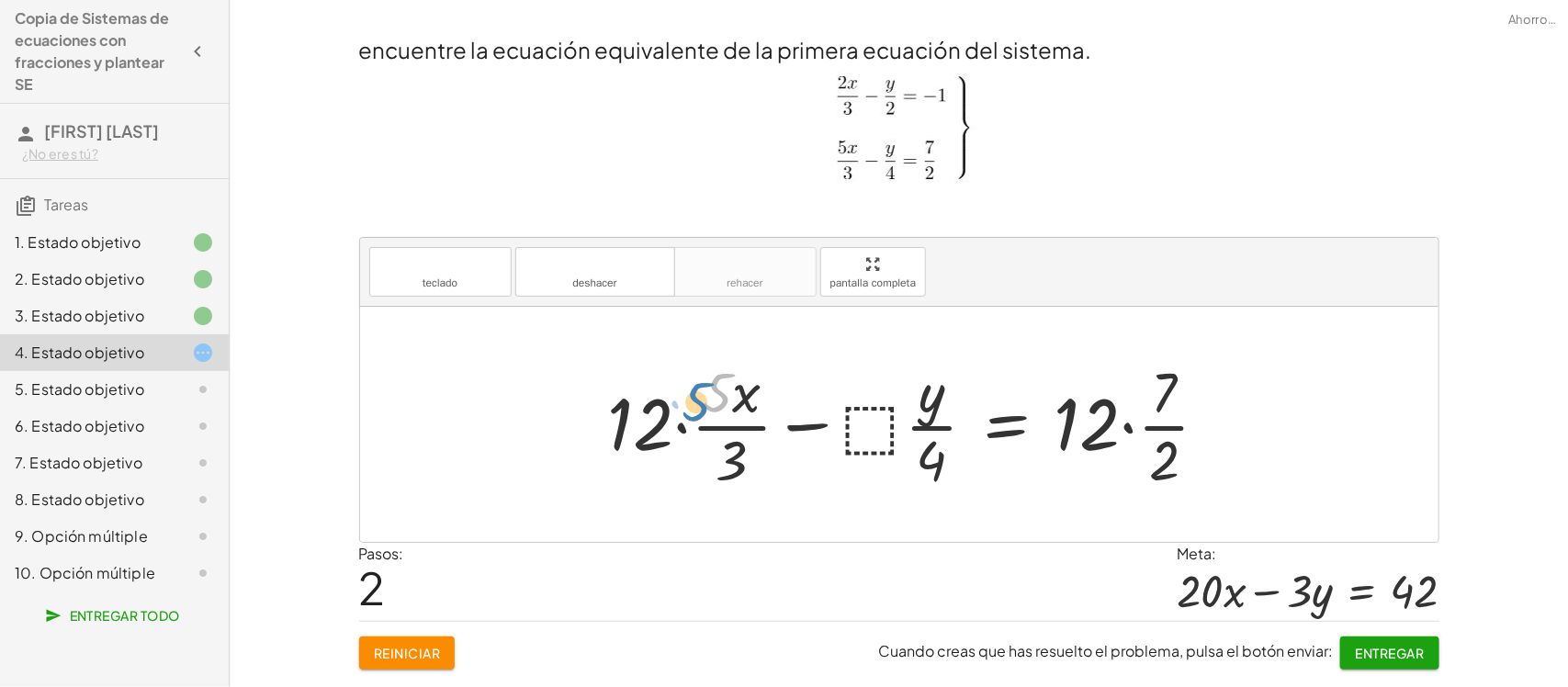 drag, startPoint x: 710, startPoint y: 411, endPoint x: 698, endPoint y: 420, distance: 15 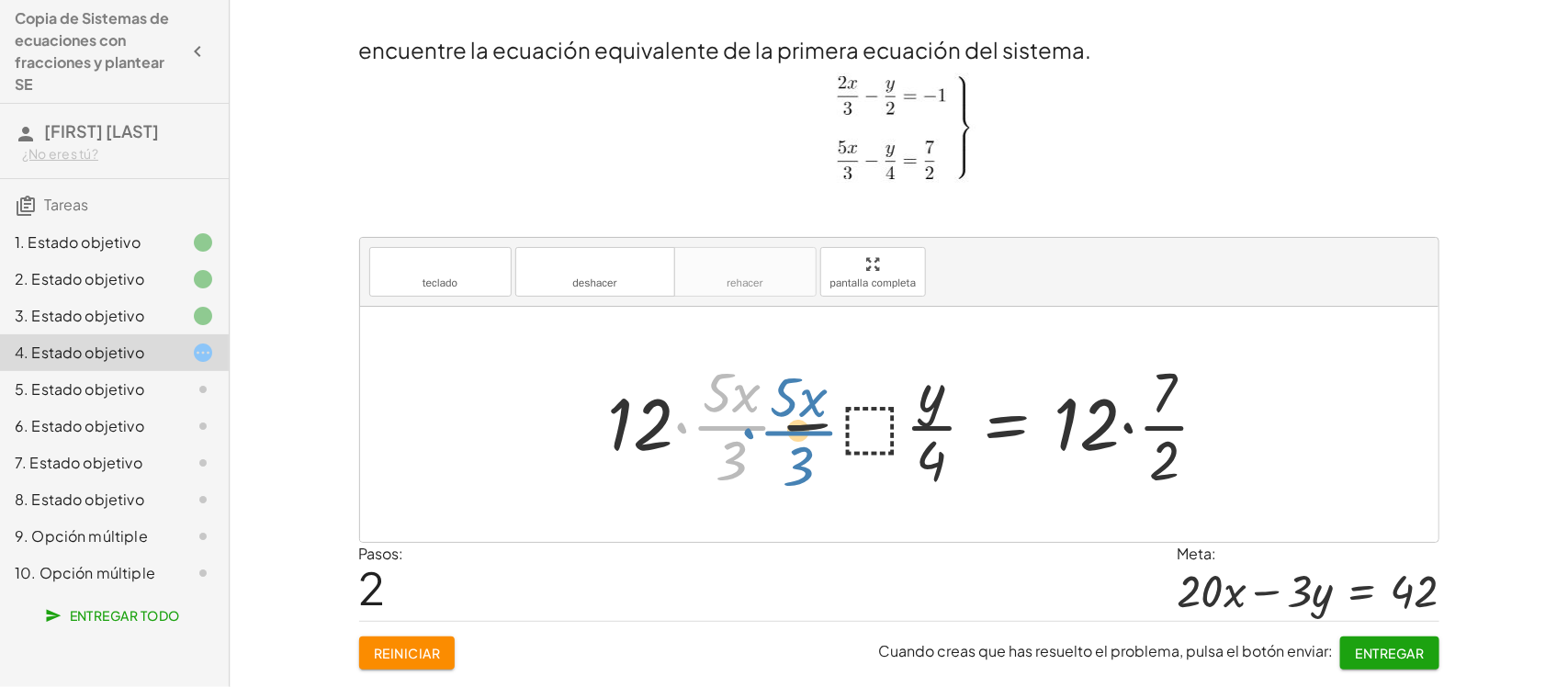 drag, startPoint x: 703, startPoint y: 428, endPoint x: 763, endPoint y: 432, distance: 60.1332 